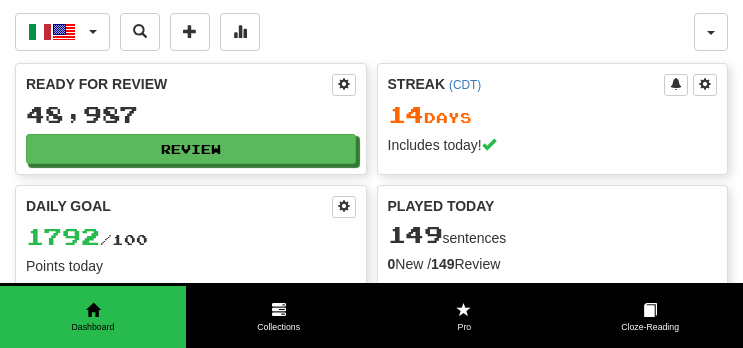 scroll, scrollTop: 0, scrollLeft: 0, axis: both 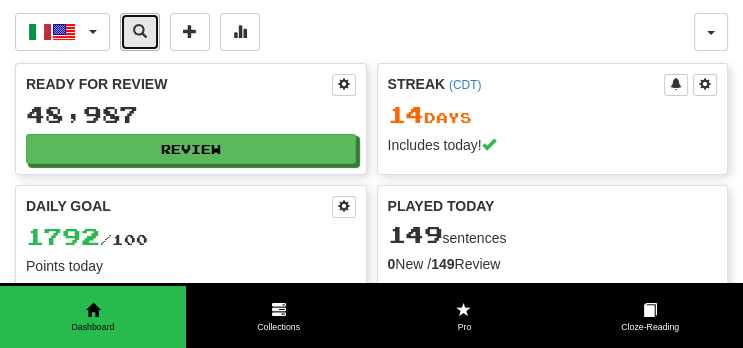 click at bounding box center (140, 32) 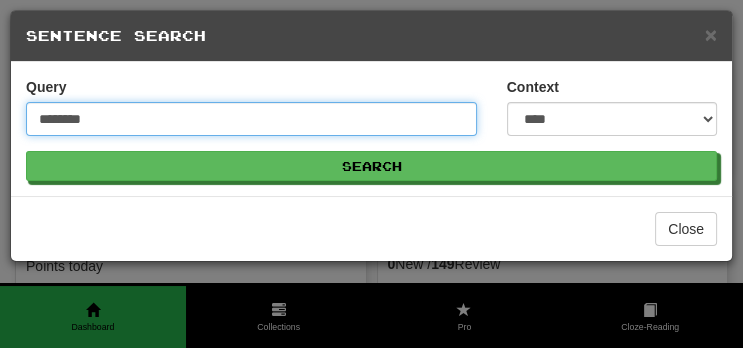 type on "********" 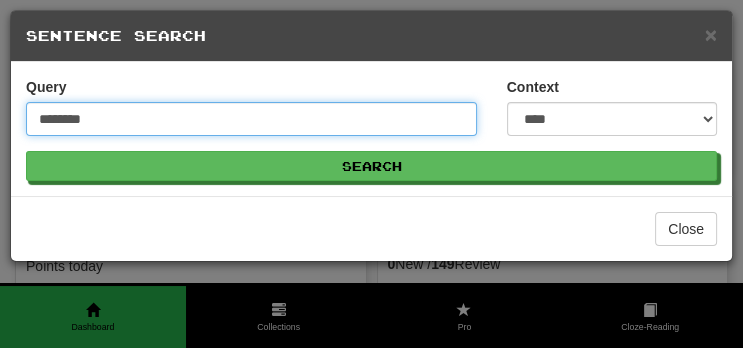 click on "********" at bounding box center [251, 119] 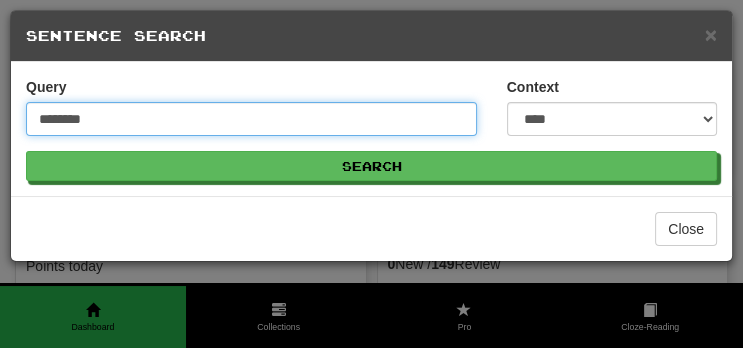 click on "Search" at bounding box center [371, 166] 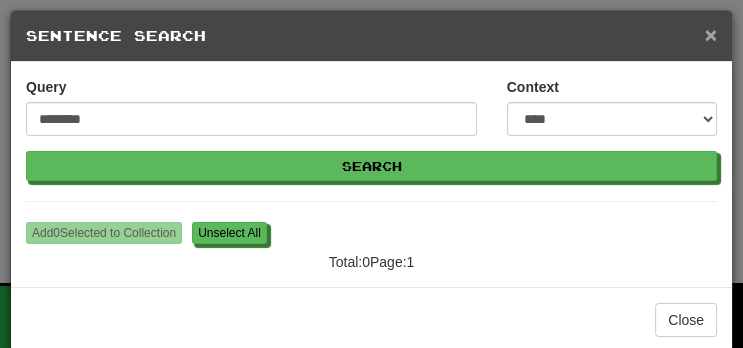 click on "×" at bounding box center [711, 34] 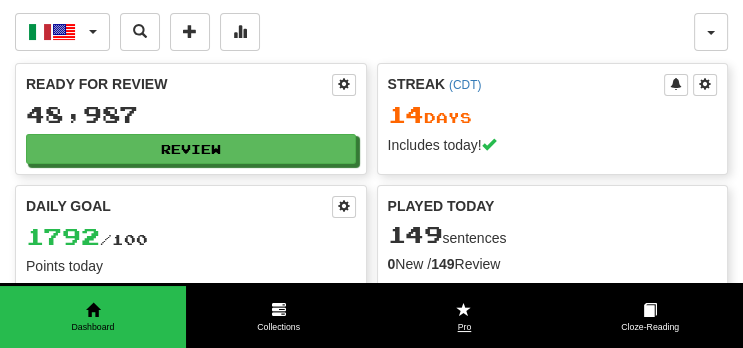 click on "Pro" at bounding box center (465, 327) 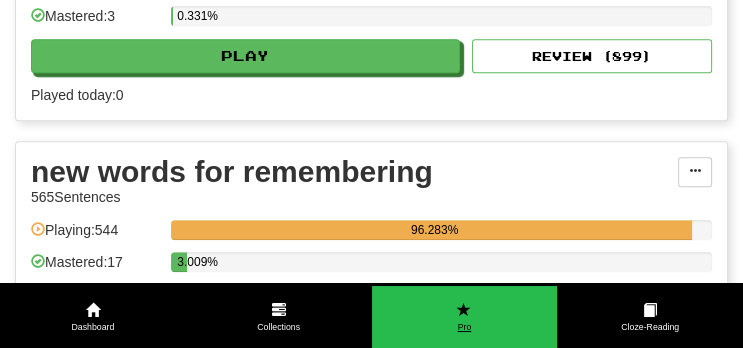 scroll, scrollTop: 6477, scrollLeft: 0, axis: vertical 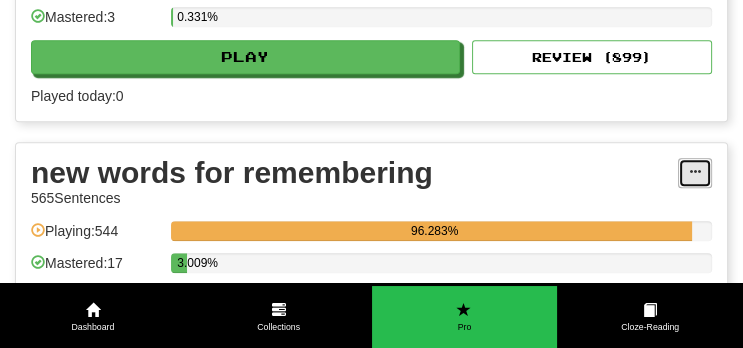 click at bounding box center [695, 173] 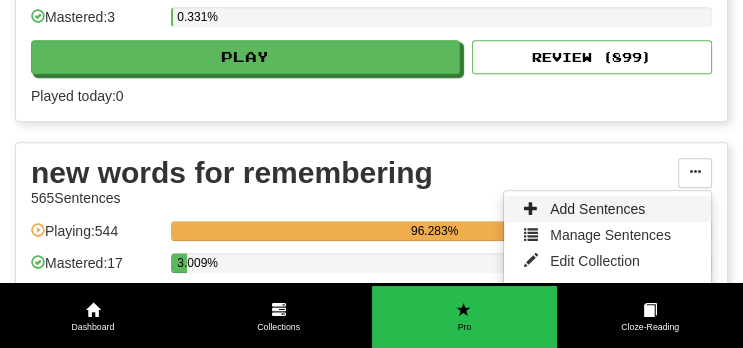 click on "Add Sentences" at bounding box center [597, 209] 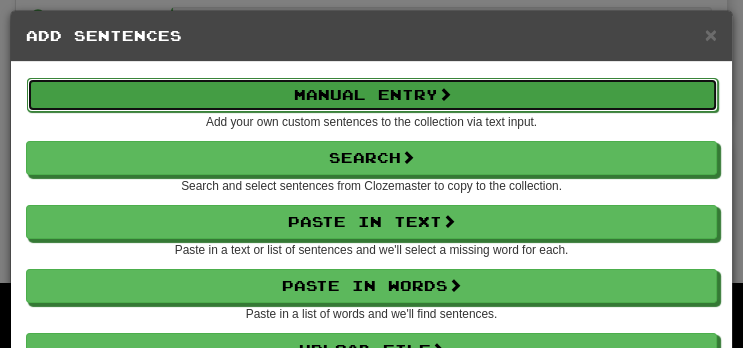 click on "Manual Entry" at bounding box center (372, 95) 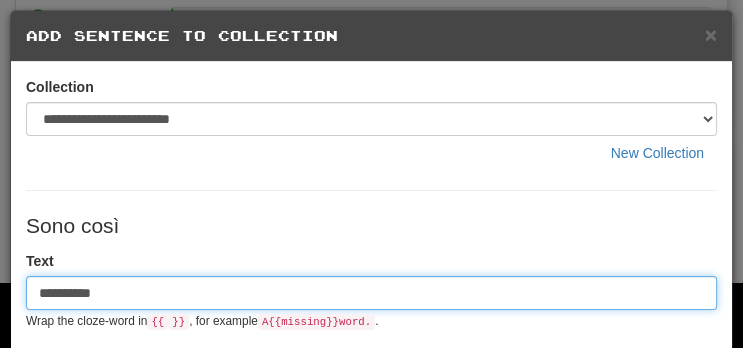 click on "*********" at bounding box center (371, 293) 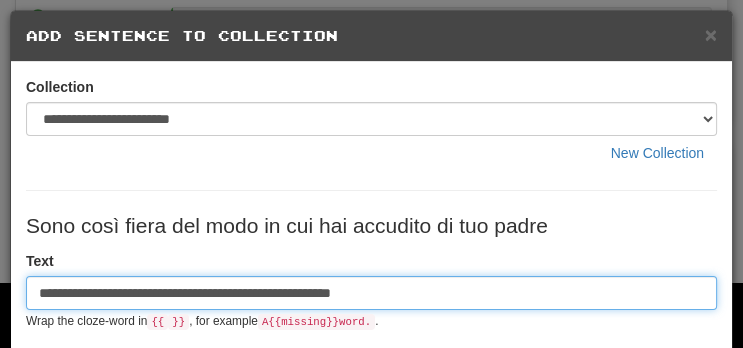 click on "**********" at bounding box center (371, 293) 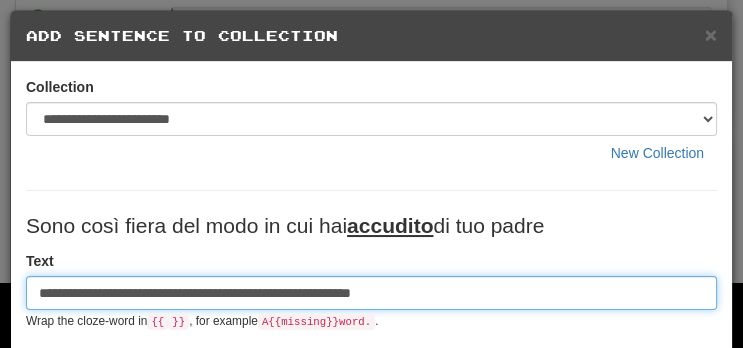 click on "**********" at bounding box center [371, 293] 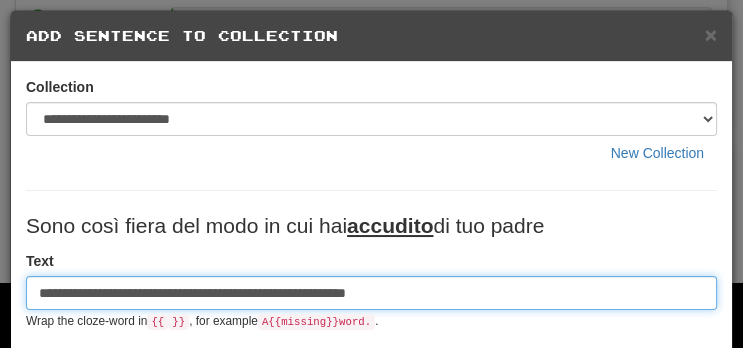 click on "**********" at bounding box center [371, 293] 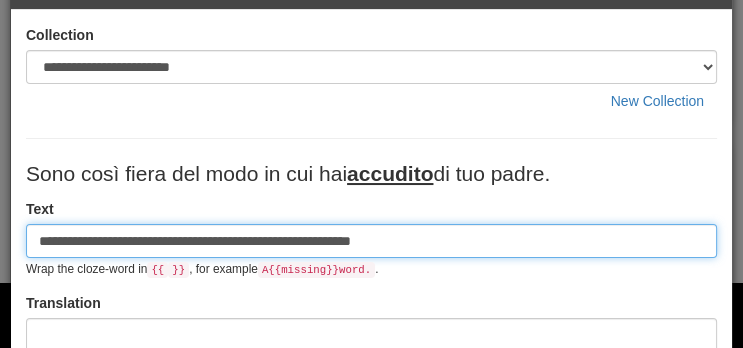 scroll, scrollTop: 137, scrollLeft: 0, axis: vertical 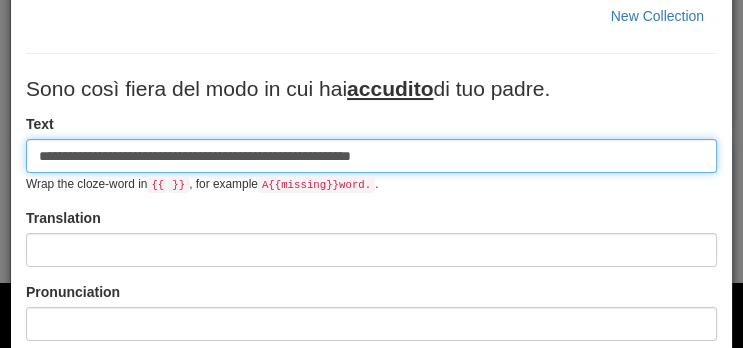 type on "**********" 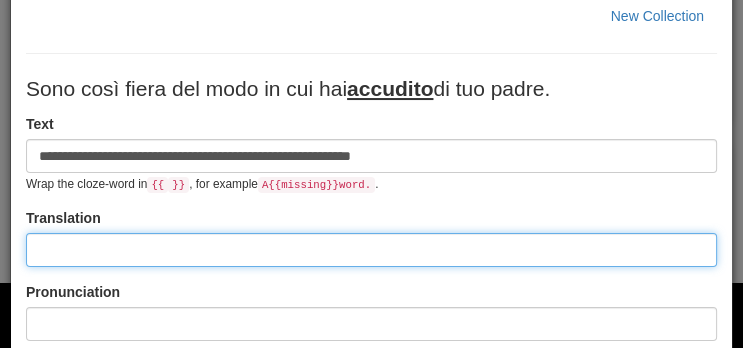 click at bounding box center (371, 250) 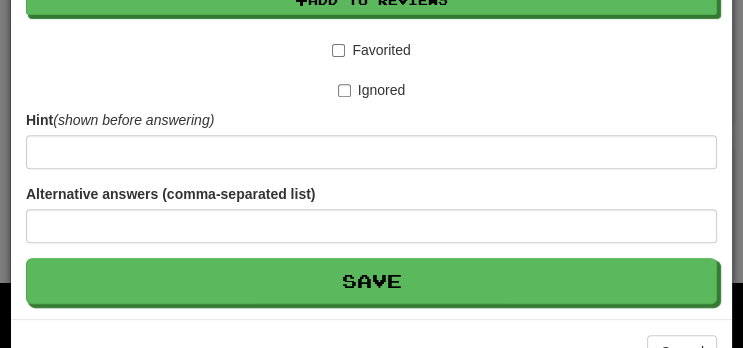 scroll, scrollTop: 622, scrollLeft: 0, axis: vertical 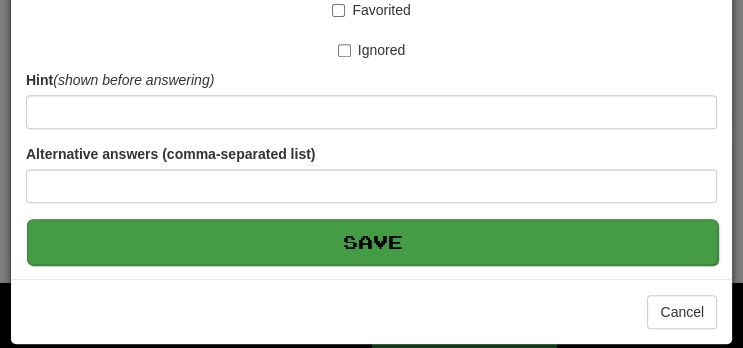 type on "**********" 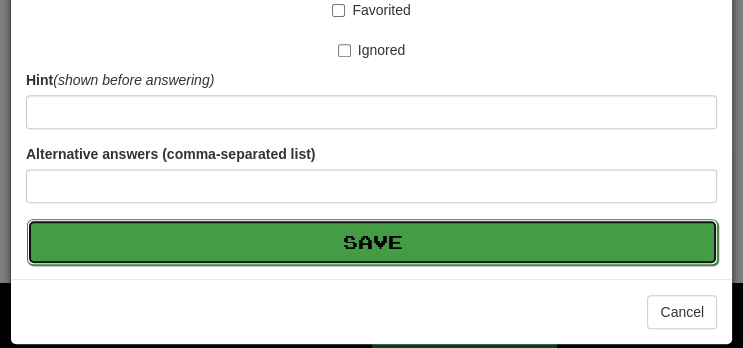 click on "Save" at bounding box center [372, 242] 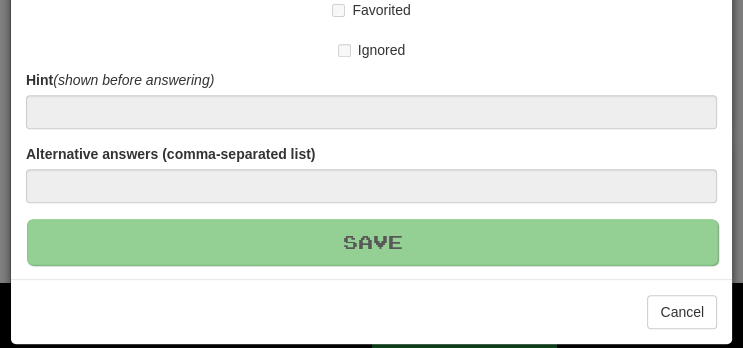 type 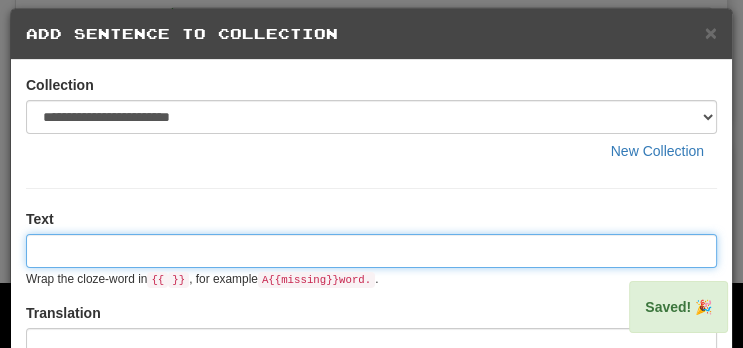 scroll, scrollTop: 0, scrollLeft: 0, axis: both 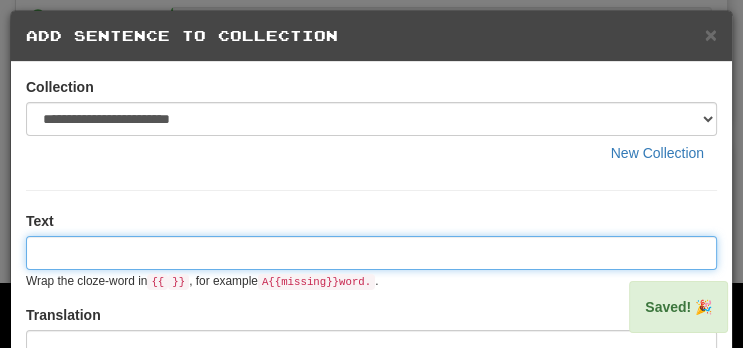 click at bounding box center [371, 253] 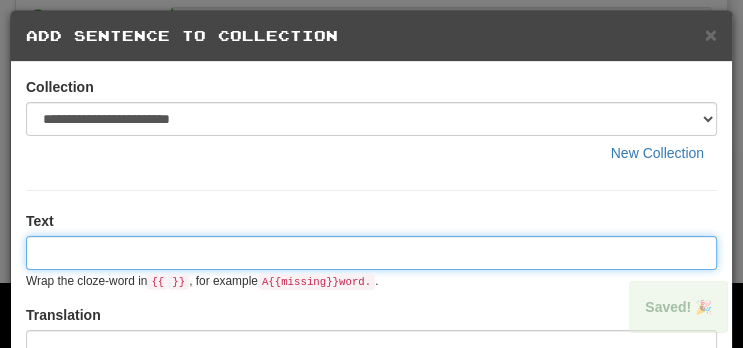 paste on "**********" 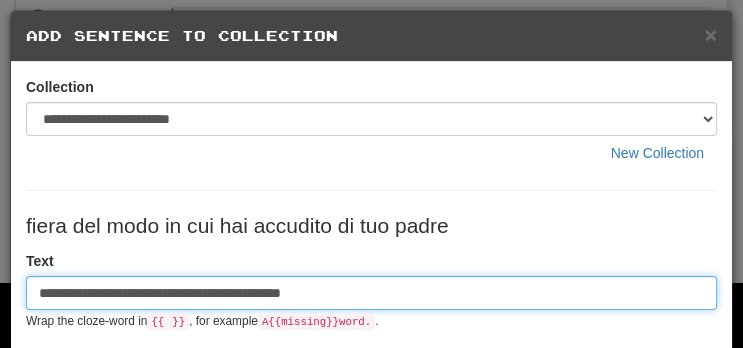 click on "**********" at bounding box center [371, 293] 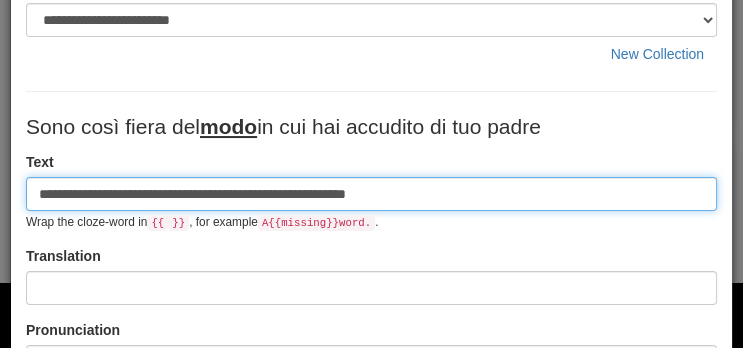 scroll, scrollTop: 100, scrollLeft: 0, axis: vertical 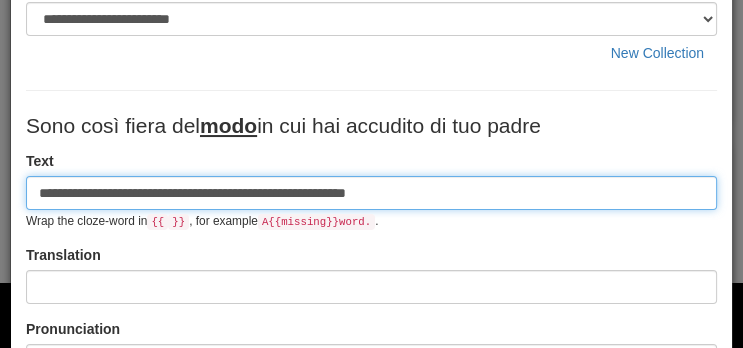 type on "**********" 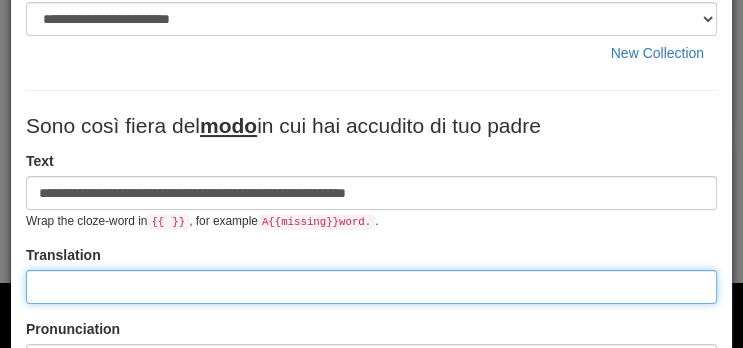 click at bounding box center [371, 287] 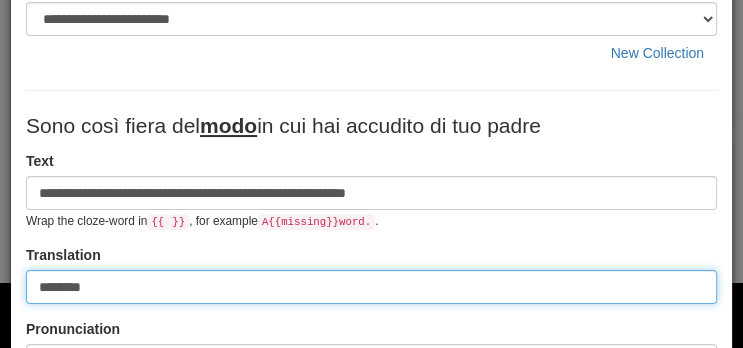 type on "**********" 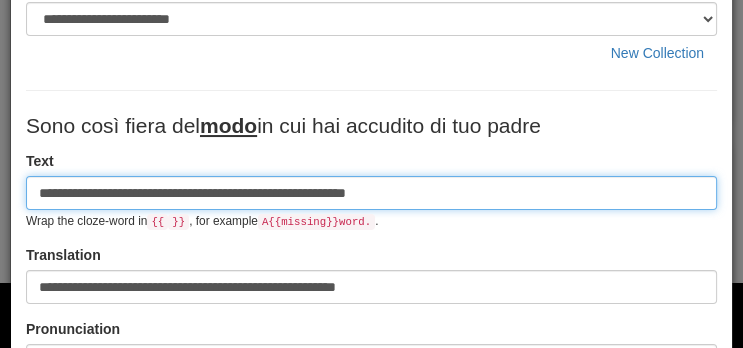 click on "**********" at bounding box center [371, 193] 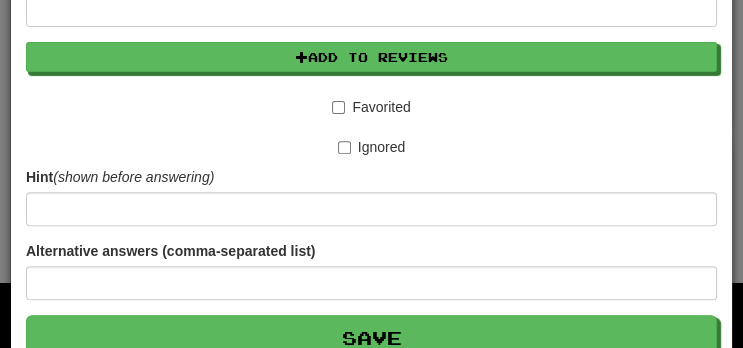 scroll, scrollTop: 622, scrollLeft: 0, axis: vertical 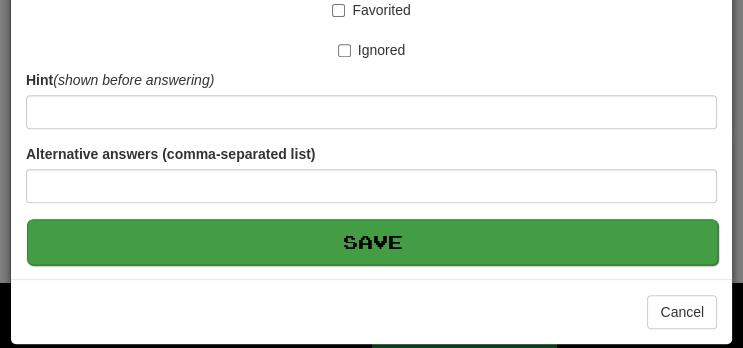type on "**********" 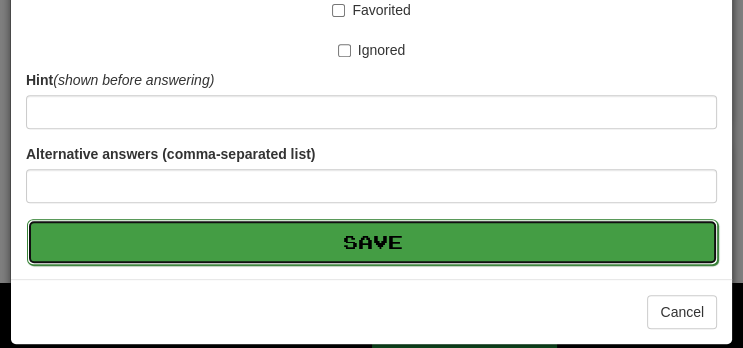 click on "Save" at bounding box center [372, 242] 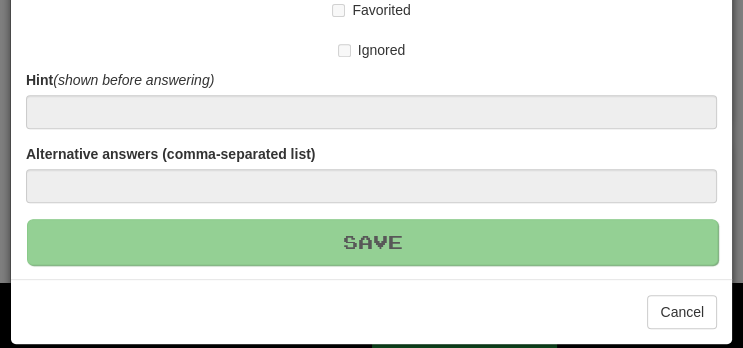 type 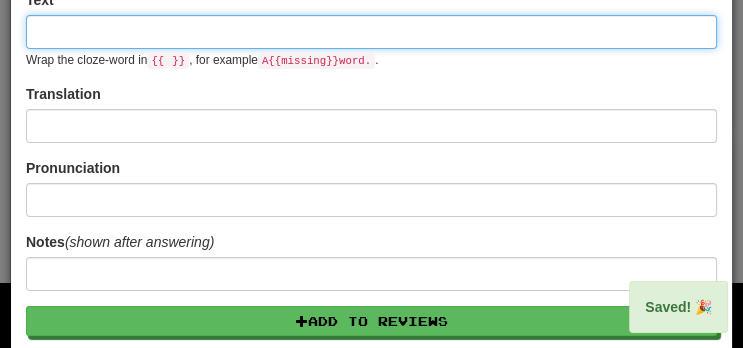 scroll, scrollTop: 0, scrollLeft: 0, axis: both 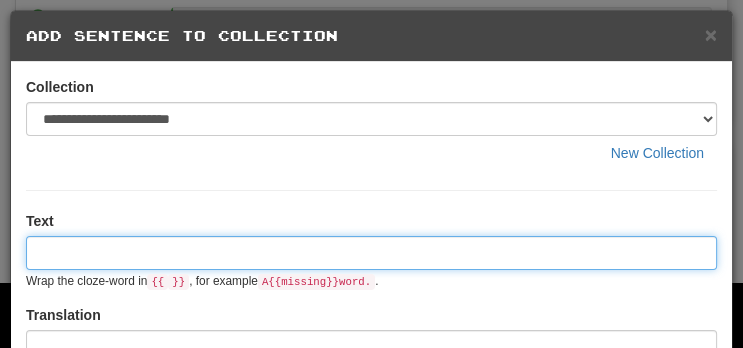 click at bounding box center [371, 253] 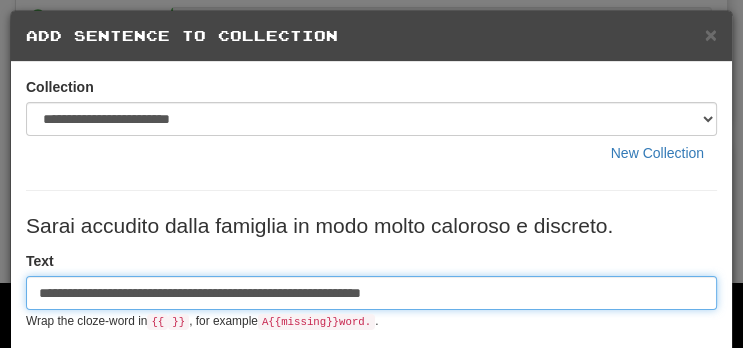 click on "**********" at bounding box center (371, 293) 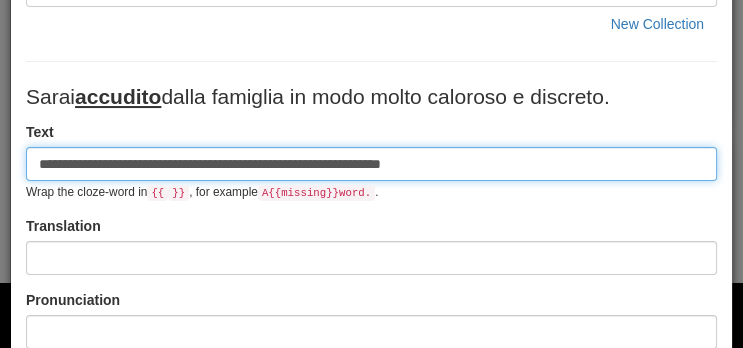 scroll, scrollTop: 133, scrollLeft: 0, axis: vertical 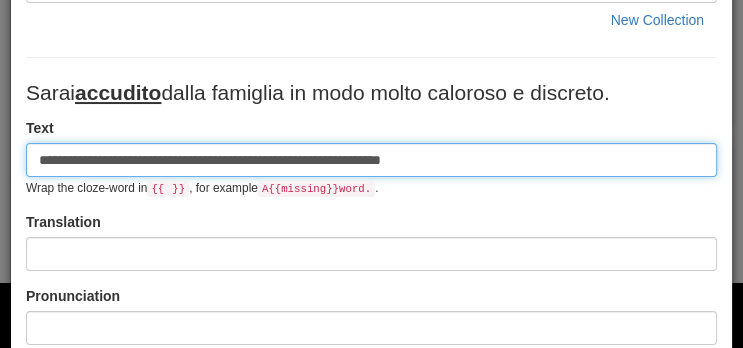 type on "**********" 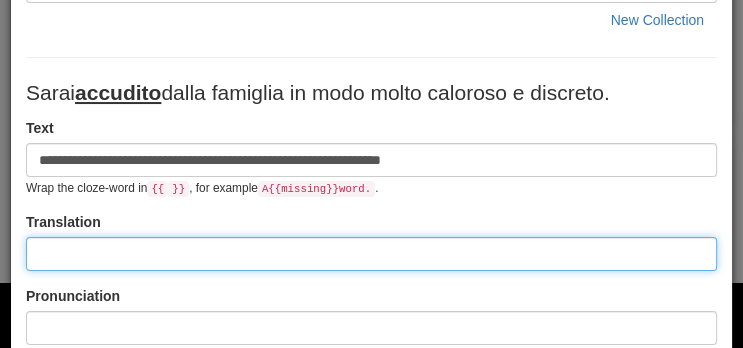 click at bounding box center (371, 254) 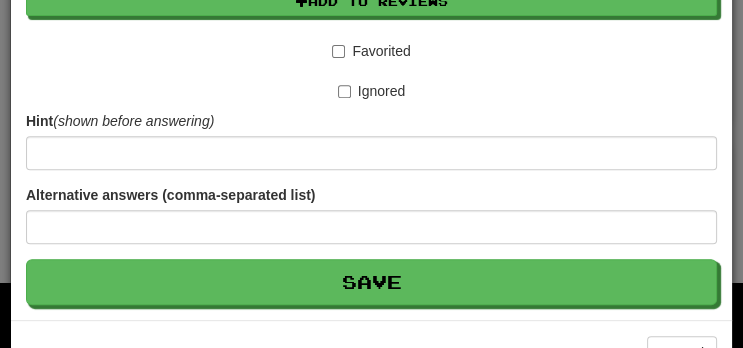 scroll, scrollTop: 622, scrollLeft: 0, axis: vertical 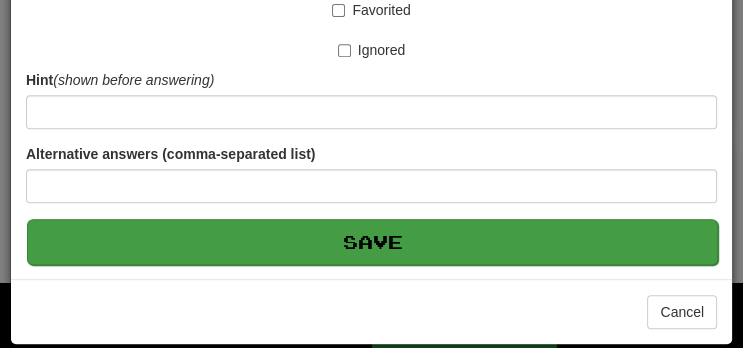 type on "**********" 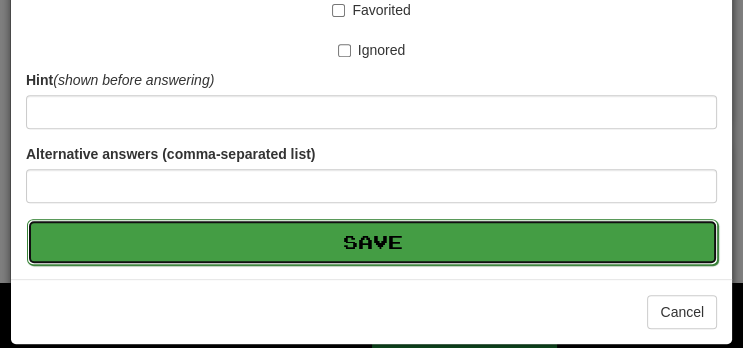 click on "Save" at bounding box center [372, 242] 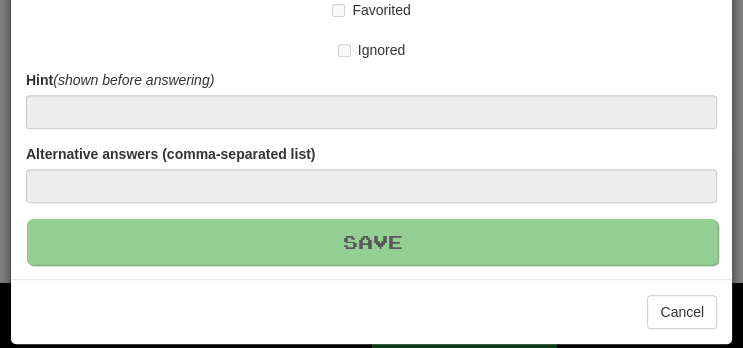 type 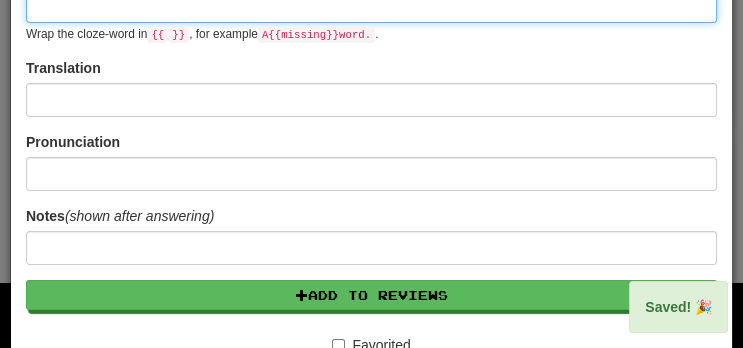 scroll, scrollTop: 0, scrollLeft: 0, axis: both 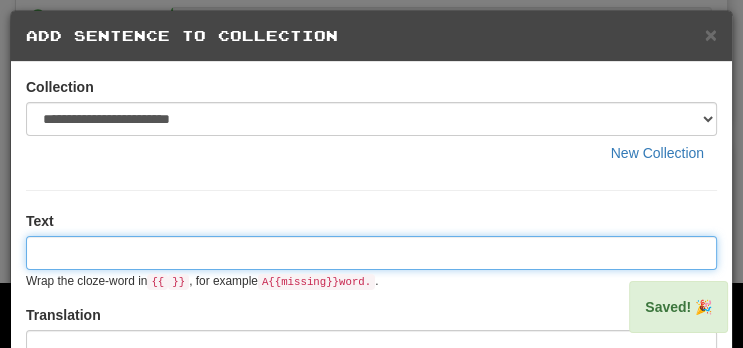 click at bounding box center (371, 253) 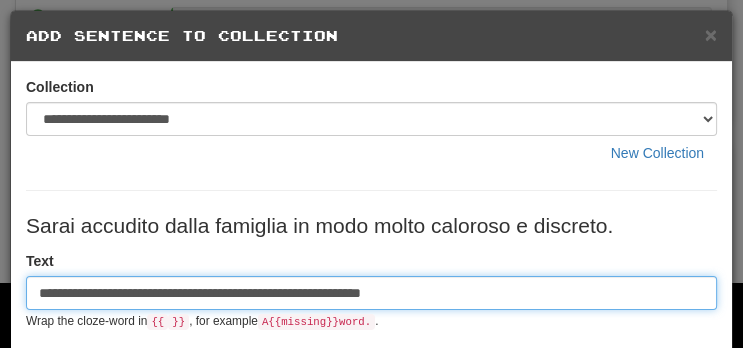 click on "**********" at bounding box center (371, 293) 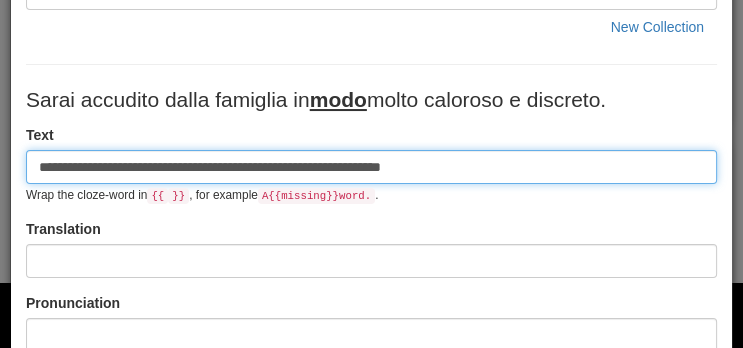 scroll, scrollTop: 127, scrollLeft: 0, axis: vertical 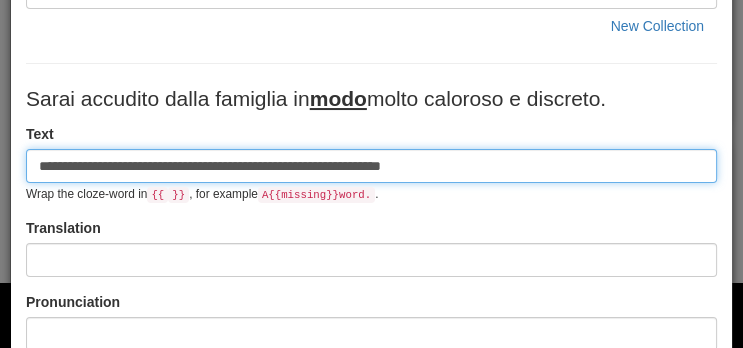 type on "**********" 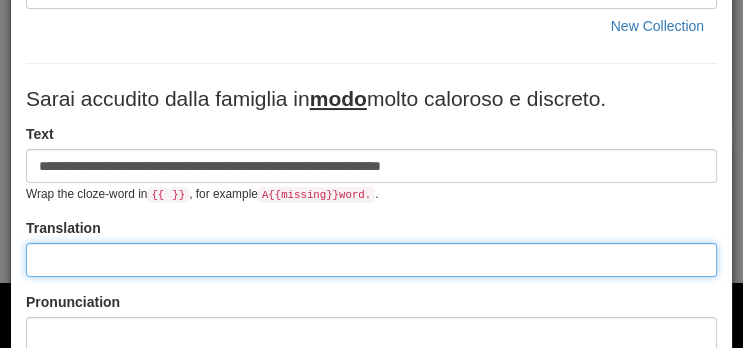 click at bounding box center (371, 260) 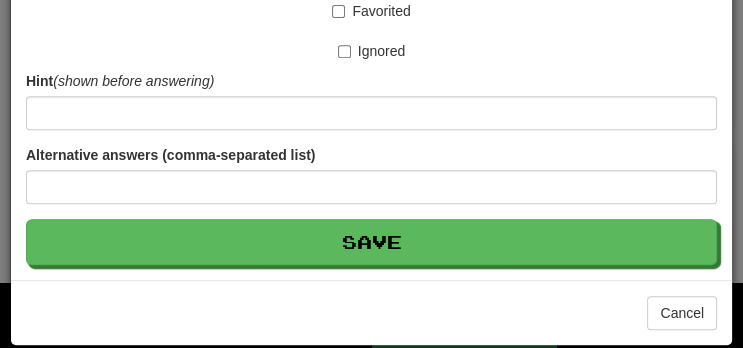 scroll, scrollTop: 622, scrollLeft: 0, axis: vertical 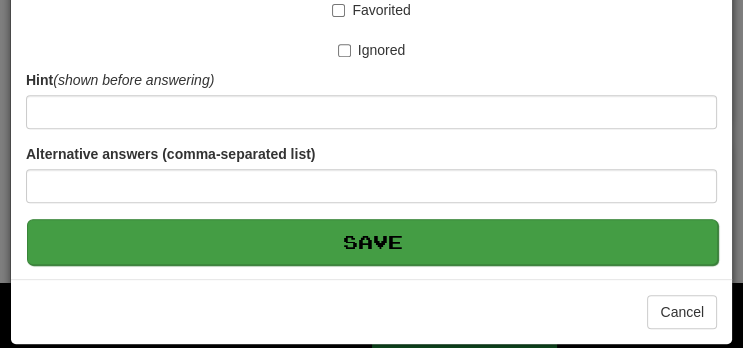 type on "**********" 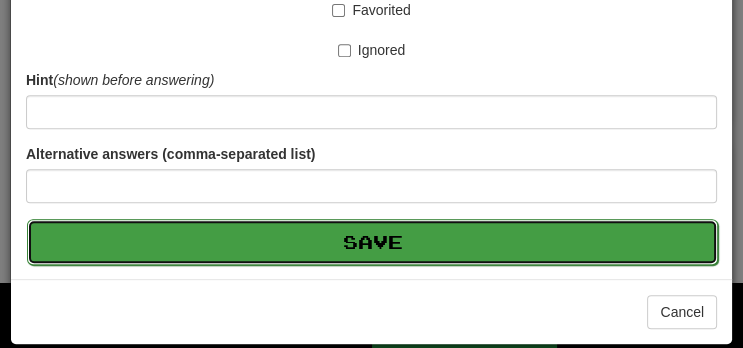 click on "Save" at bounding box center (372, 242) 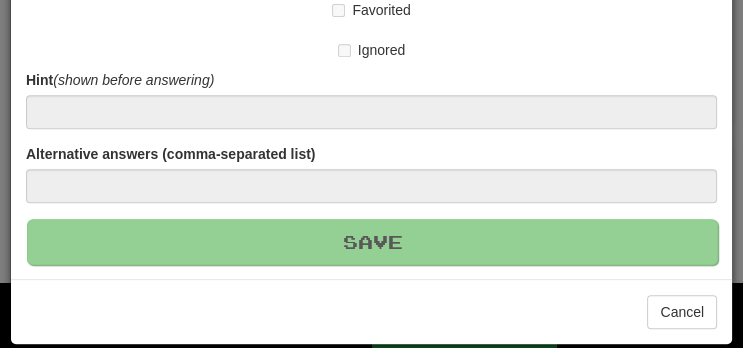 type 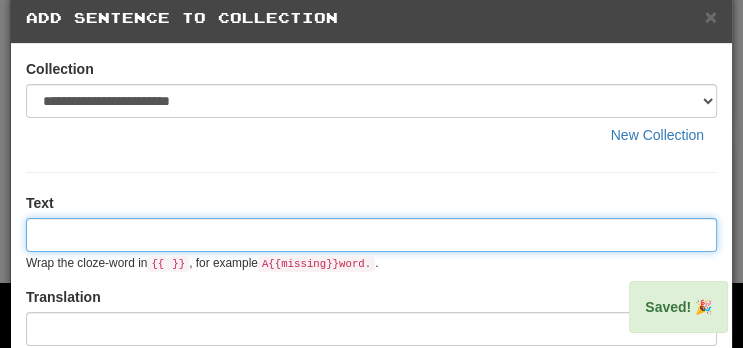scroll, scrollTop: 0, scrollLeft: 0, axis: both 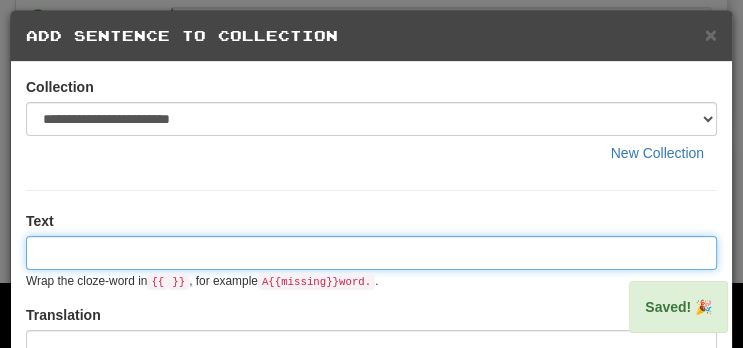 click at bounding box center (371, 253) 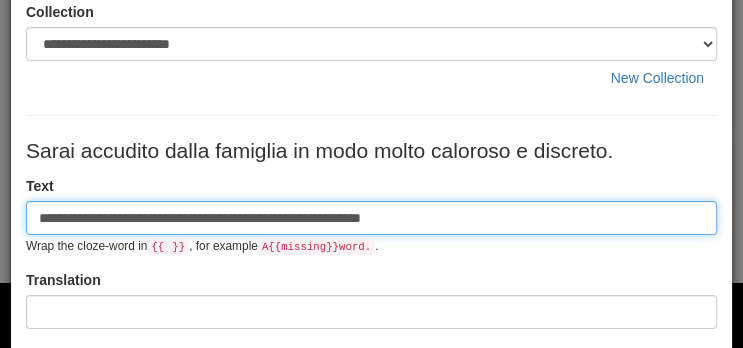 scroll, scrollTop: 77, scrollLeft: 0, axis: vertical 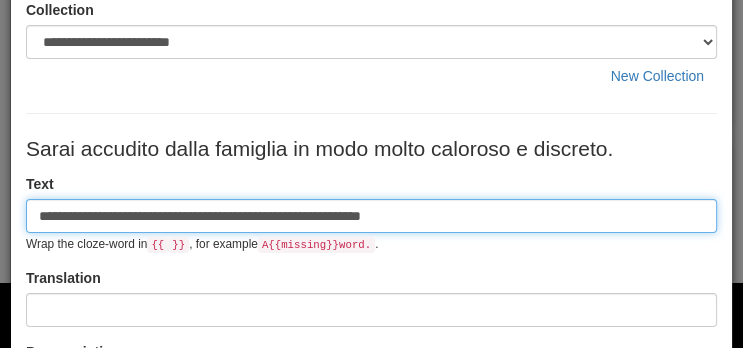 click on "**********" at bounding box center [371, 216] 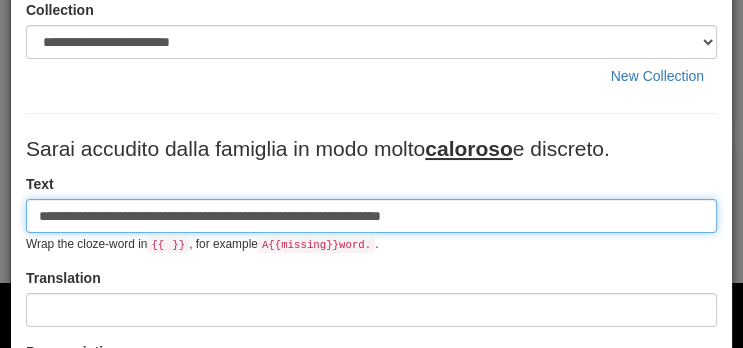 type on "**********" 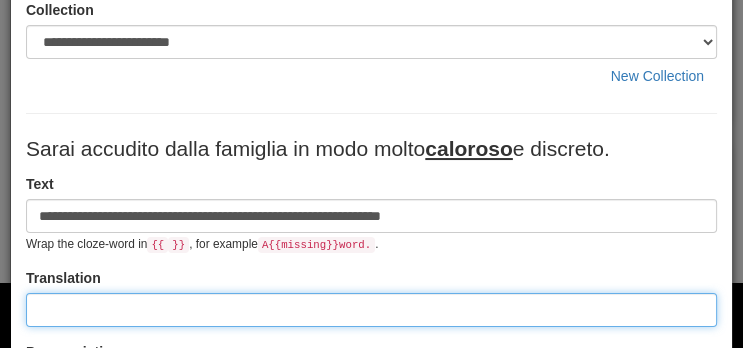 click at bounding box center (371, 310) 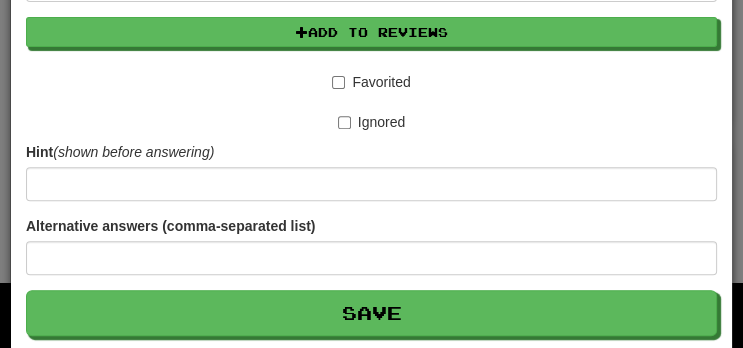 scroll, scrollTop: 622, scrollLeft: 0, axis: vertical 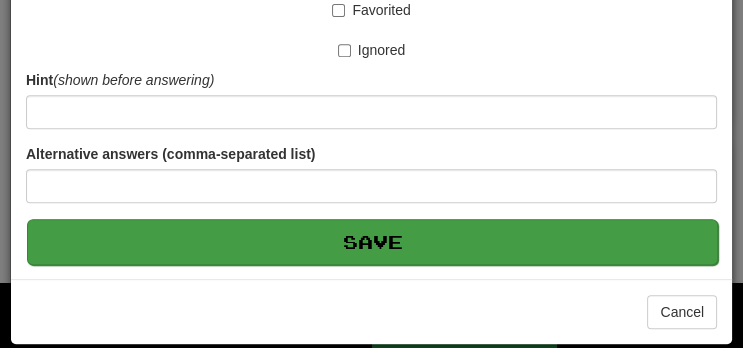 type on "**********" 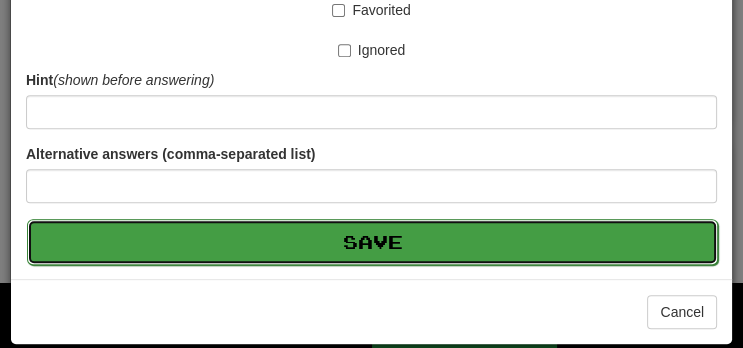 click on "Save" at bounding box center (372, 242) 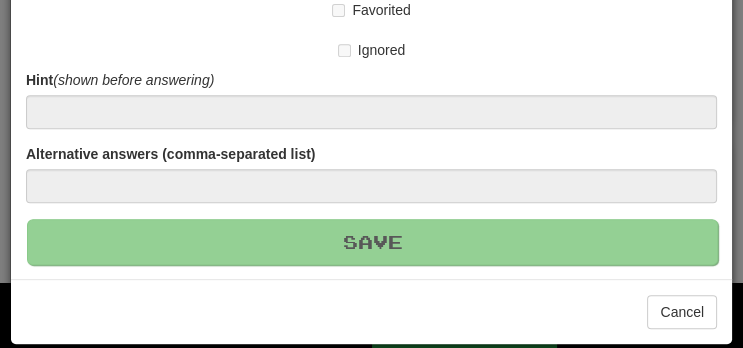 type 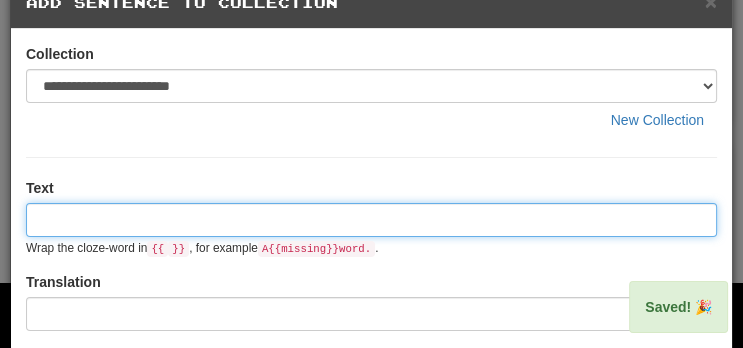 scroll, scrollTop: 0, scrollLeft: 0, axis: both 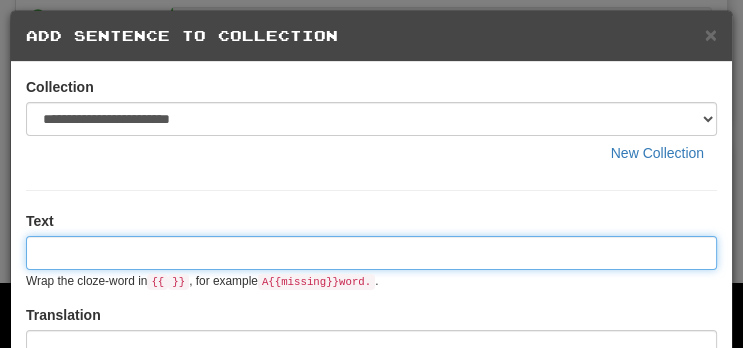 click at bounding box center [371, 253] 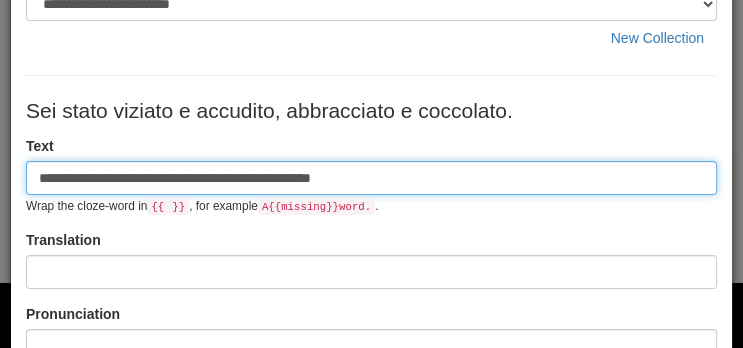 scroll, scrollTop: 117, scrollLeft: 0, axis: vertical 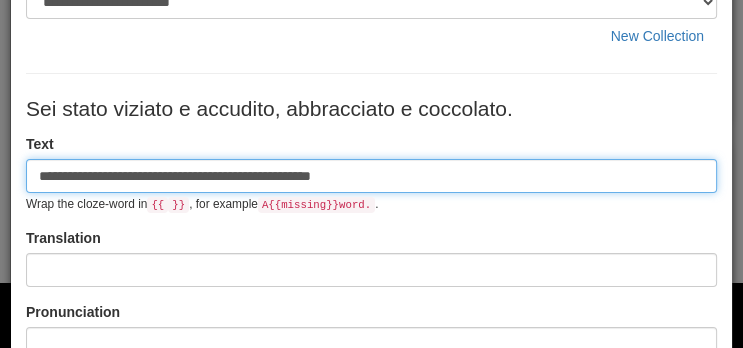 type on "**********" 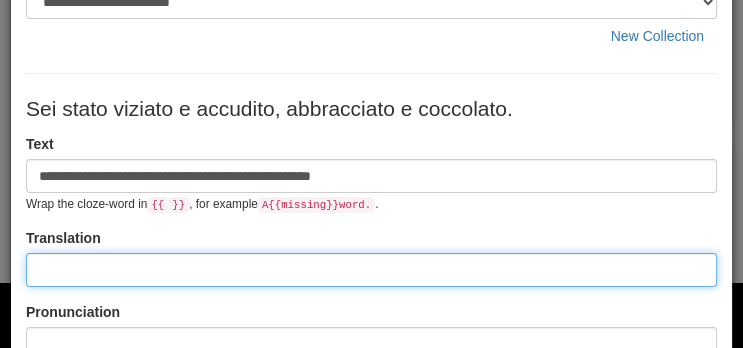 click at bounding box center (371, 270) 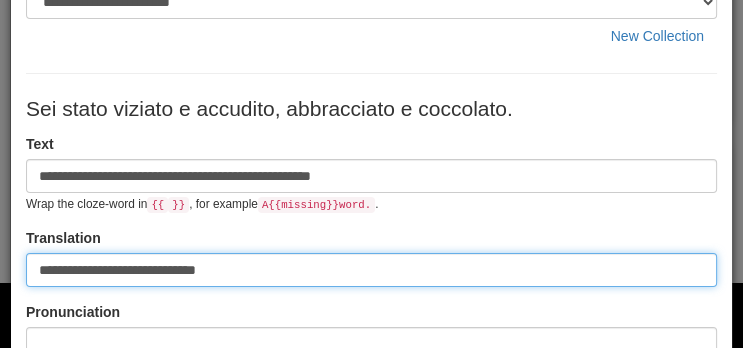 click on "**********" at bounding box center (371, 270) 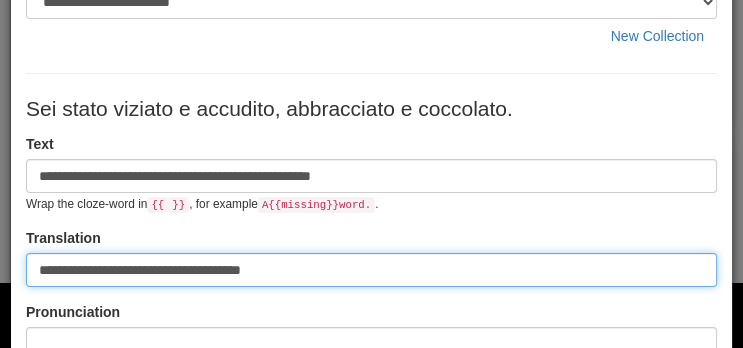 click on "**********" at bounding box center [371, 270] 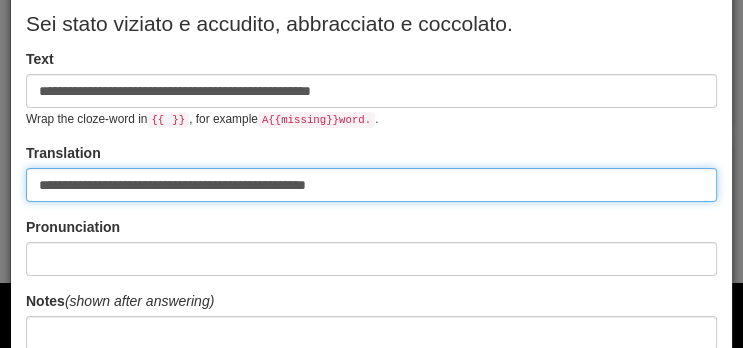 scroll, scrollTop: 203, scrollLeft: 0, axis: vertical 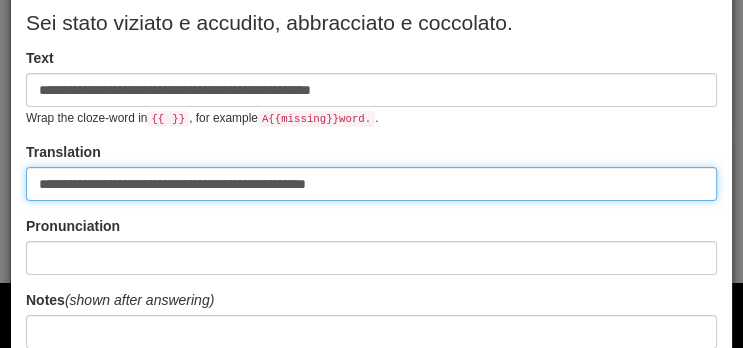type on "**********" 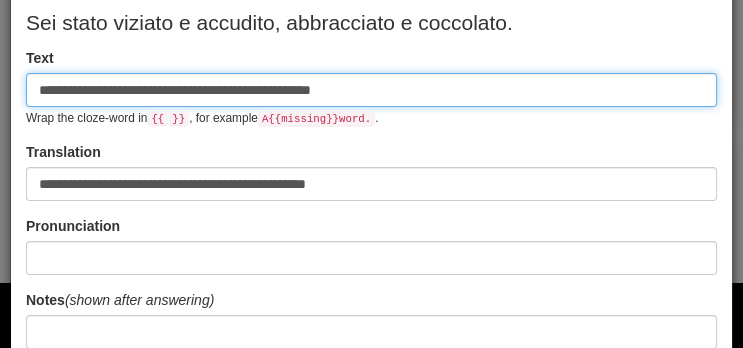 click on "**********" at bounding box center [371, 90] 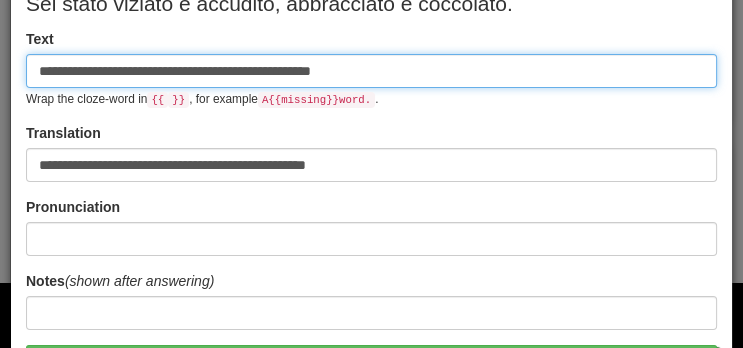 scroll, scrollTop: 224, scrollLeft: 0, axis: vertical 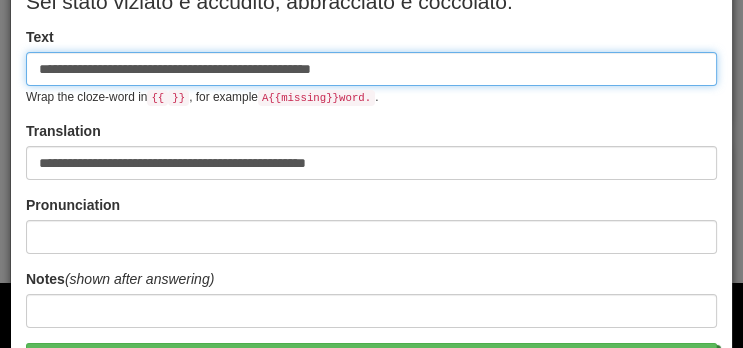 click on "**********" at bounding box center (371, 69) 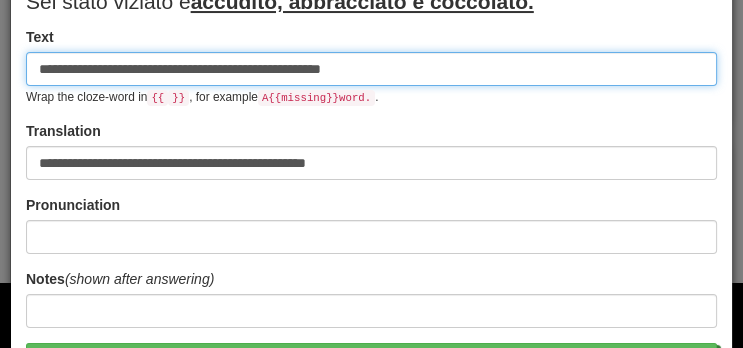 click on "**********" at bounding box center [371, 69] 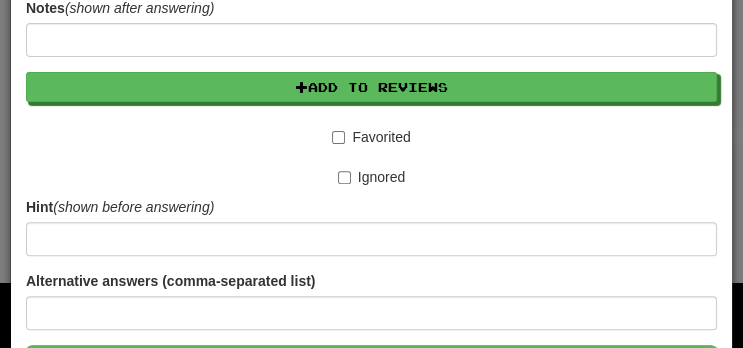scroll, scrollTop: 622, scrollLeft: 0, axis: vertical 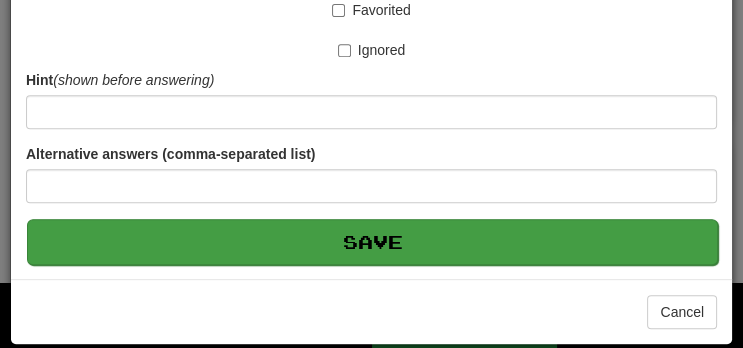type on "**********" 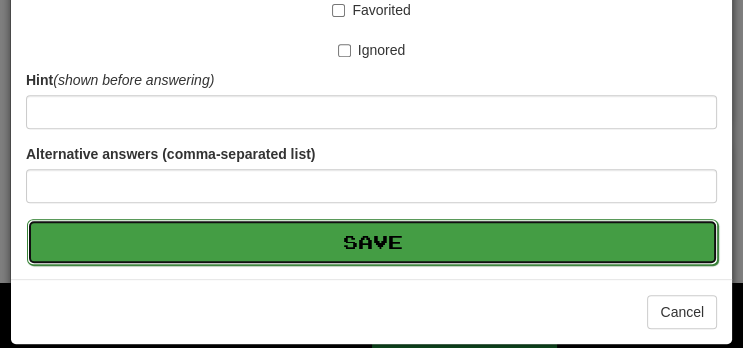 click on "Save" at bounding box center (372, 242) 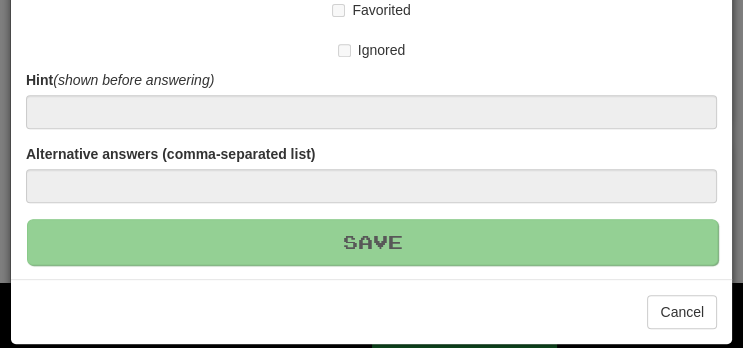 type 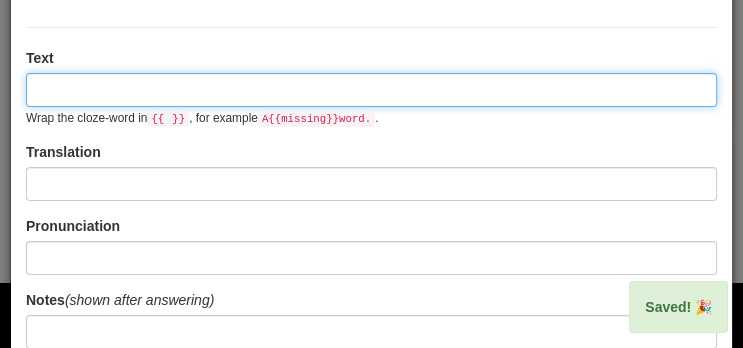 scroll, scrollTop: 0, scrollLeft: 0, axis: both 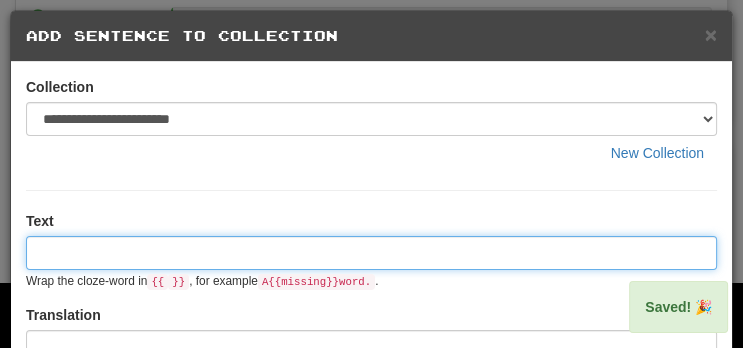 click at bounding box center [371, 253] 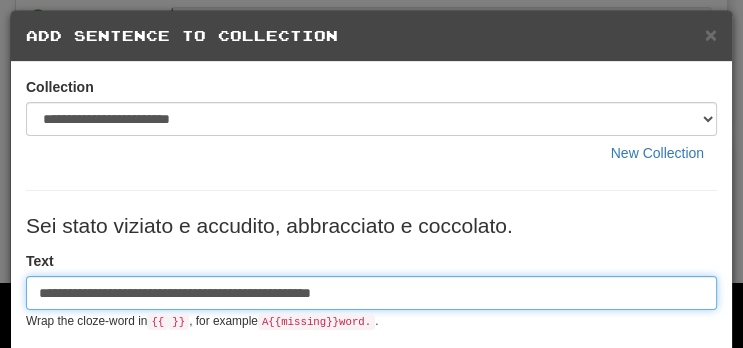 click on "**********" at bounding box center (371, 293) 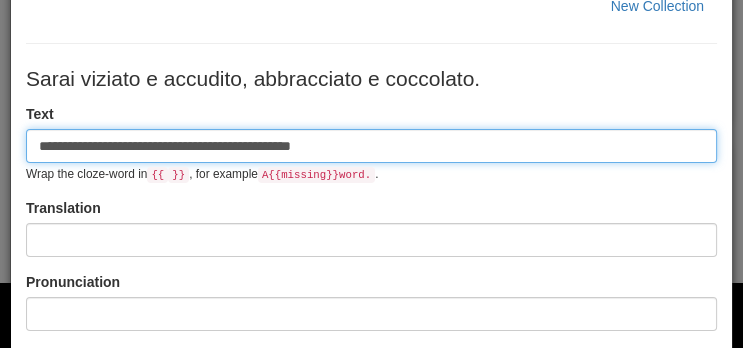 scroll, scrollTop: 152, scrollLeft: 0, axis: vertical 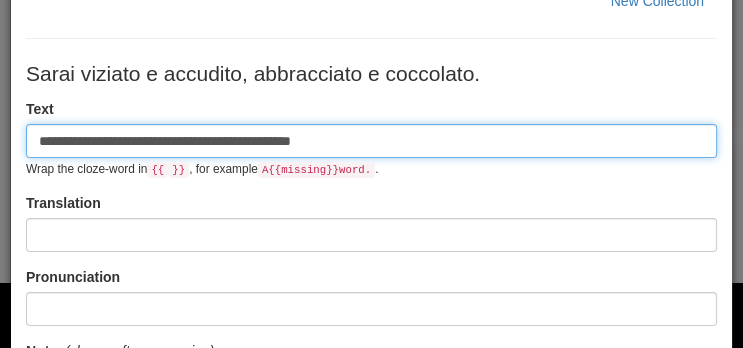 type on "**********" 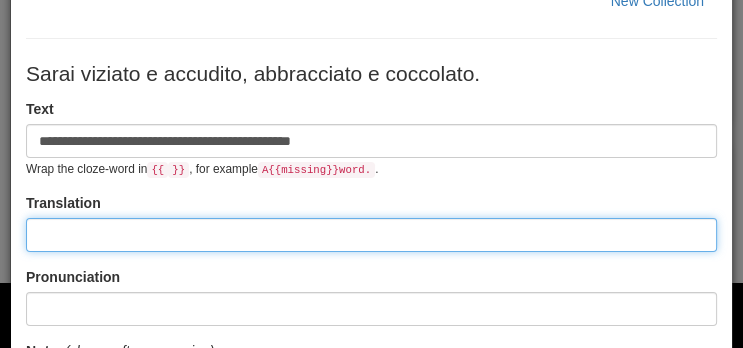 click at bounding box center [371, 235] 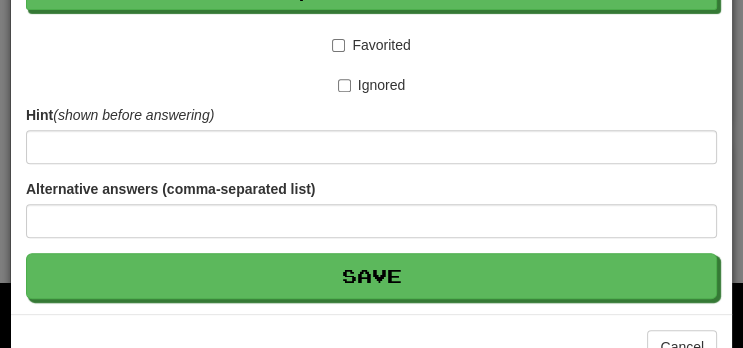 scroll, scrollTop: 622, scrollLeft: 0, axis: vertical 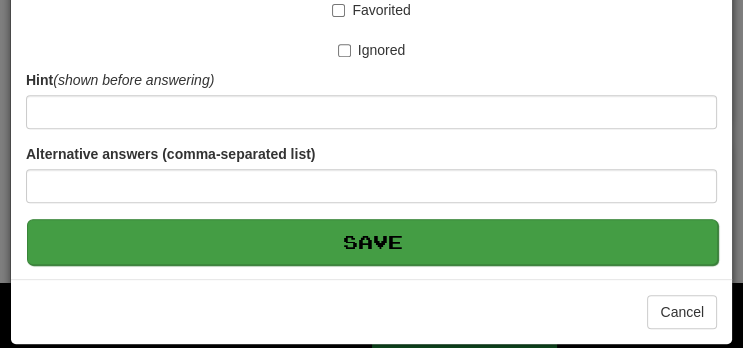 type on "**********" 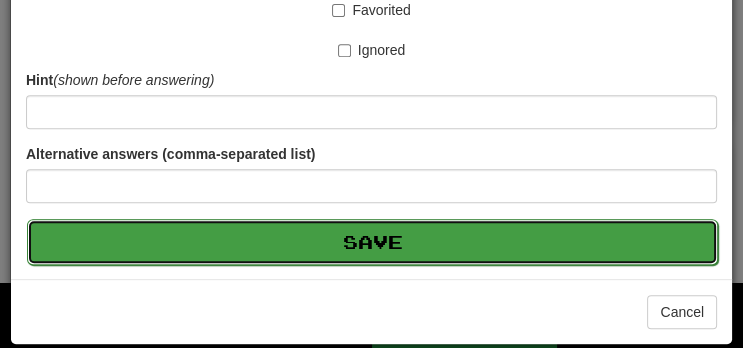 click on "Save" at bounding box center [372, 242] 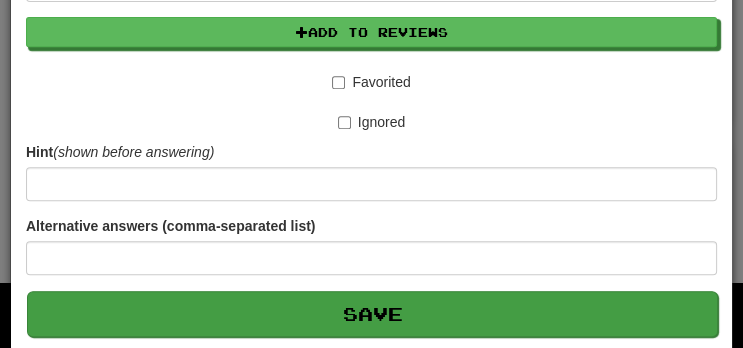 scroll, scrollTop: 4865, scrollLeft: 0, axis: vertical 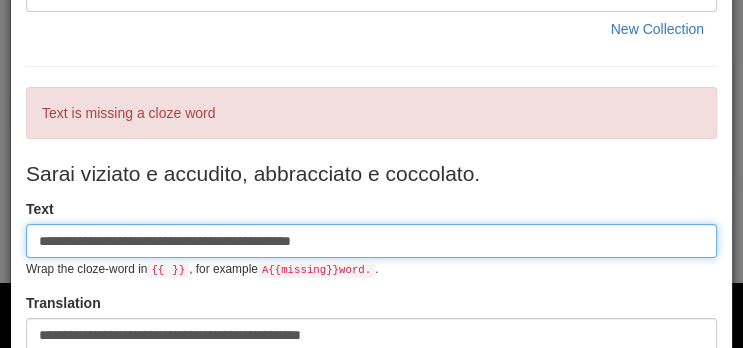click on "**********" at bounding box center [371, 241] 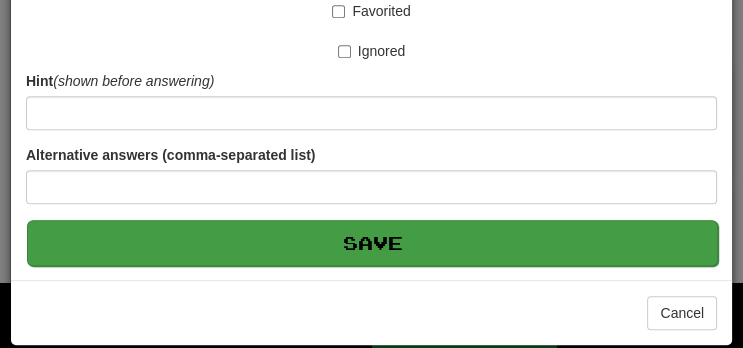 type on "**********" 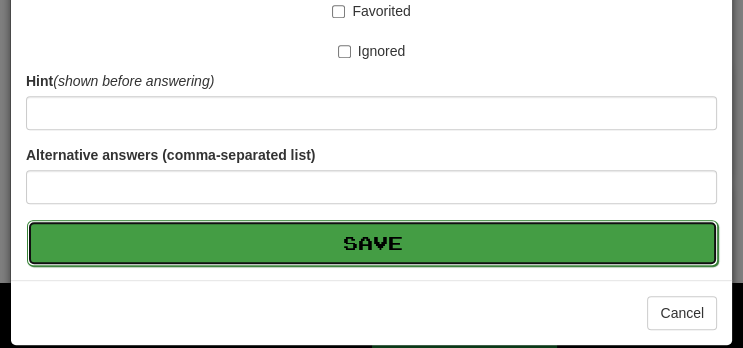 click on "Save" at bounding box center [372, 243] 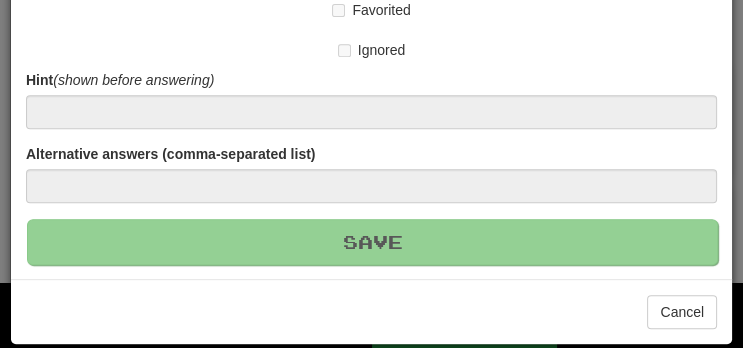 type 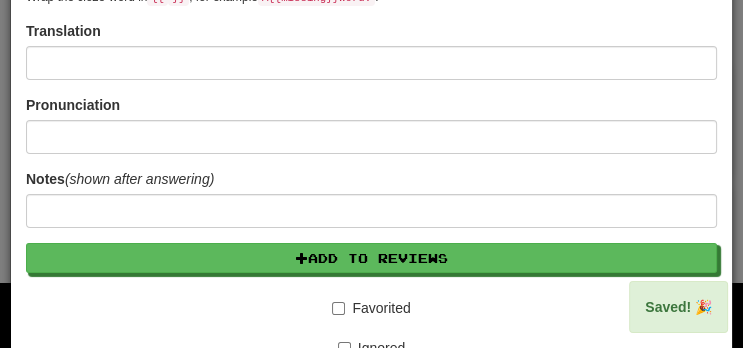 scroll, scrollTop: 0, scrollLeft: 0, axis: both 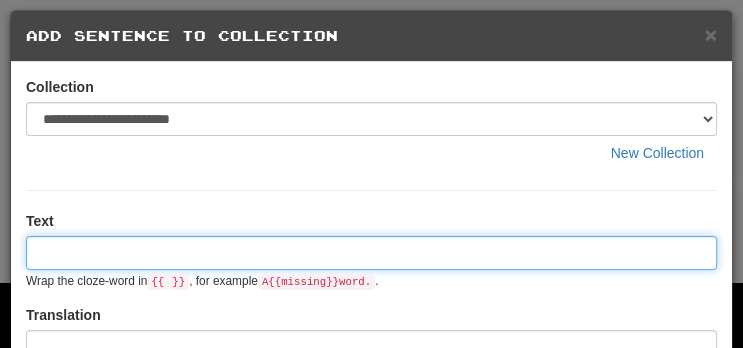 click at bounding box center (371, 253) 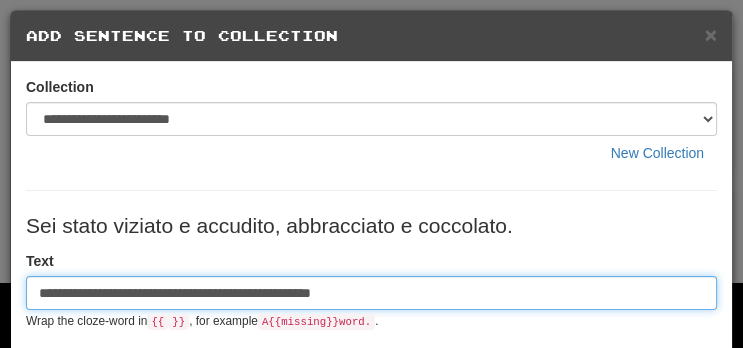 click on "**********" at bounding box center [371, 293] 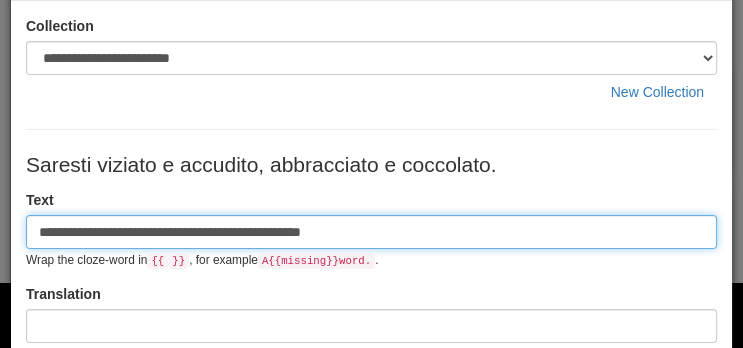 scroll, scrollTop: 121, scrollLeft: 0, axis: vertical 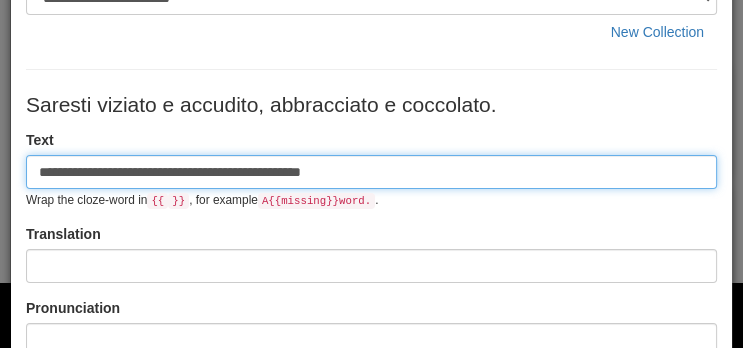 type on "**********" 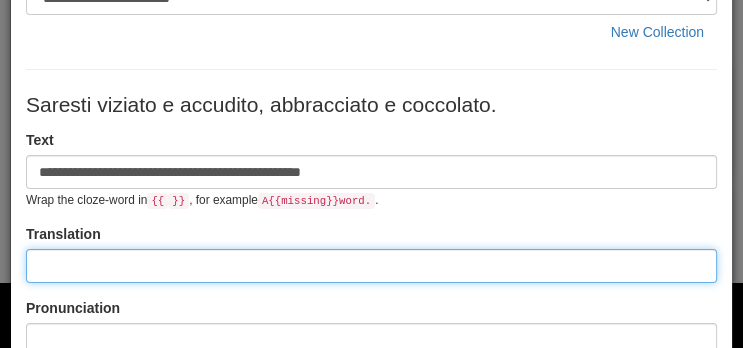 click at bounding box center [371, 266] 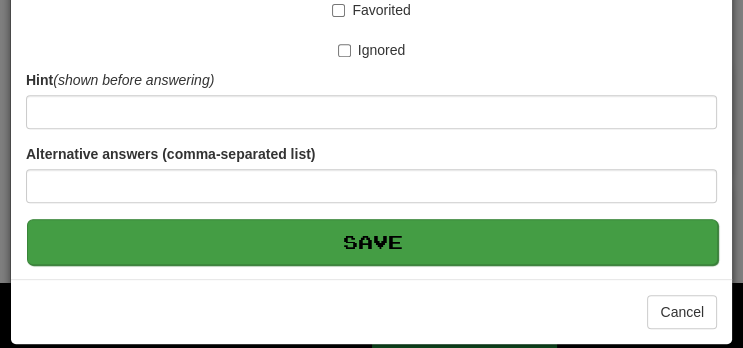 type on "**********" 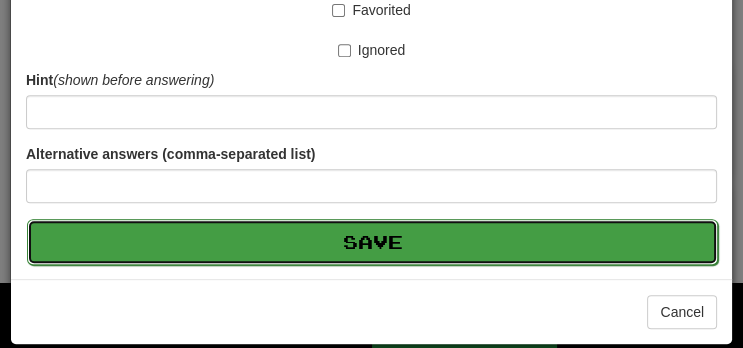click on "Save" at bounding box center [372, 242] 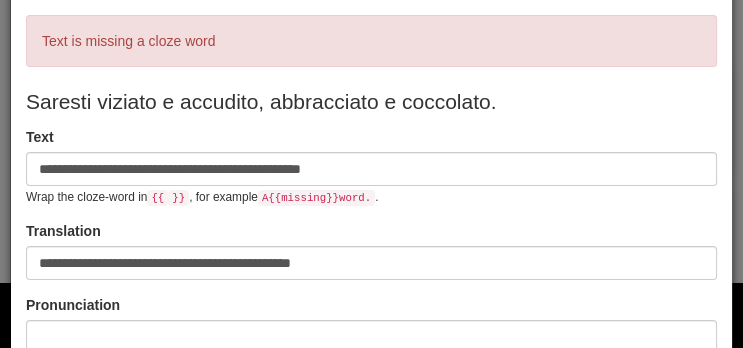 scroll, scrollTop: 201, scrollLeft: 0, axis: vertical 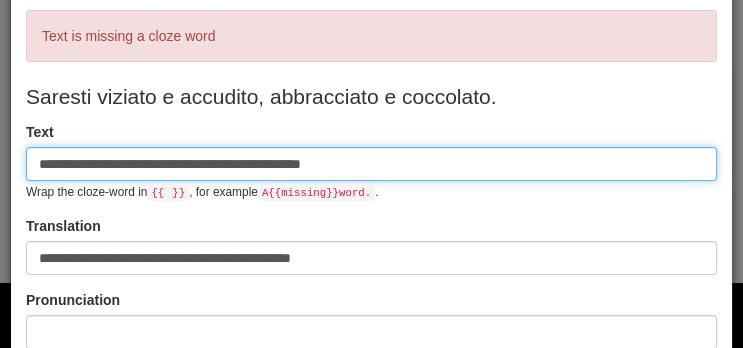 click on "**********" at bounding box center [371, 164] 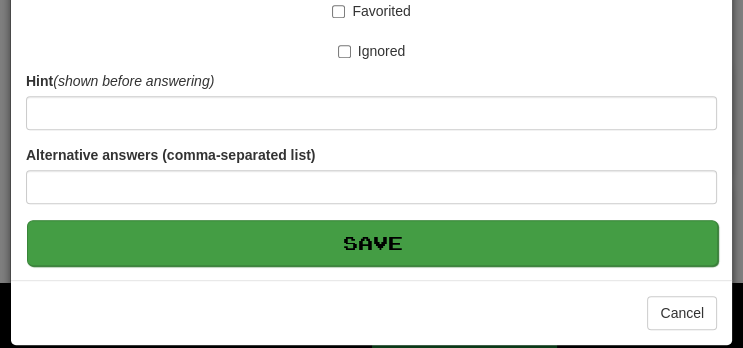 type on "**********" 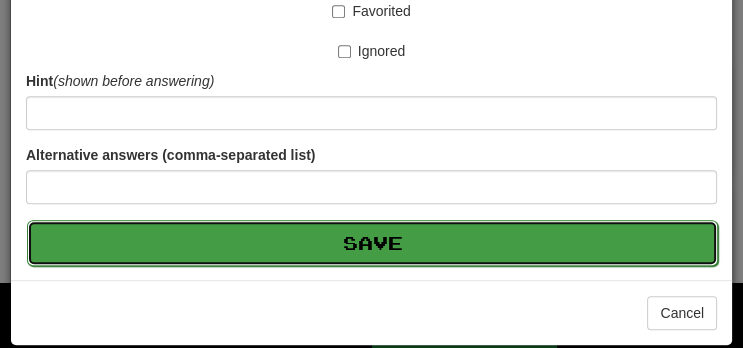 click on "Save" at bounding box center [372, 243] 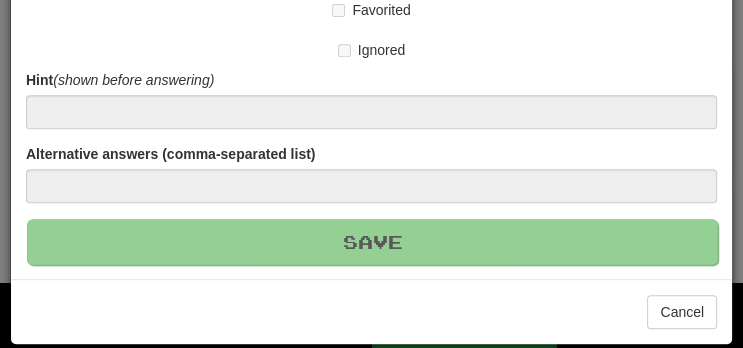 type 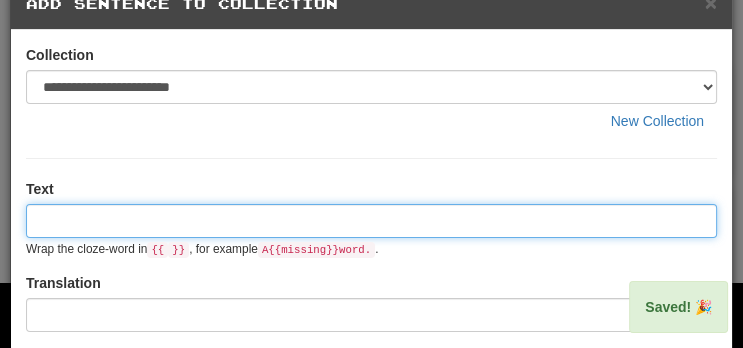 scroll, scrollTop: 0, scrollLeft: 0, axis: both 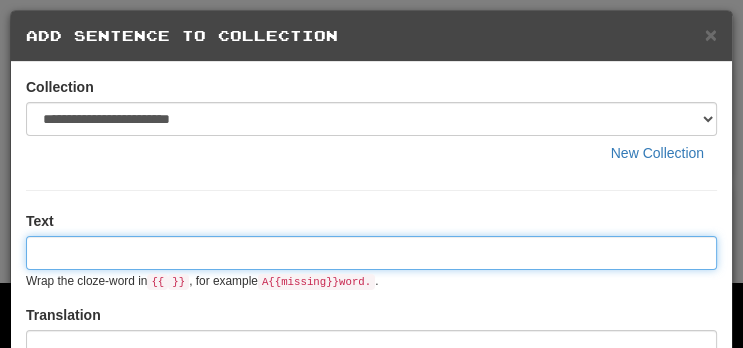click at bounding box center [371, 253] 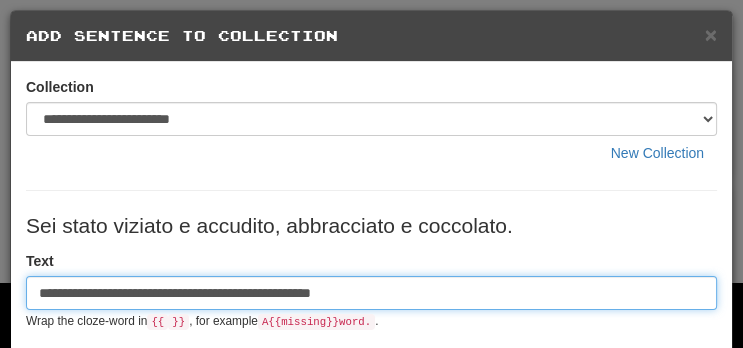 click on "**********" at bounding box center (371, 293) 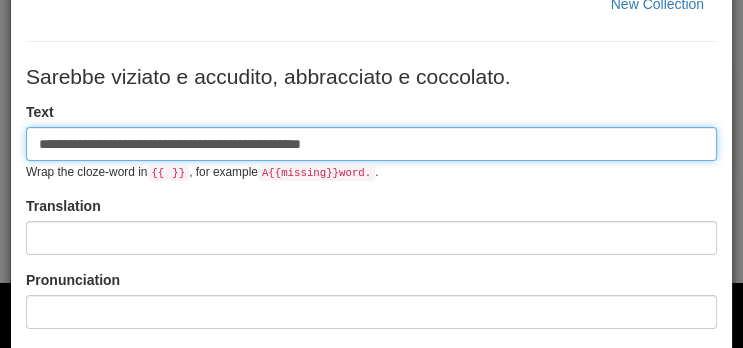 scroll, scrollTop: 150, scrollLeft: 0, axis: vertical 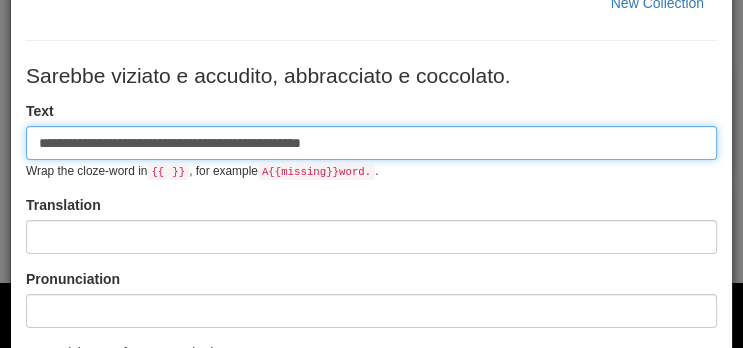 type on "**********" 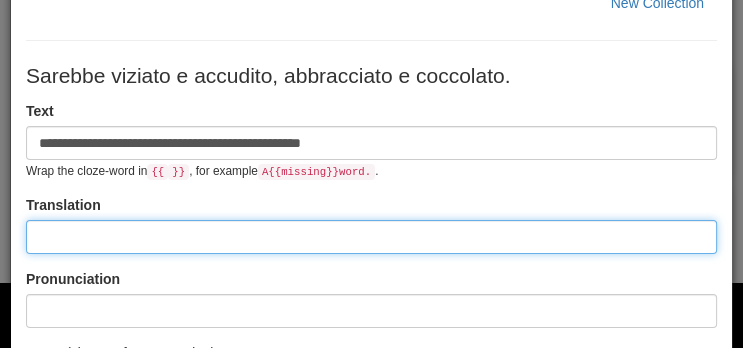 click at bounding box center [371, 237] 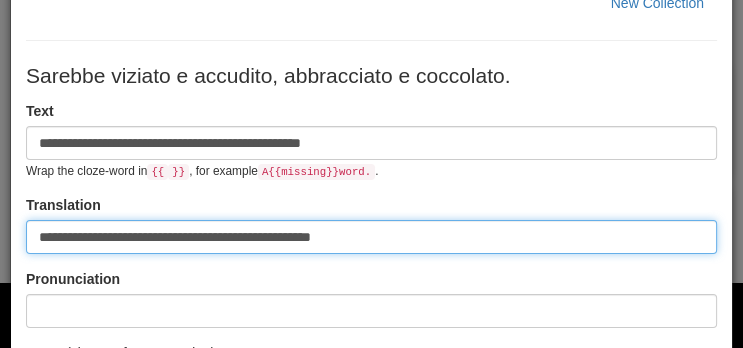 type on "**********" 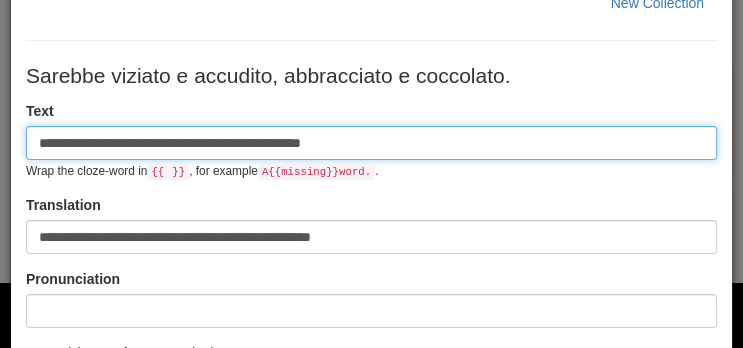 click on "**********" at bounding box center (371, 143) 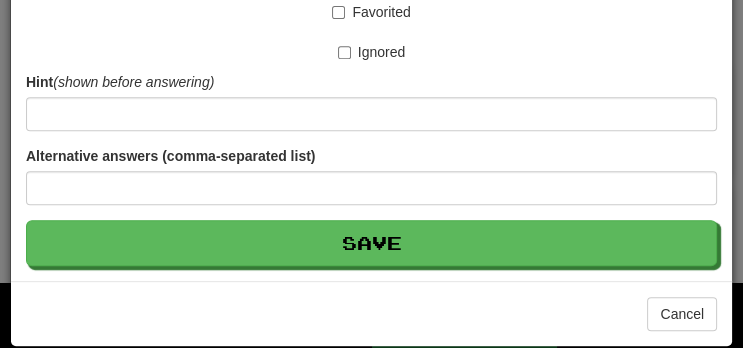 scroll, scrollTop: 622, scrollLeft: 0, axis: vertical 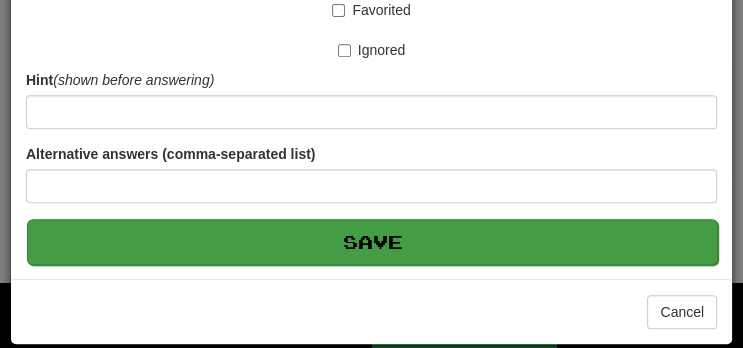 type on "**********" 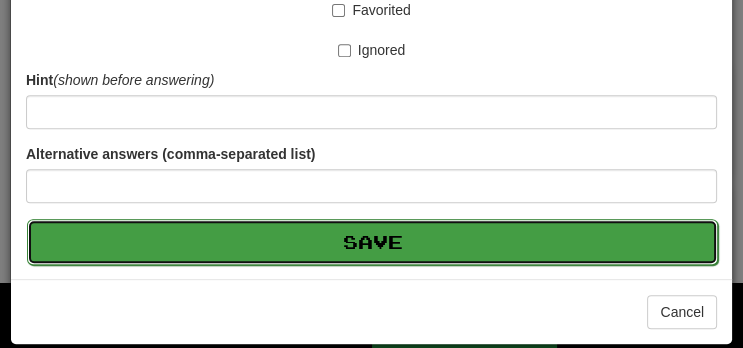 click on "Save" at bounding box center [372, 242] 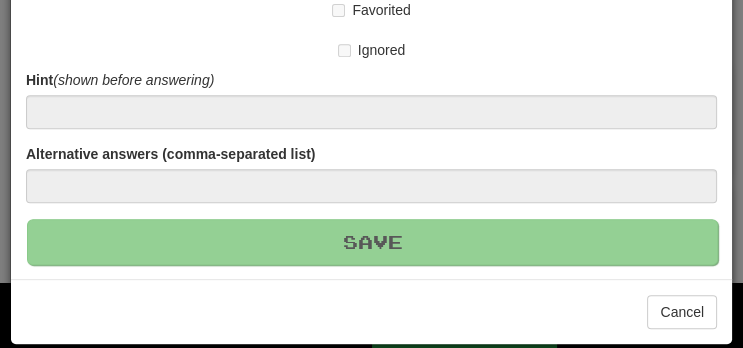 type 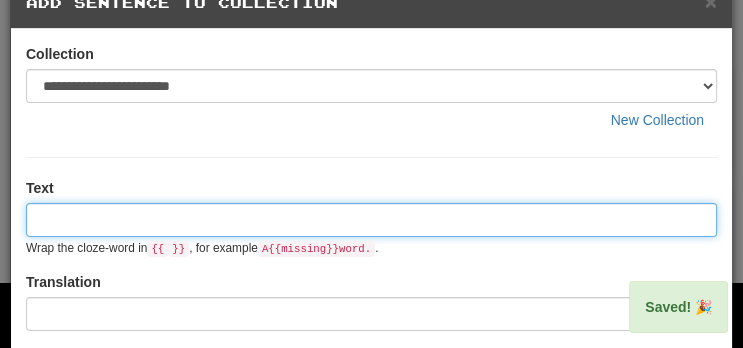 scroll, scrollTop: 0, scrollLeft: 0, axis: both 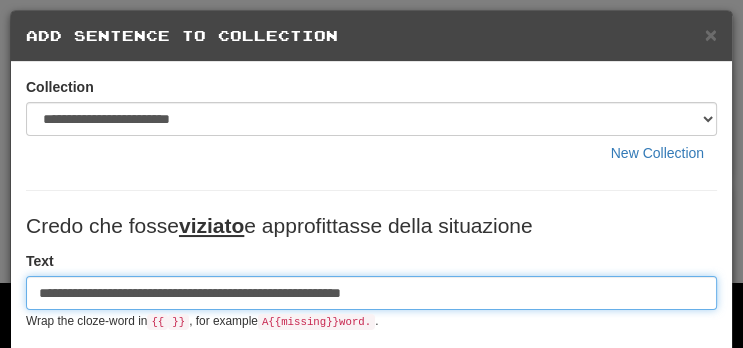 click on "**********" at bounding box center [371, 293] 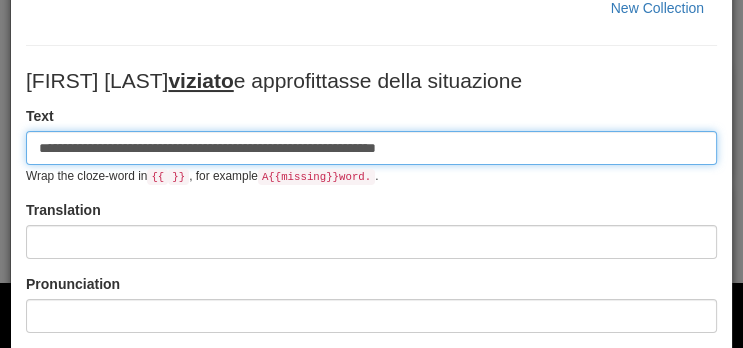 scroll, scrollTop: 149, scrollLeft: 0, axis: vertical 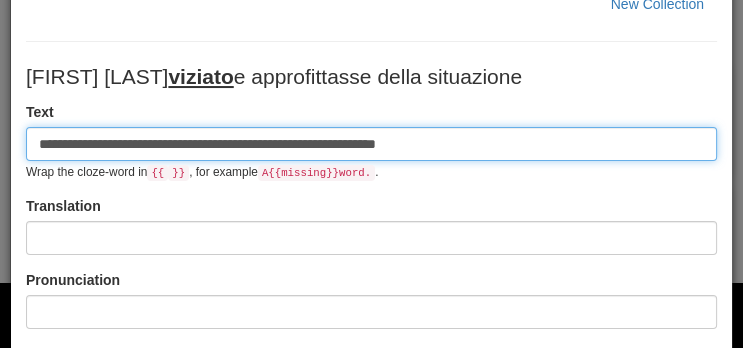 type on "**********" 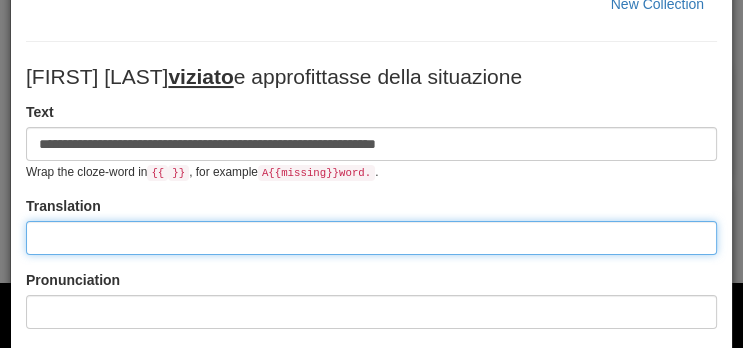 click at bounding box center (371, 238) 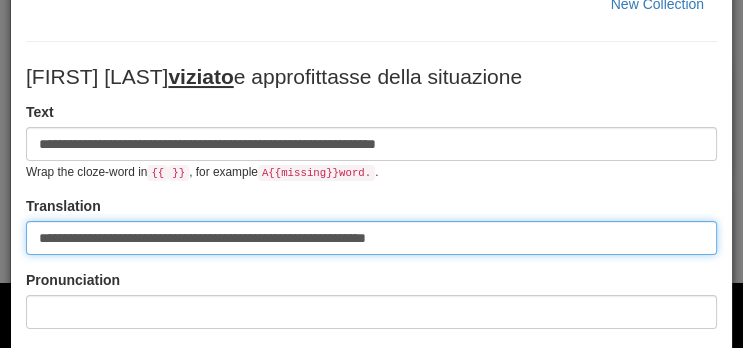 type on "**********" 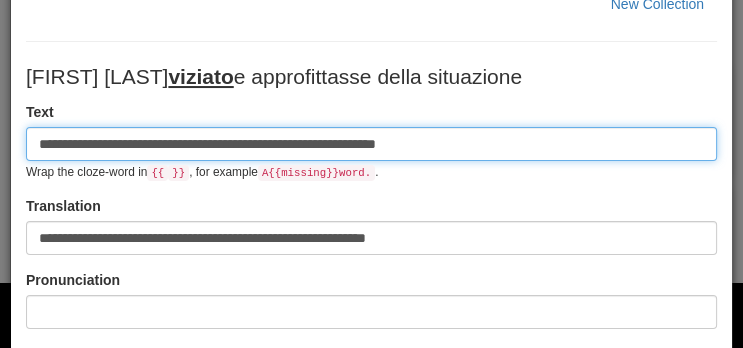 click on "**********" at bounding box center (371, 144) 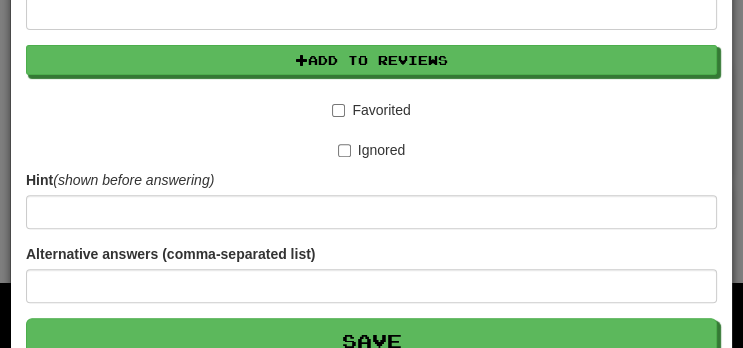 scroll, scrollTop: 622, scrollLeft: 0, axis: vertical 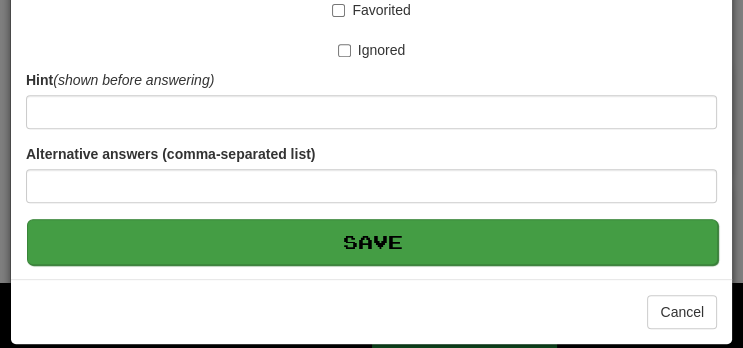 type on "**********" 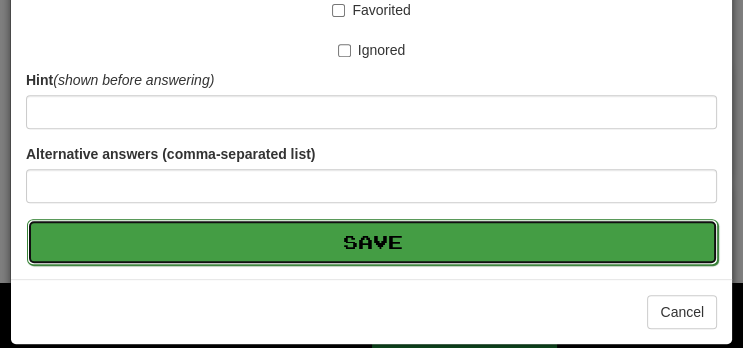 click on "Save" at bounding box center (372, 242) 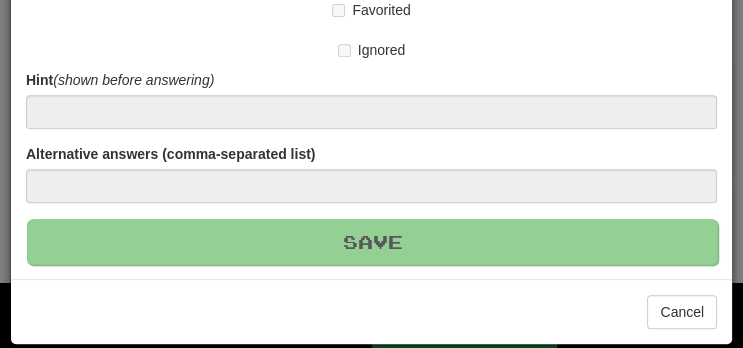 type 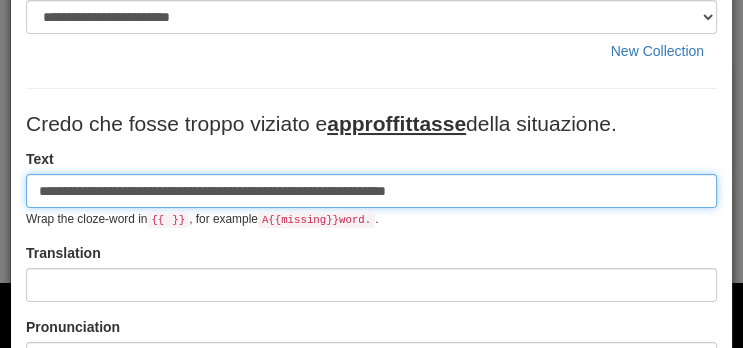 scroll, scrollTop: 105, scrollLeft: 0, axis: vertical 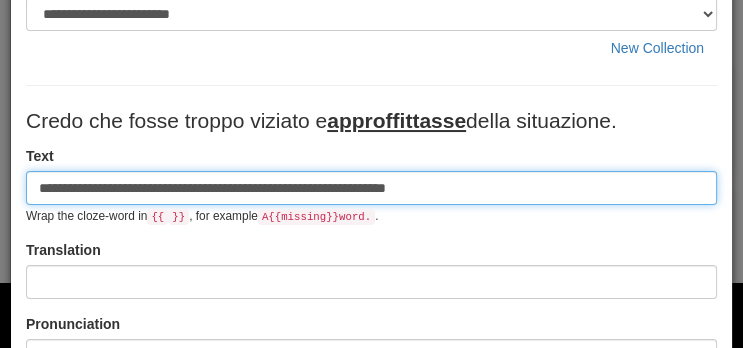 type on "**********" 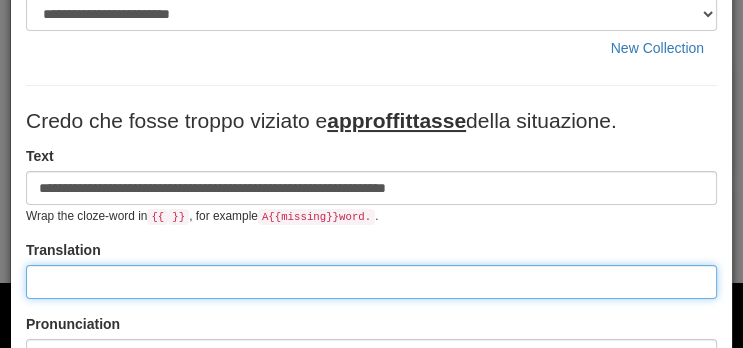 click at bounding box center [371, 282] 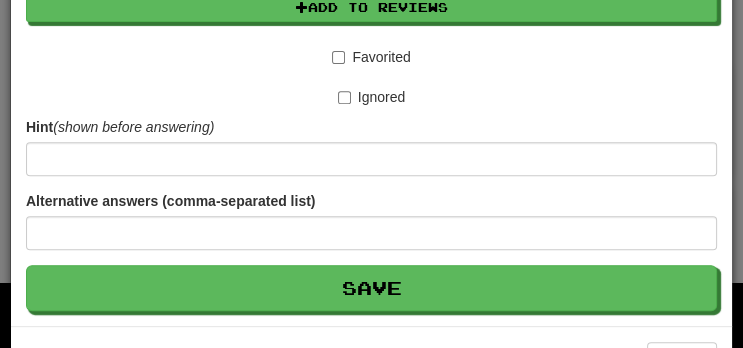 scroll, scrollTop: 578, scrollLeft: 0, axis: vertical 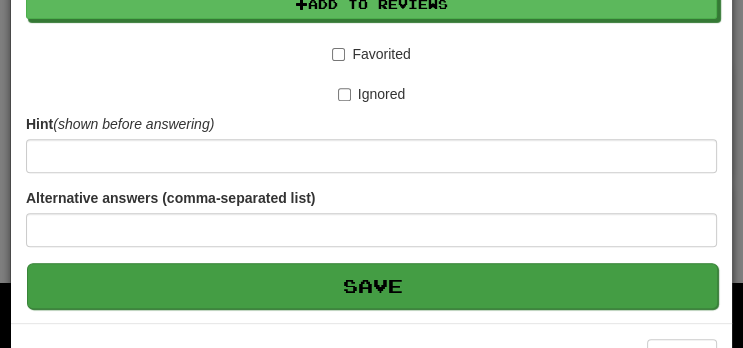 type on "**********" 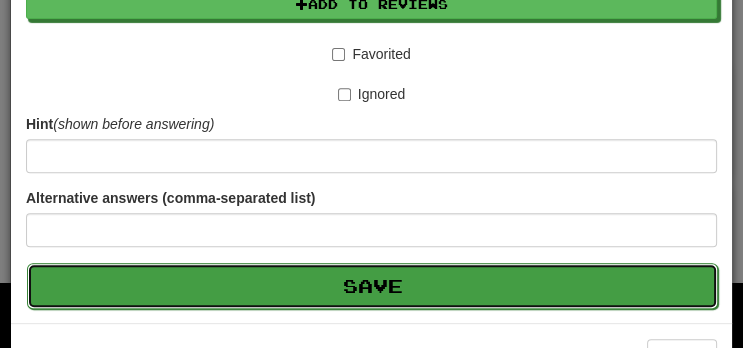 click on "Save" at bounding box center [372, 286] 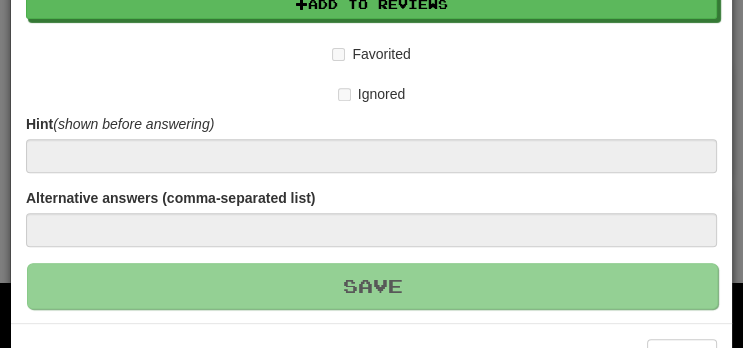 type 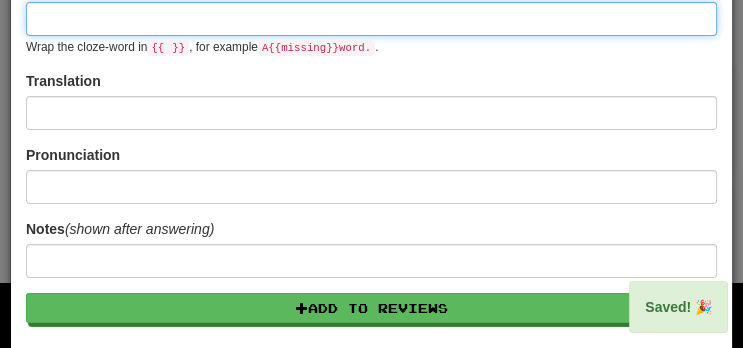 scroll, scrollTop: 0, scrollLeft: 0, axis: both 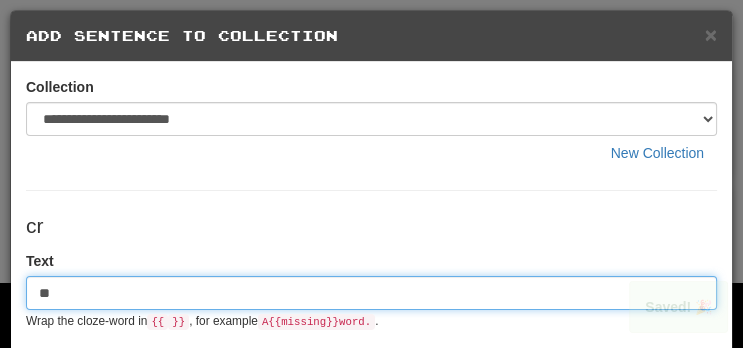 type on "*" 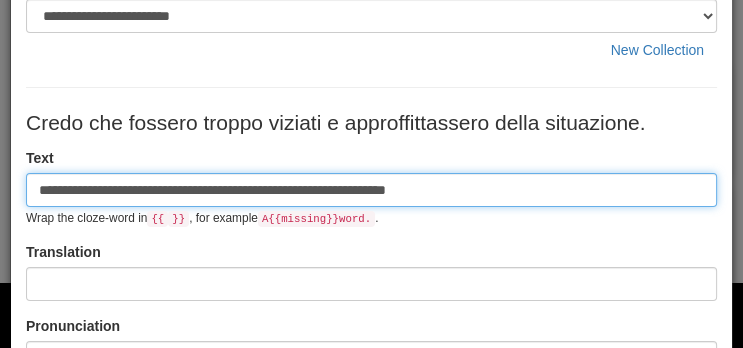 scroll, scrollTop: 108, scrollLeft: 0, axis: vertical 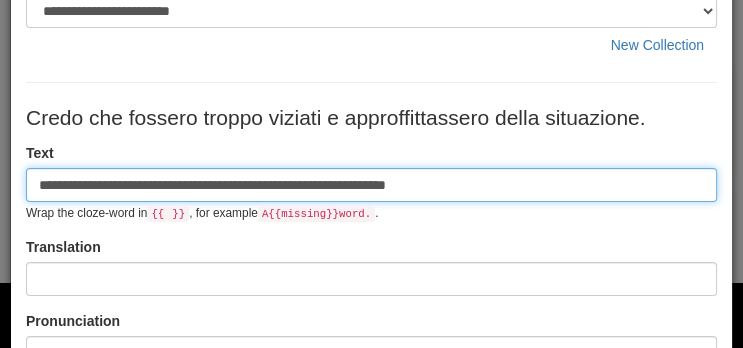 type on "**********" 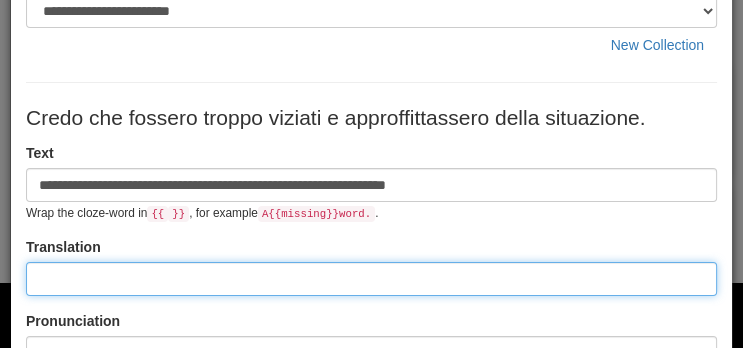 click at bounding box center (371, 279) 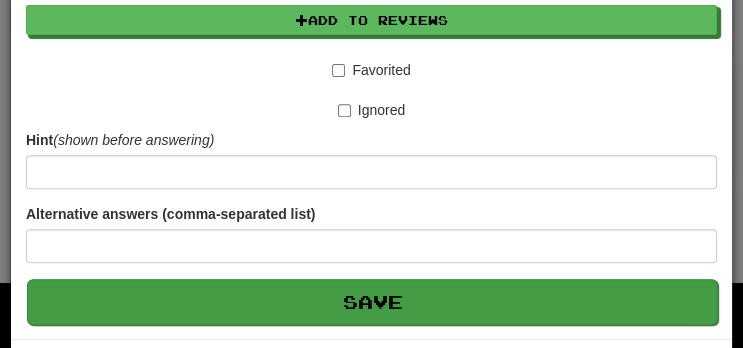type on "**********" 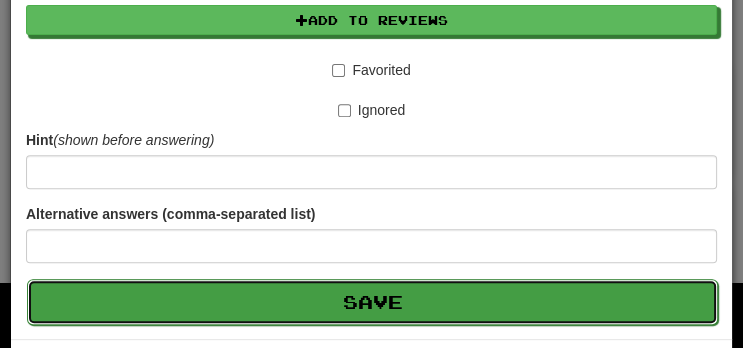 click on "Save" at bounding box center (372, 302) 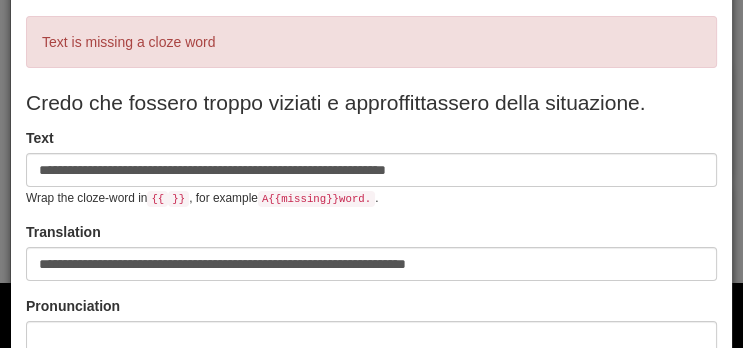 scroll, scrollTop: 196, scrollLeft: 0, axis: vertical 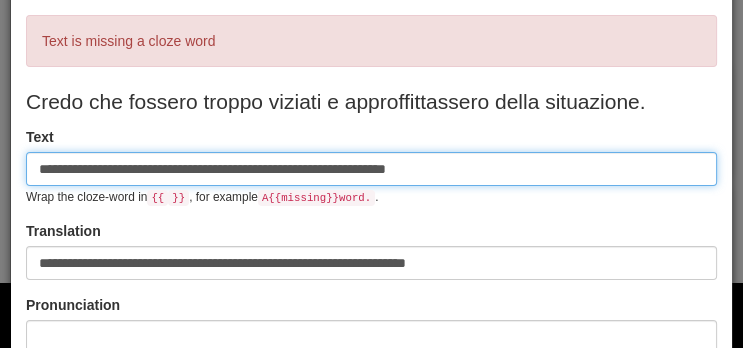 click on "**********" at bounding box center [371, 169] 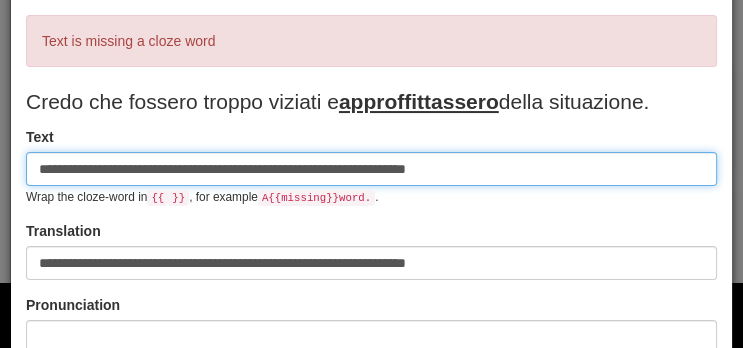 click on "**********" at bounding box center [371, 169] 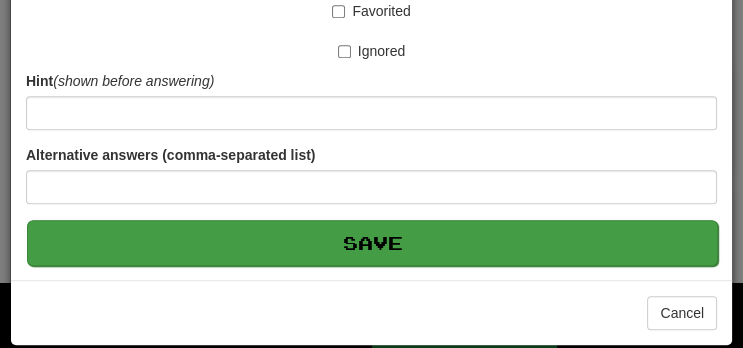 type on "**********" 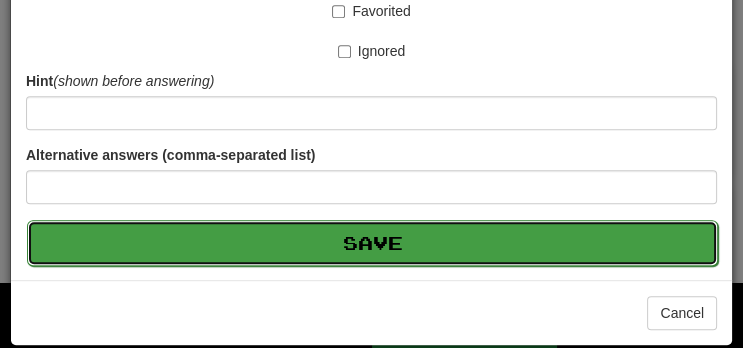 click on "Save" at bounding box center (372, 243) 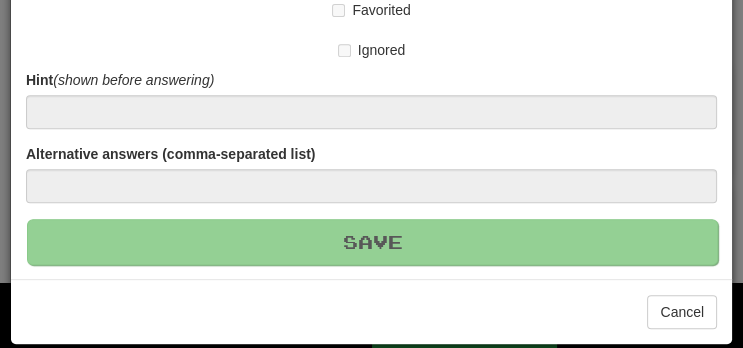 type 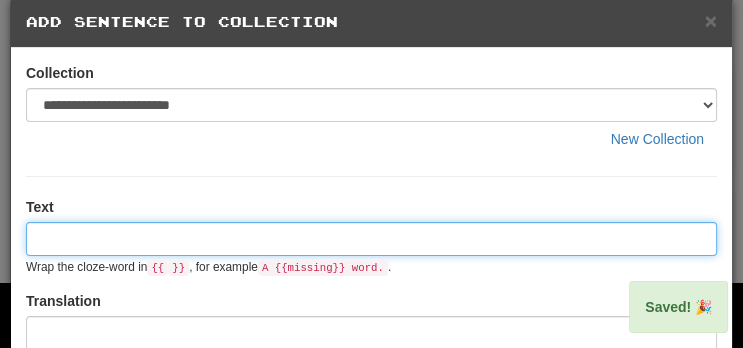 scroll, scrollTop: 0, scrollLeft: 0, axis: both 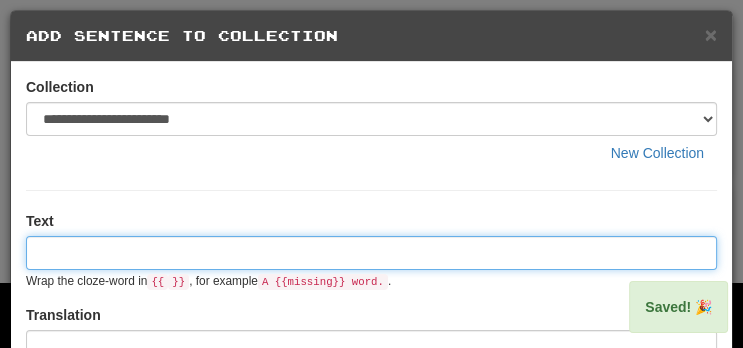 click at bounding box center (371, 253) 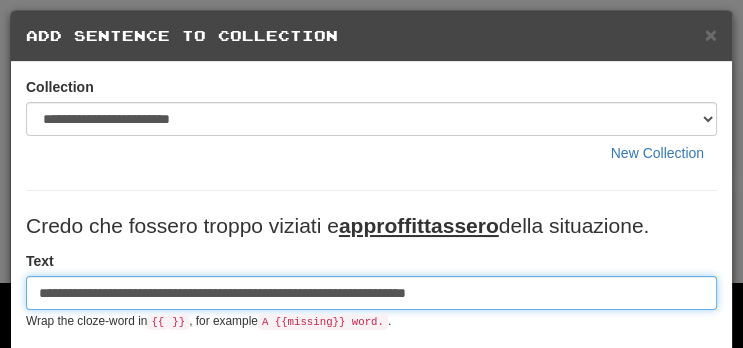 click on "**********" at bounding box center (371, 293) 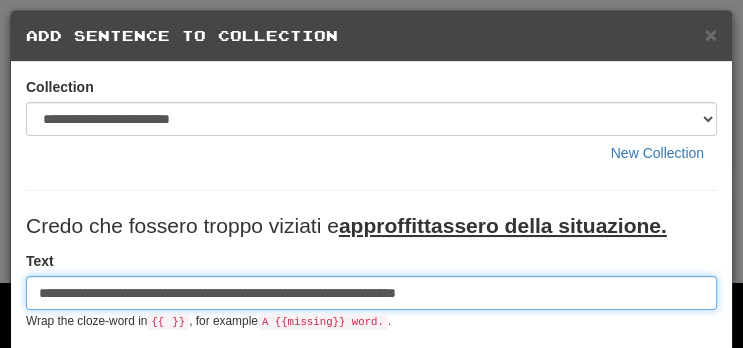 click on "**********" at bounding box center [371, 293] 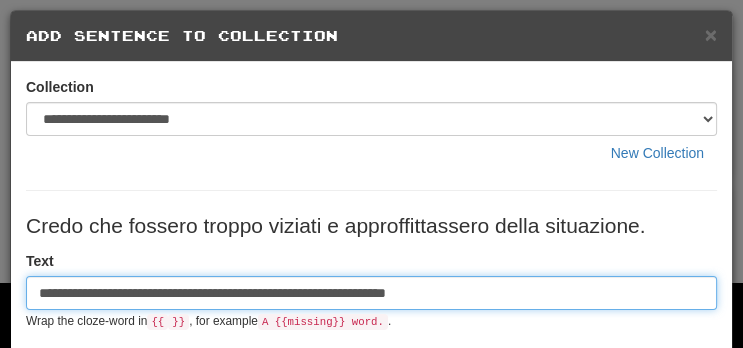 click on "**********" at bounding box center [371, 293] 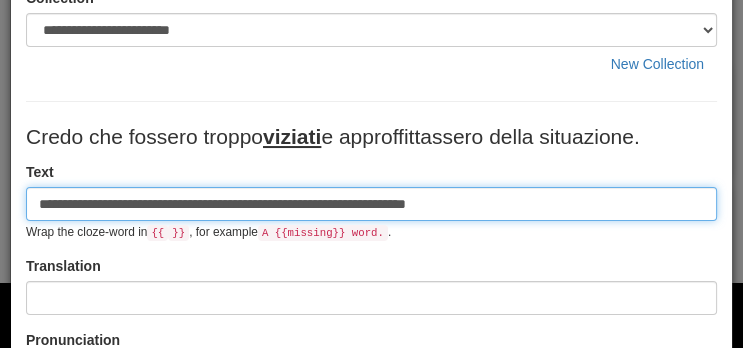 scroll, scrollTop: 139, scrollLeft: 0, axis: vertical 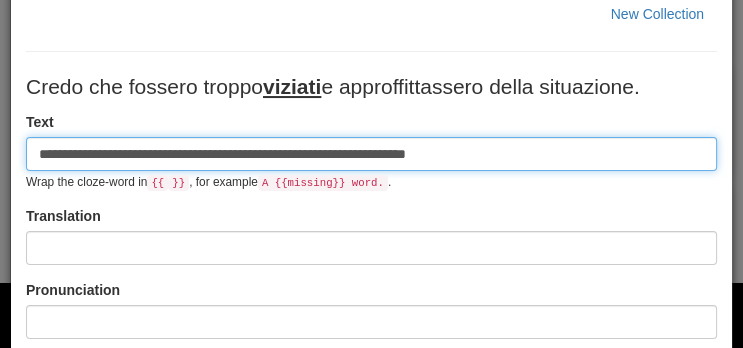 type on "**********" 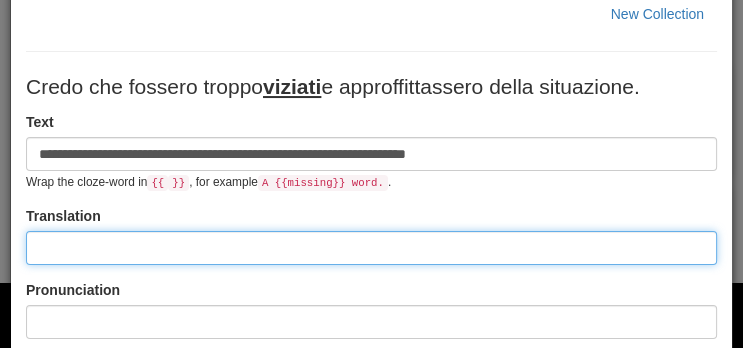 click at bounding box center (371, 248) 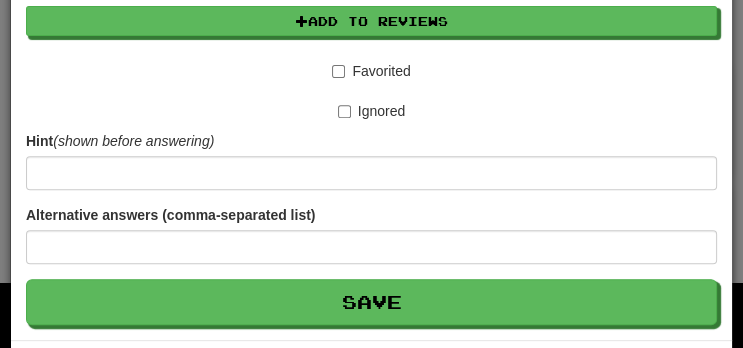 scroll, scrollTop: 622, scrollLeft: 0, axis: vertical 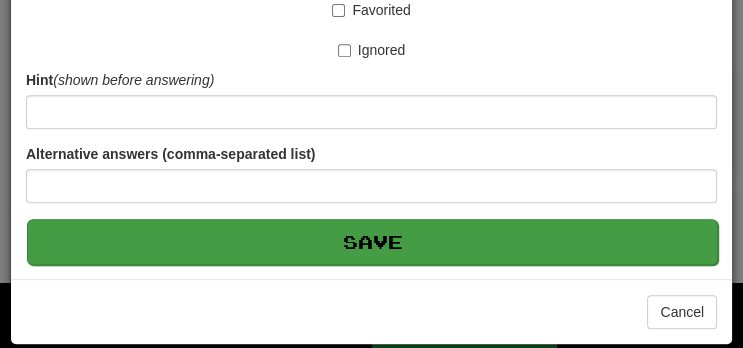 type on "**********" 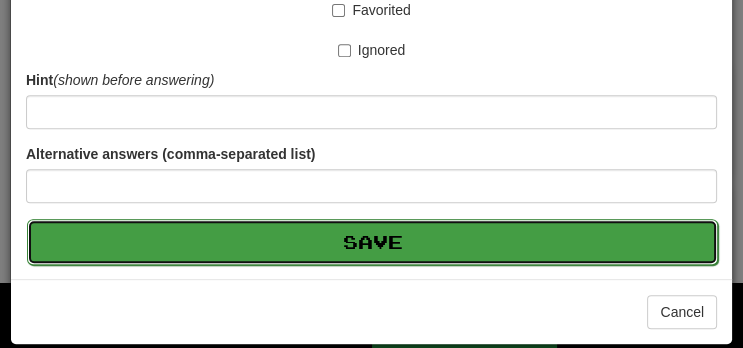 click on "Save" at bounding box center (372, 242) 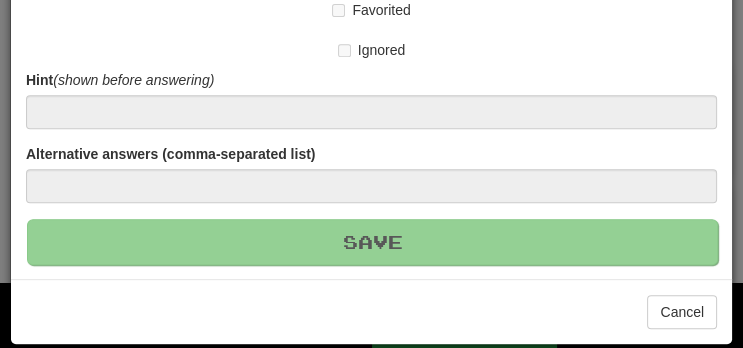 type 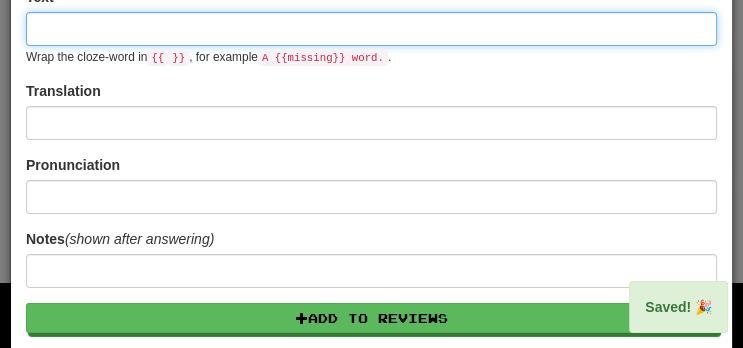 scroll, scrollTop: 0, scrollLeft: 0, axis: both 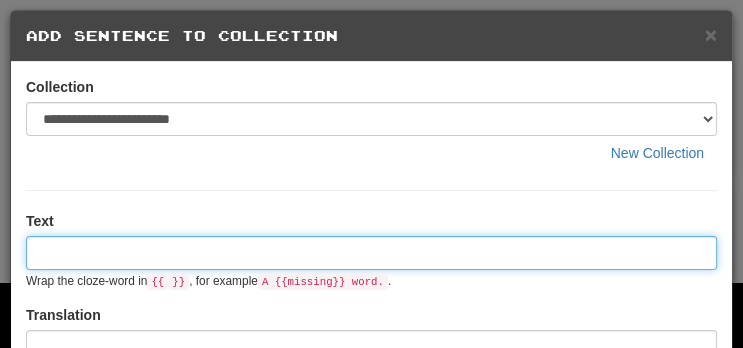 click at bounding box center (371, 253) 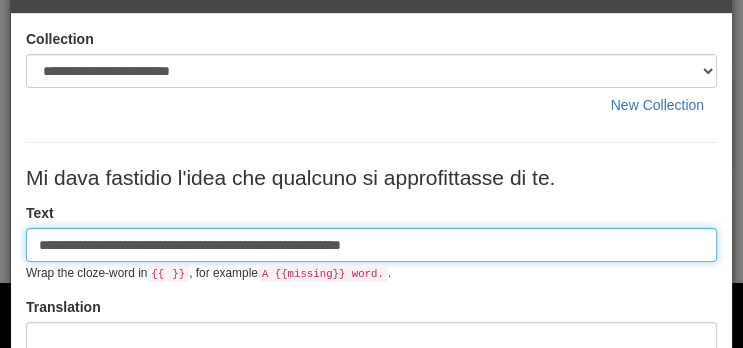scroll, scrollTop: 49, scrollLeft: 0, axis: vertical 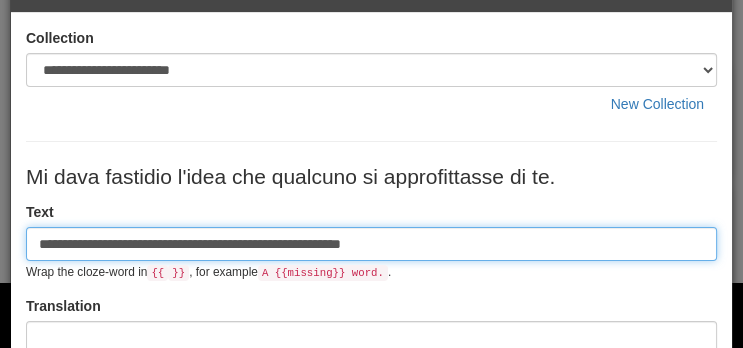 click on "**********" at bounding box center (371, 244) 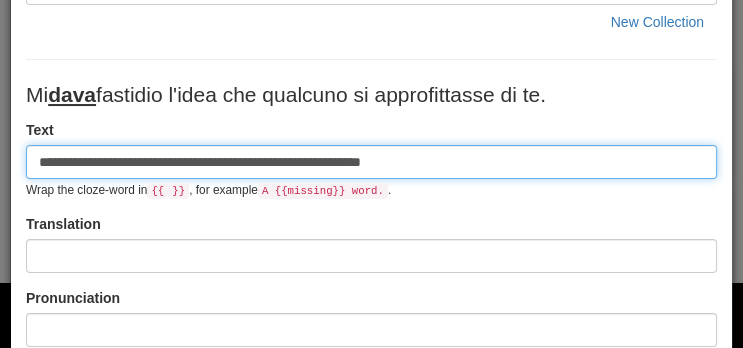scroll, scrollTop: 141, scrollLeft: 0, axis: vertical 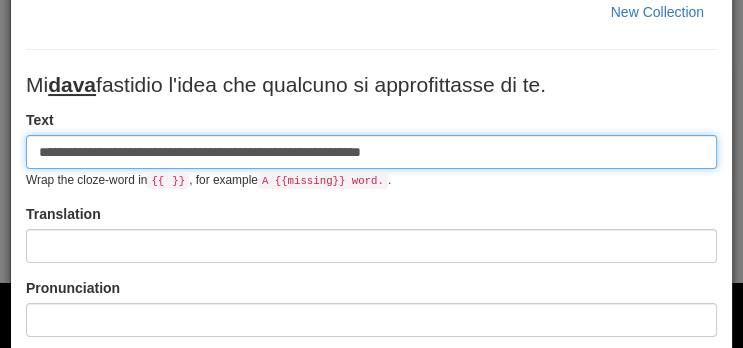 type on "**********" 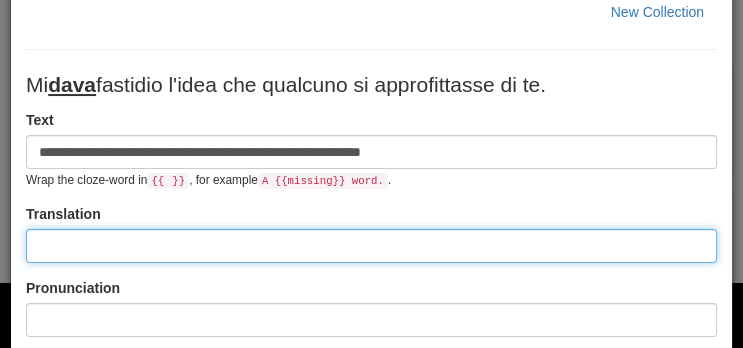 click at bounding box center (371, 246) 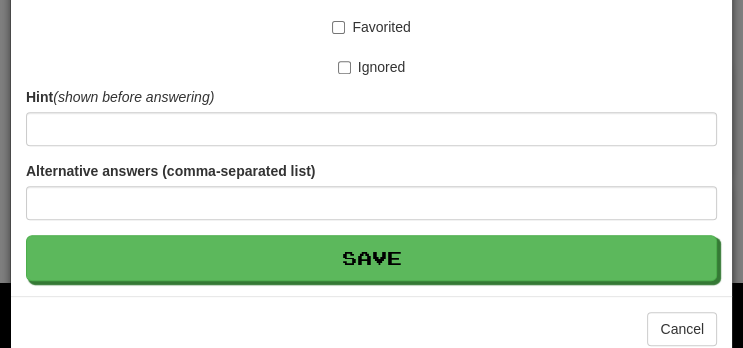 scroll, scrollTop: 611, scrollLeft: 0, axis: vertical 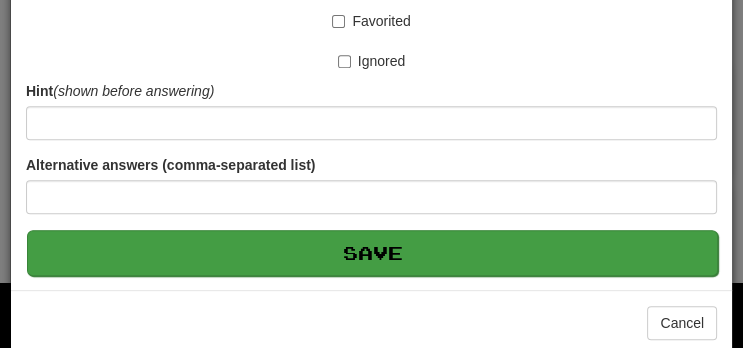type on "**********" 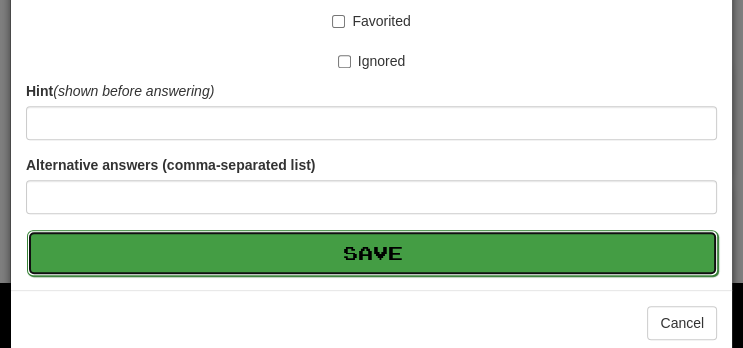click on "Save" at bounding box center [372, 253] 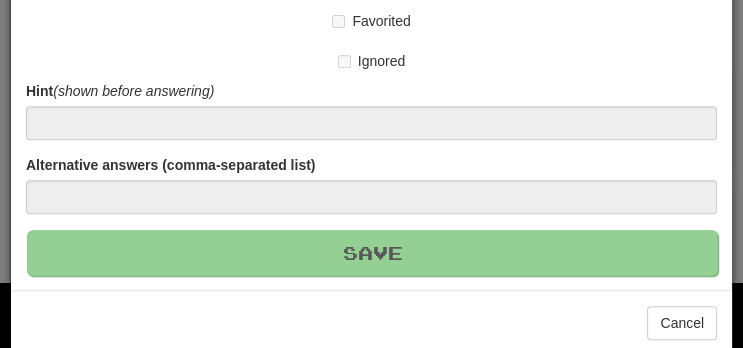 type 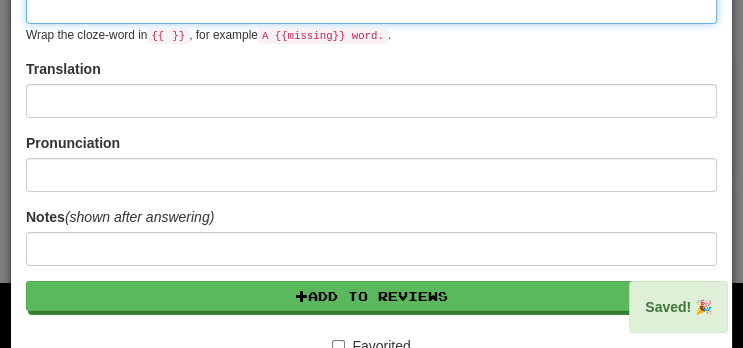 scroll, scrollTop: 0, scrollLeft: 0, axis: both 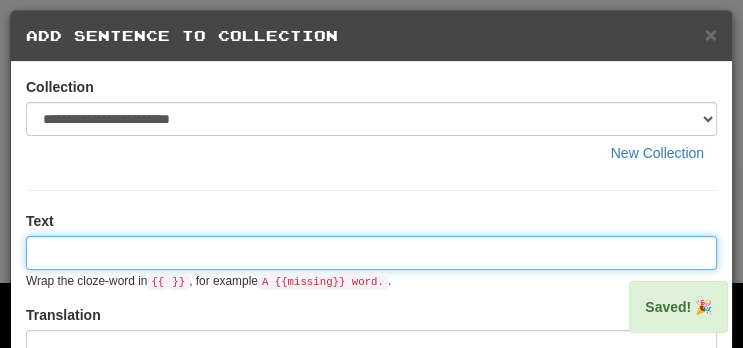 click at bounding box center [371, 253] 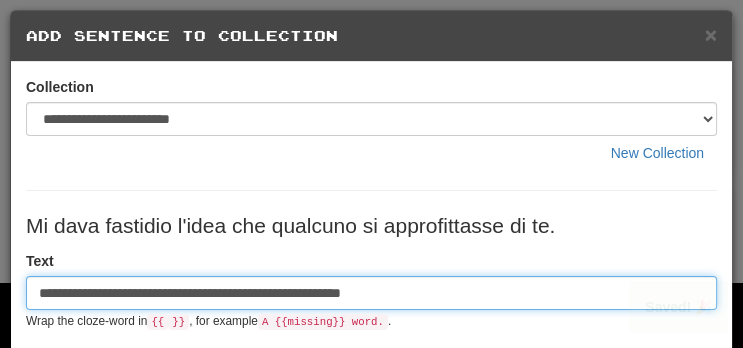 click on "**********" at bounding box center [371, 293] 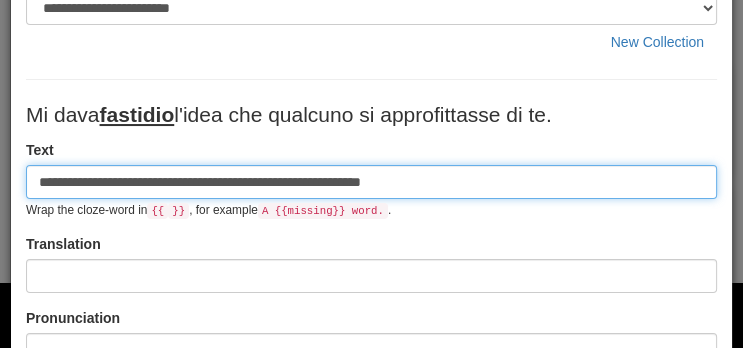 scroll, scrollTop: 115, scrollLeft: 0, axis: vertical 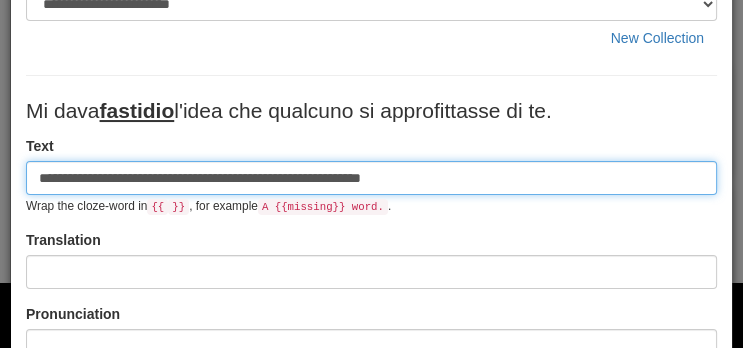 type on "**********" 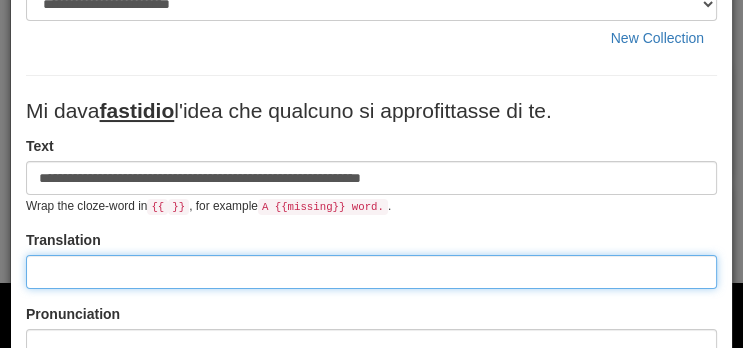 click at bounding box center (371, 272) 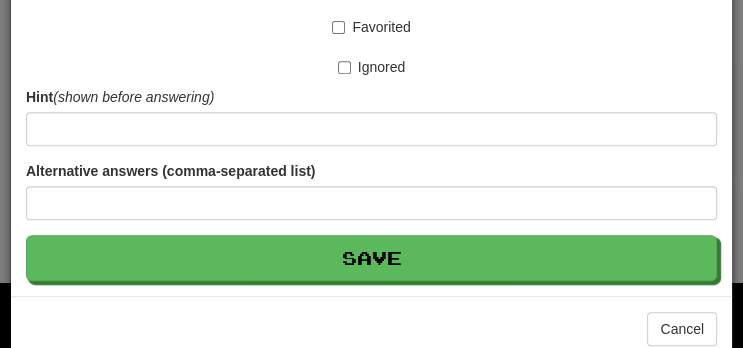 scroll, scrollTop: 622, scrollLeft: 0, axis: vertical 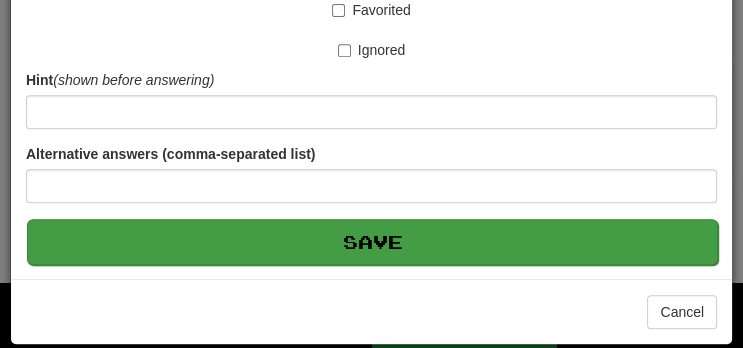 type on "**********" 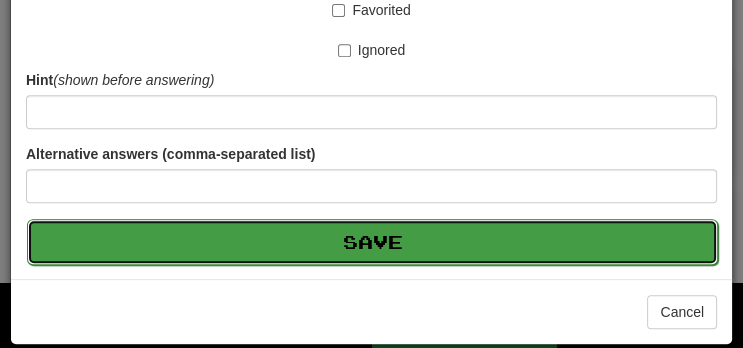 click on "Save" at bounding box center (372, 242) 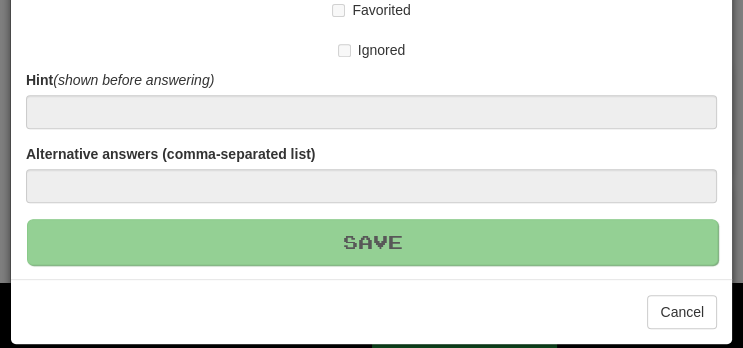 type 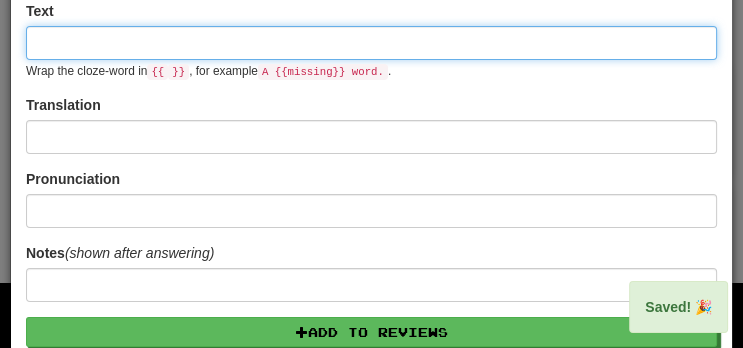 scroll, scrollTop: 0, scrollLeft: 0, axis: both 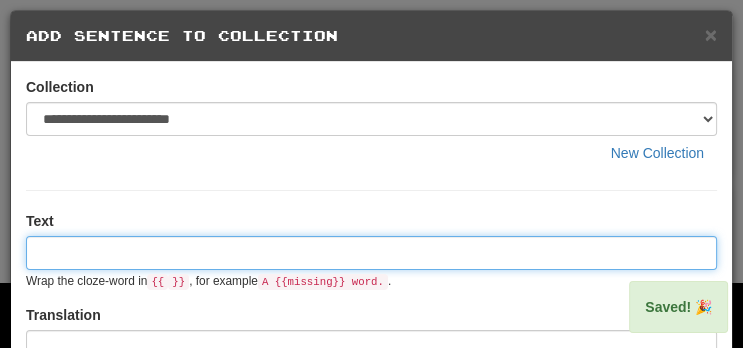 click at bounding box center (371, 253) 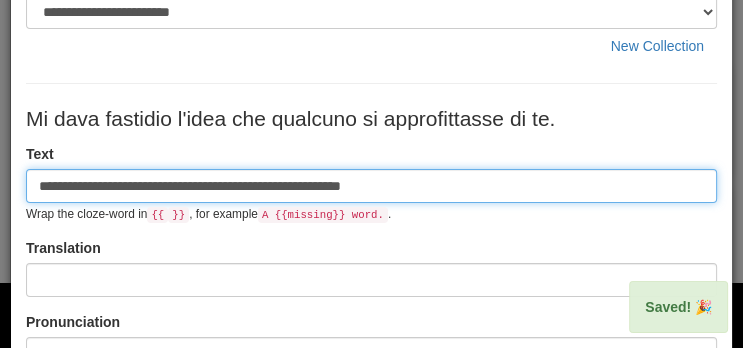 scroll, scrollTop: 107, scrollLeft: 0, axis: vertical 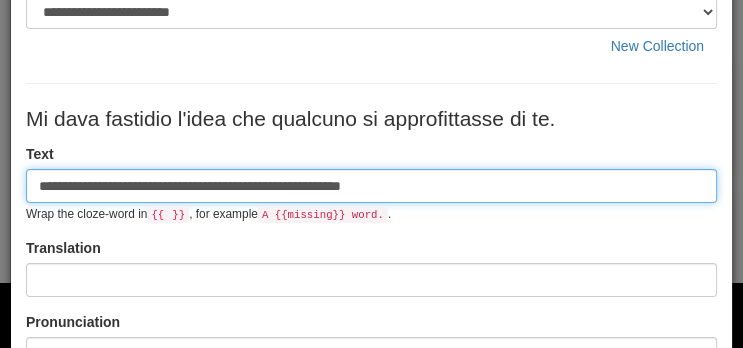 click on "**********" at bounding box center (371, 186) 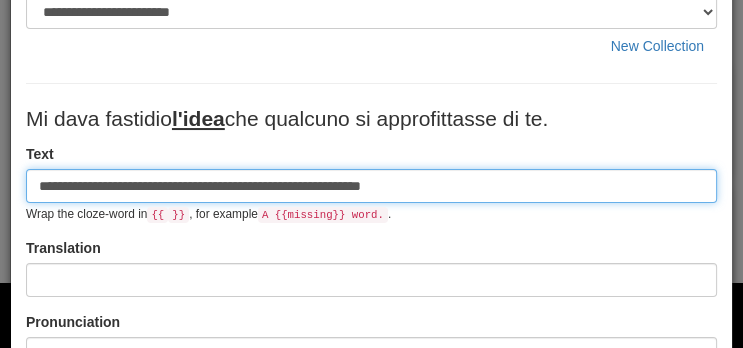 type on "**********" 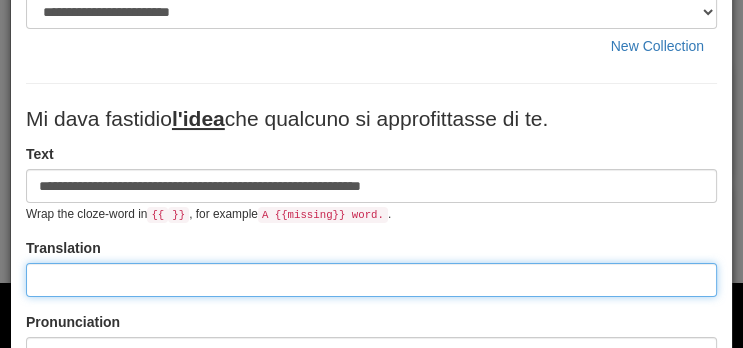 click at bounding box center (371, 280) 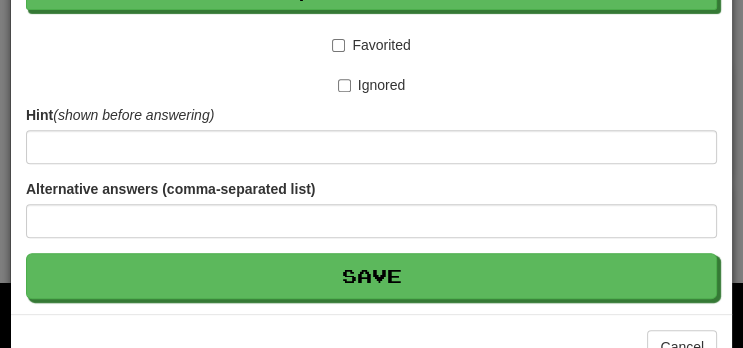 scroll, scrollTop: 592, scrollLeft: 0, axis: vertical 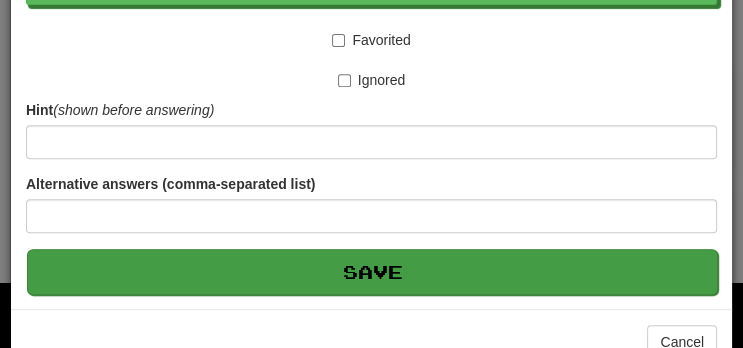 type on "**********" 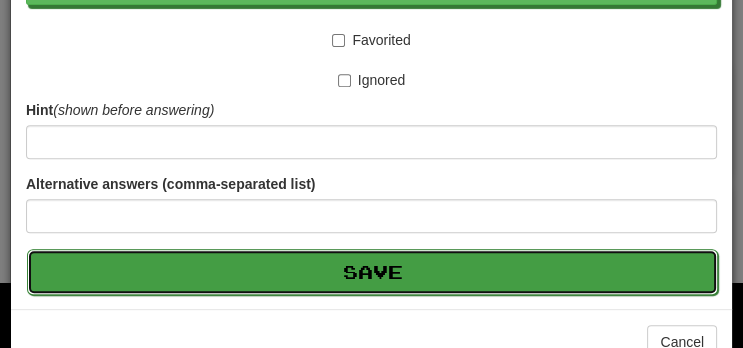 click on "Save" at bounding box center (372, 272) 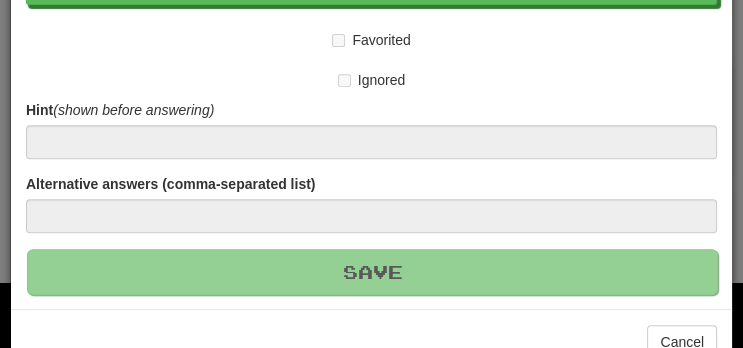 type 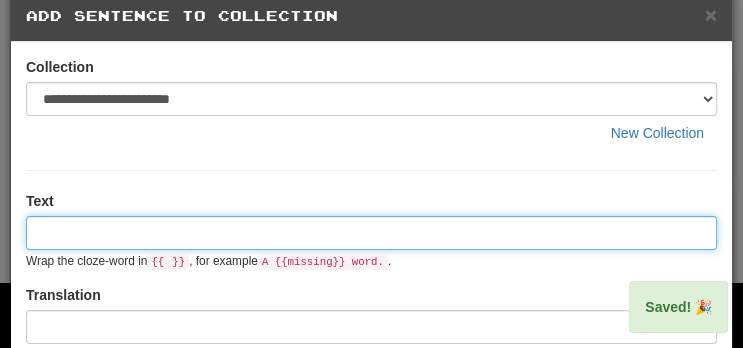 scroll, scrollTop: 0, scrollLeft: 0, axis: both 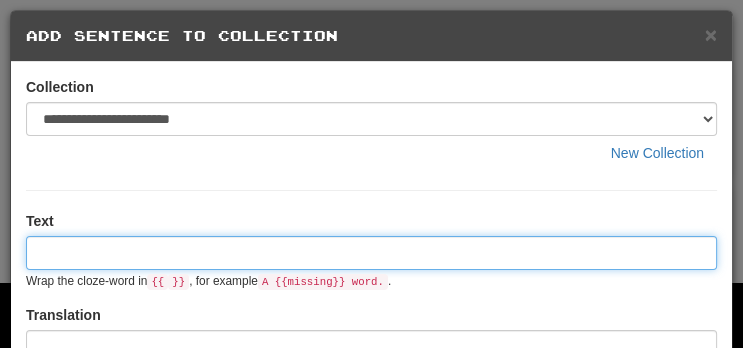 click at bounding box center (371, 253) 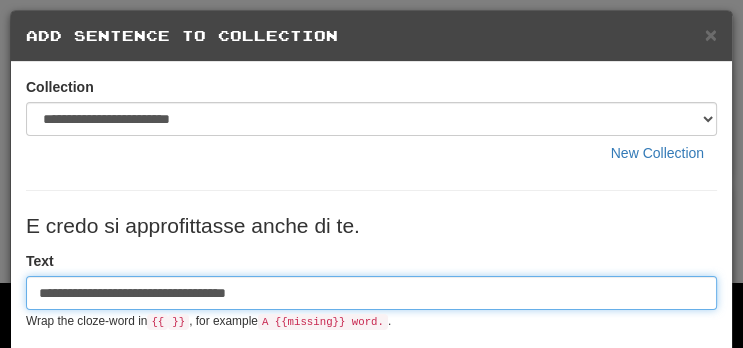 click on "**********" at bounding box center (371, 293) 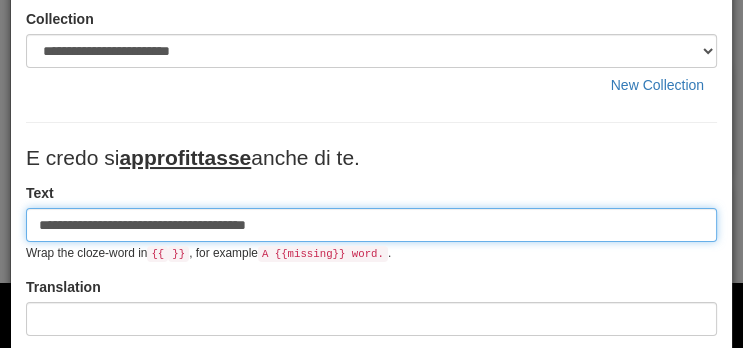 scroll, scrollTop: 84, scrollLeft: 0, axis: vertical 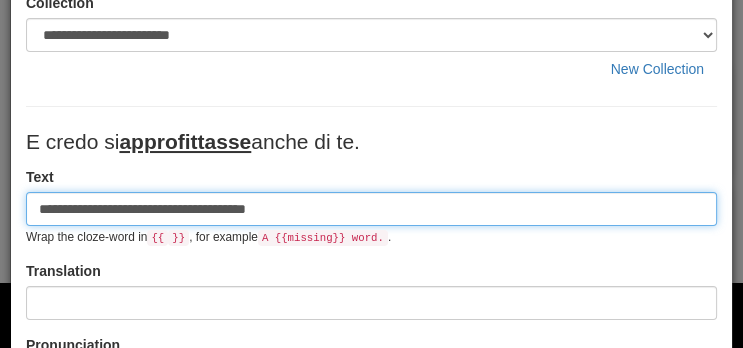 type on "**********" 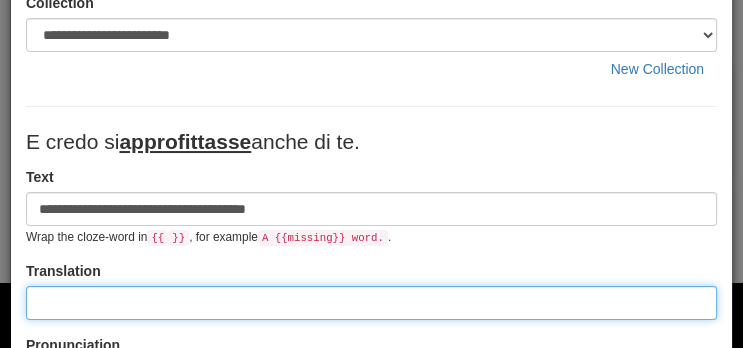 click at bounding box center (371, 303) 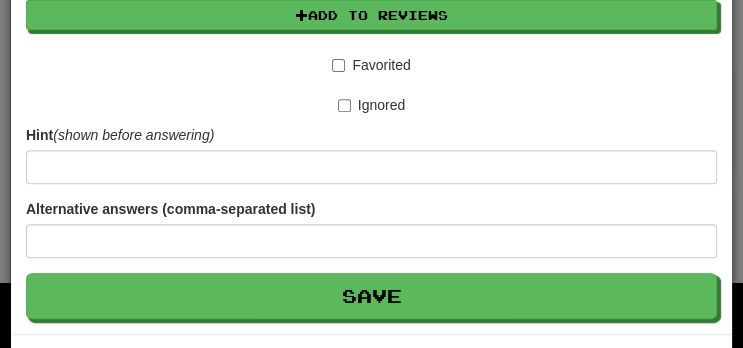 scroll, scrollTop: 622, scrollLeft: 0, axis: vertical 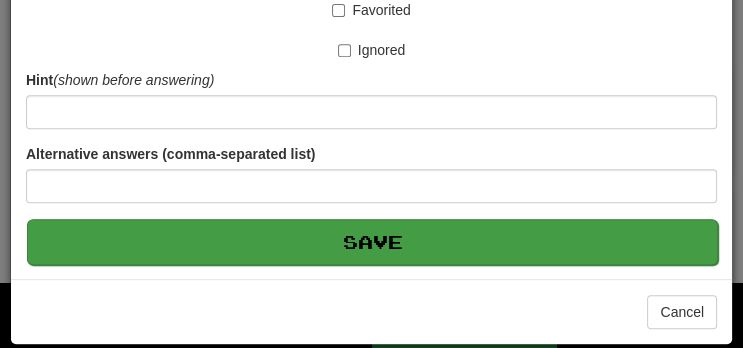 type on "**********" 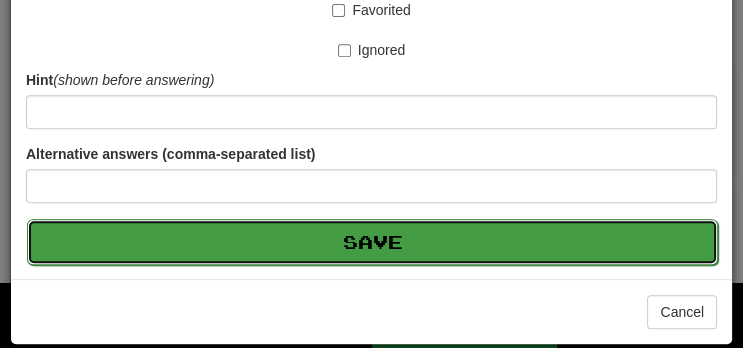 click on "Save" at bounding box center [372, 242] 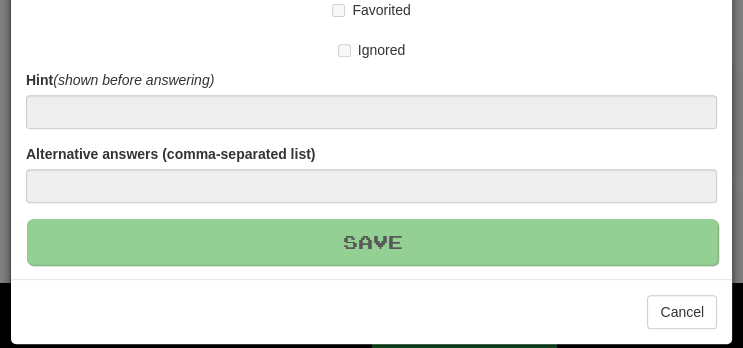 type 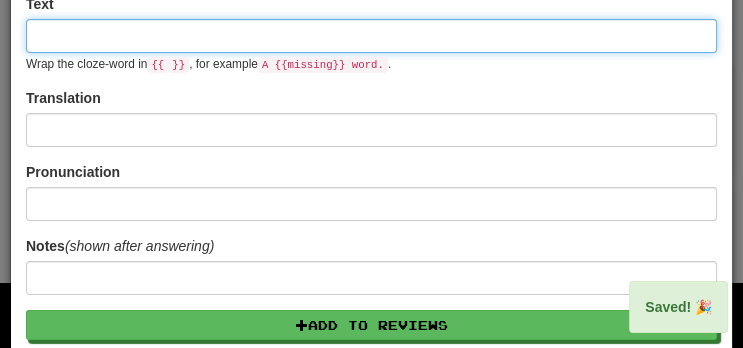scroll, scrollTop: 0, scrollLeft: 0, axis: both 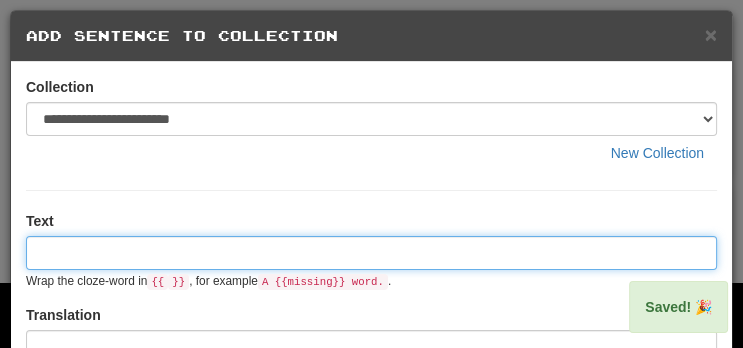 click at bounding box center [371, 253] 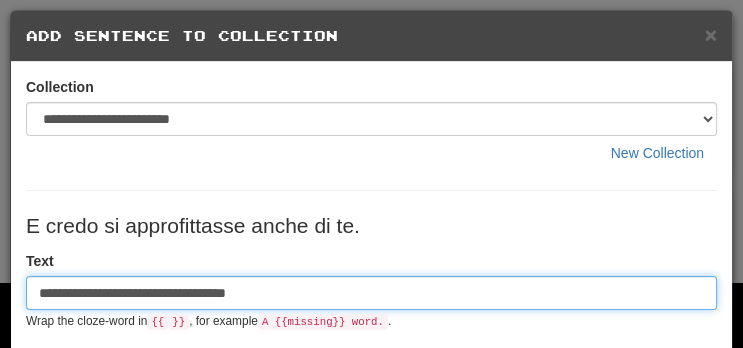 click on "**********" at bounding box center (371, 293) 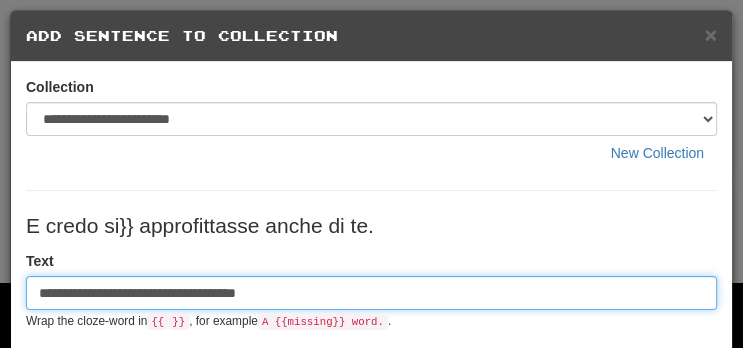 click on "**********" at bounding box center [371, 293] 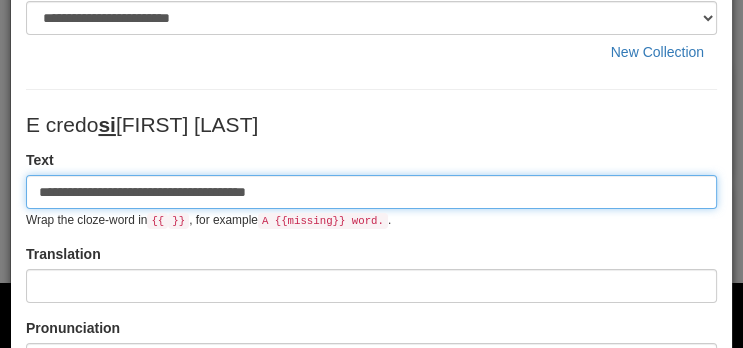 scroll, scrollTop: 109, scrollLeft: 0, axis: vertical 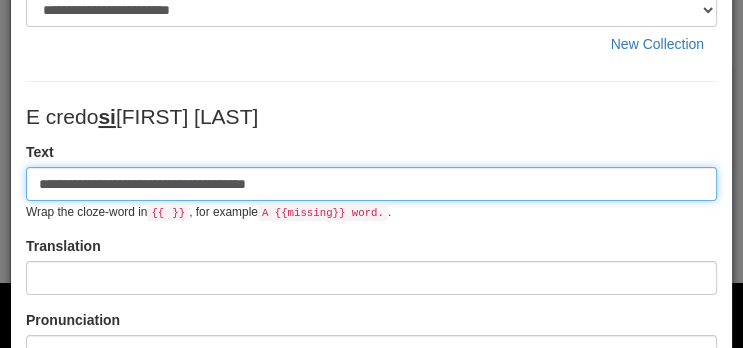 type on "**********" 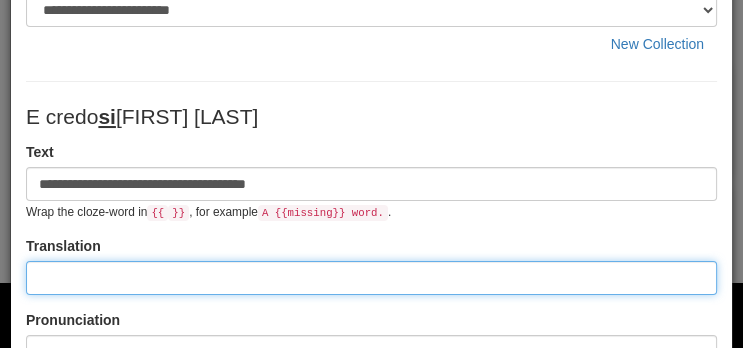 click at bounding box center [371, 278] 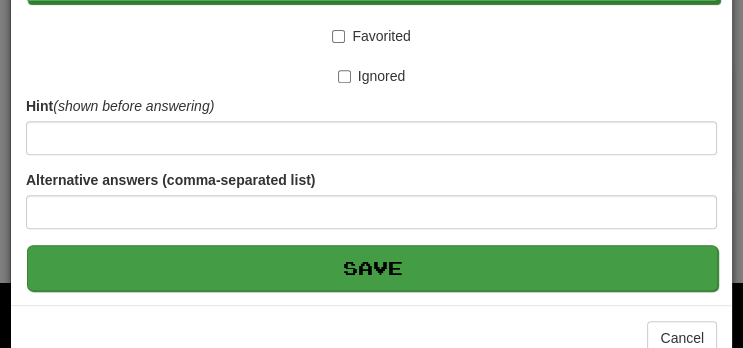 type on "**********" 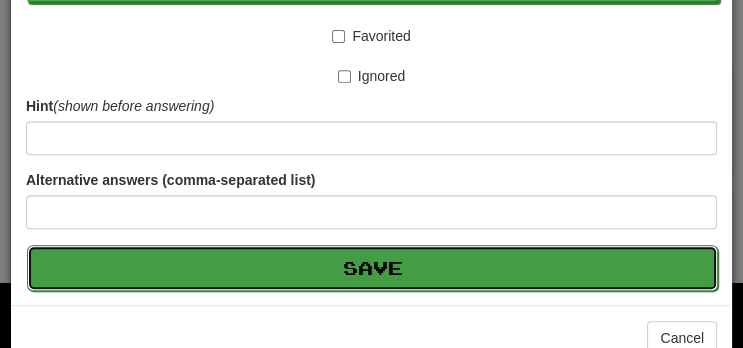 click on "Save" at bounding box center [372, 268] 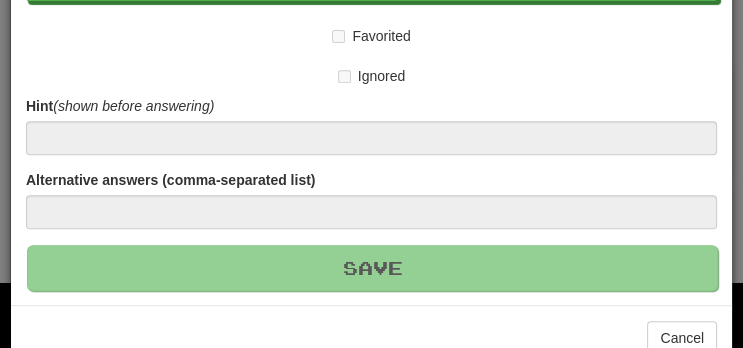 type 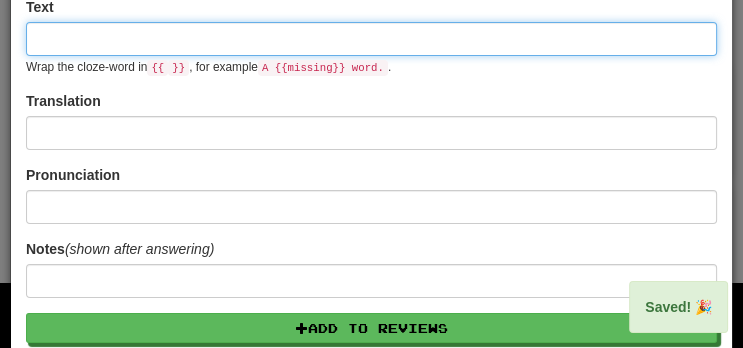 scroll, scrollTop: 0, scrollLeft: 0, axis: both 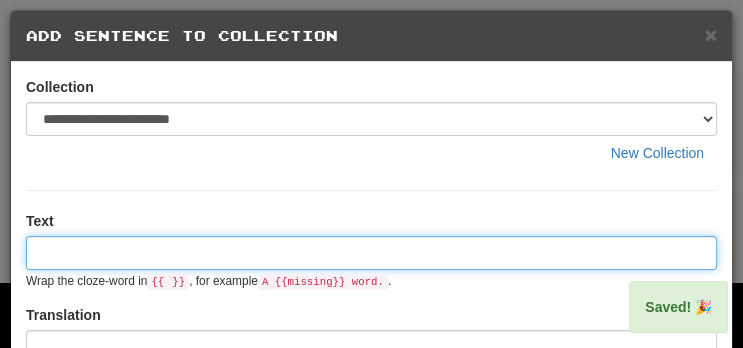 click at bounding box center [371, 253] 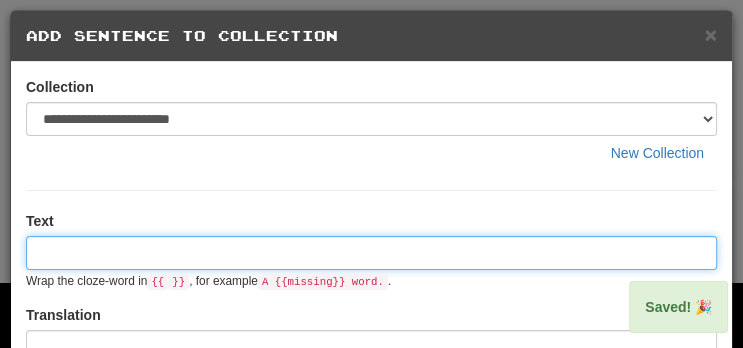 paste on "**********" 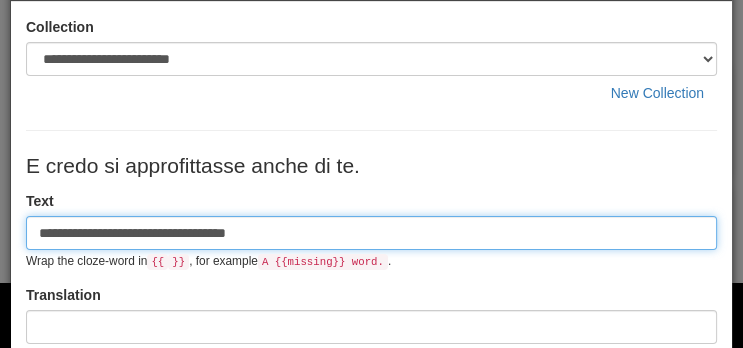 scroll, scrollTop: 63, scrollLeft: 0, axis: vertical 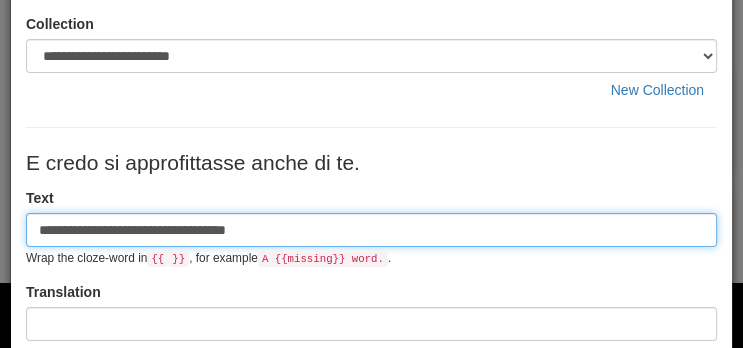 click on "**********" at bounding box center (371, 230) 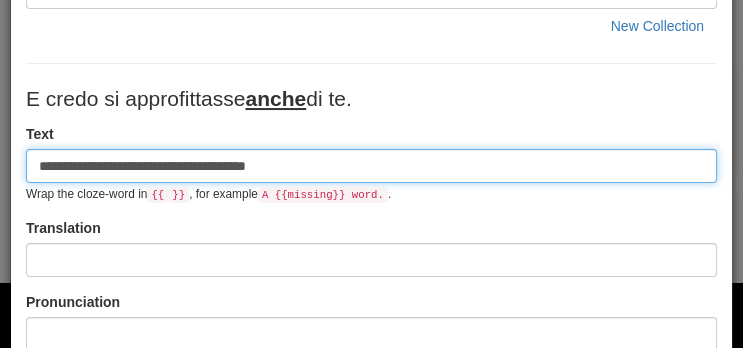 scroll, scrollTop: 129, scrollLeft: 0, axis: vertical 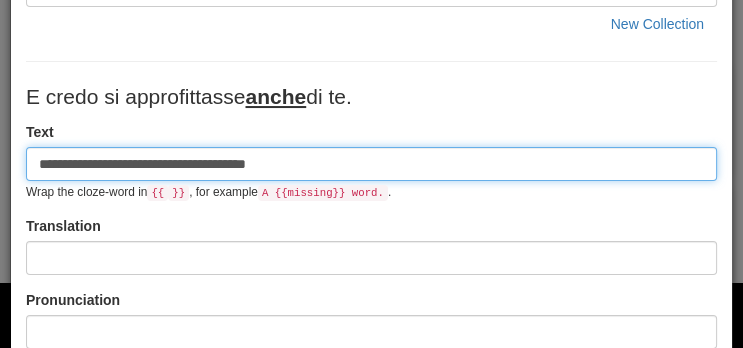 type on "**********" 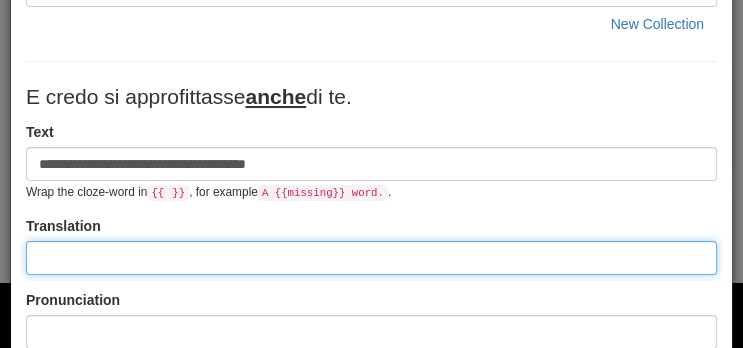 click at bounding box center (371, 258) 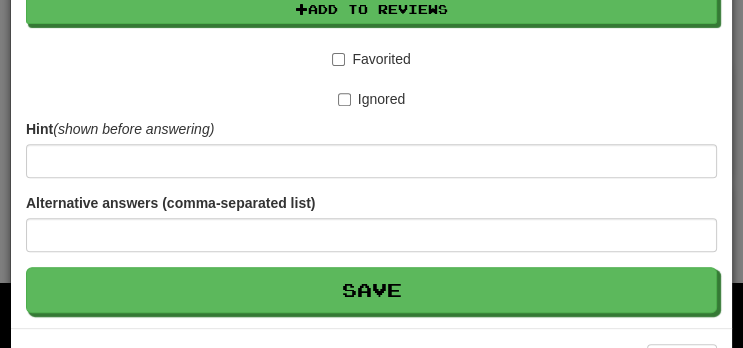 scroll, scrollTop: 622, scrollLeft: 0, axis: vertical 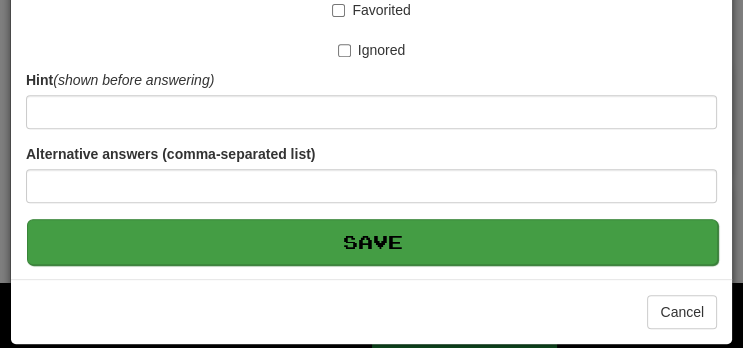 type on "**********" 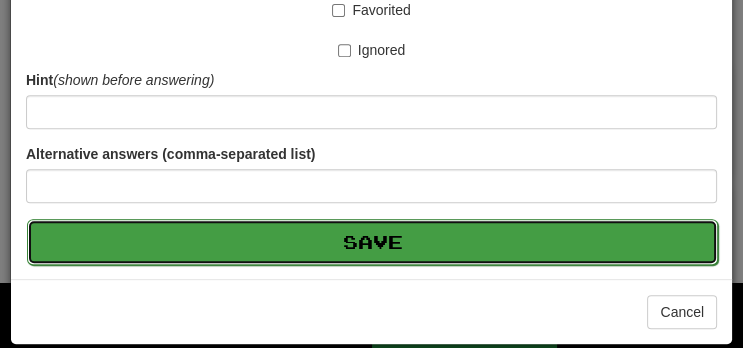 click on "Save" at bounding box center (372, 242) 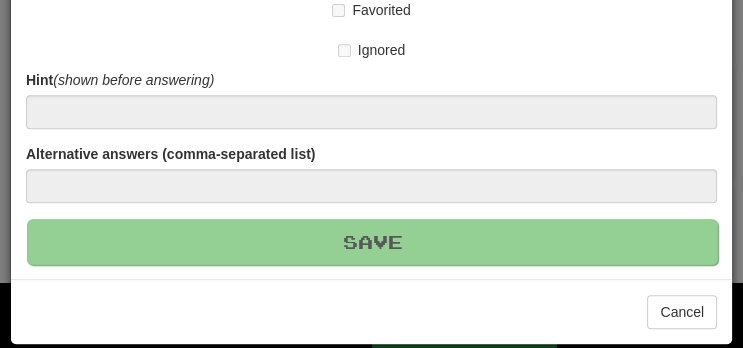 type 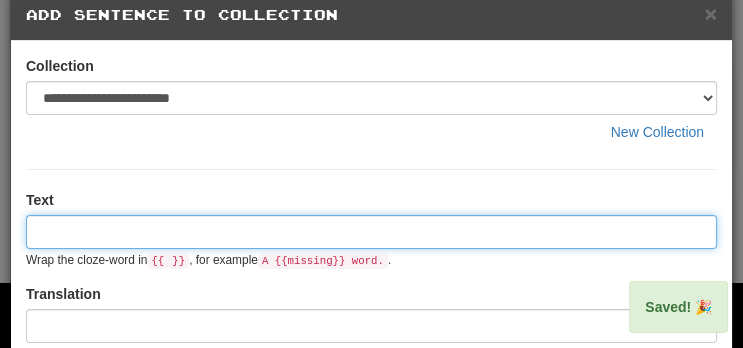 scroll, scrollTop: 0, scrollLeft: 0, axis: both 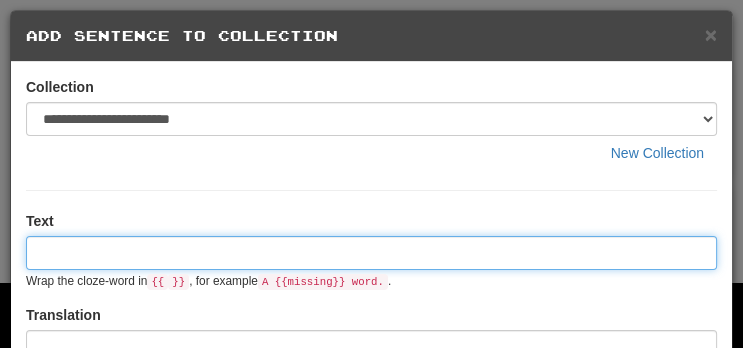 click at bounding box center [371, 253] 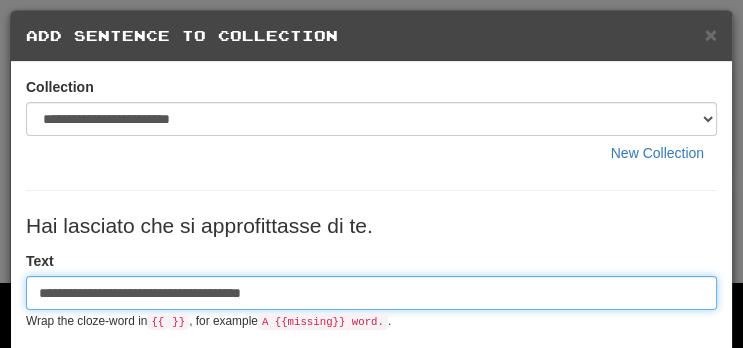 click on "**********" at bounding box center (371, 293) 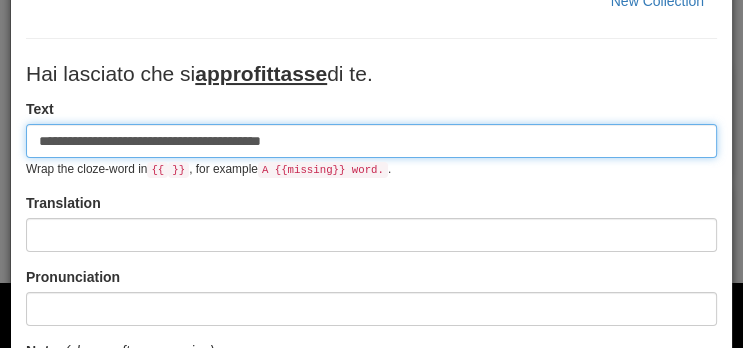 scroll, scrollTop: 154, scrollLeft: 0, axis: vertical 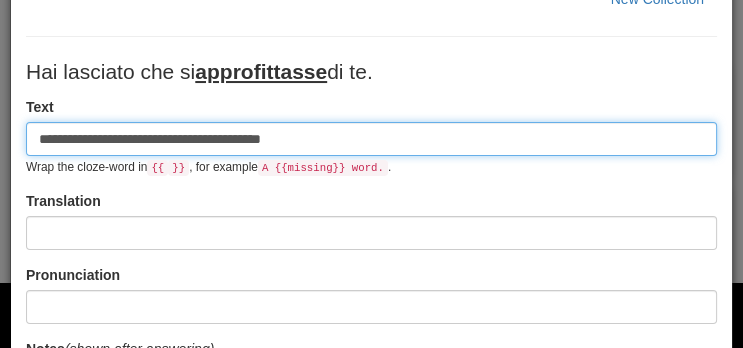 type on "**********" 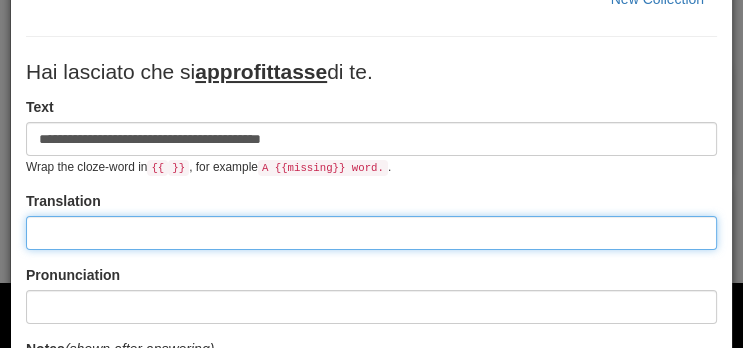 click at bounding box center (371, 233) 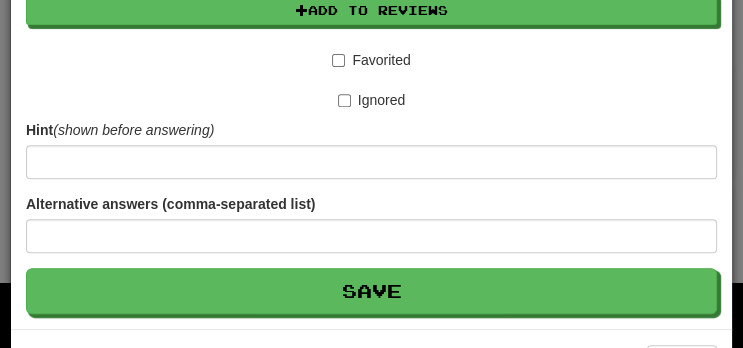 scroll, scrollTop: 622, scrollLeft: 0, axis: vertical 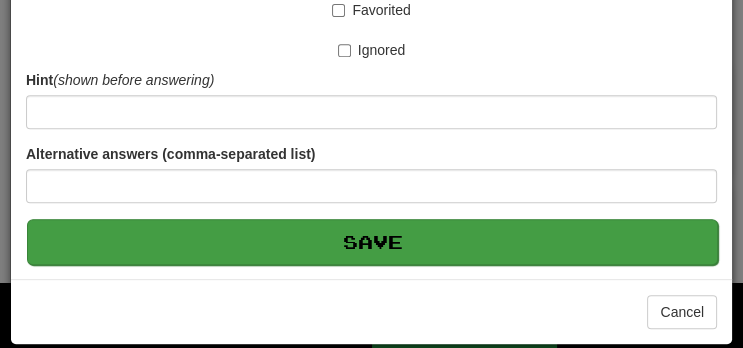 type on "**********" 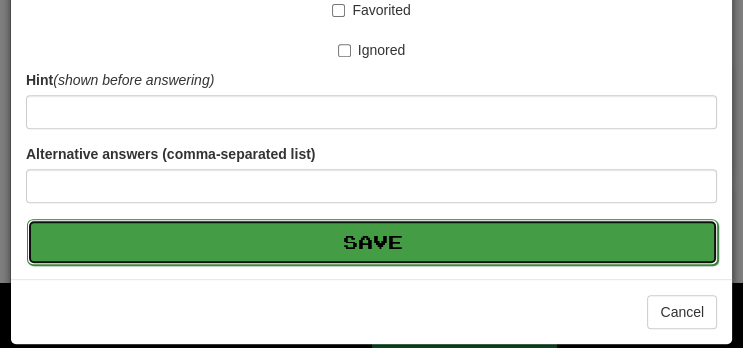 click on "Save" at bounding box center (372, 242) 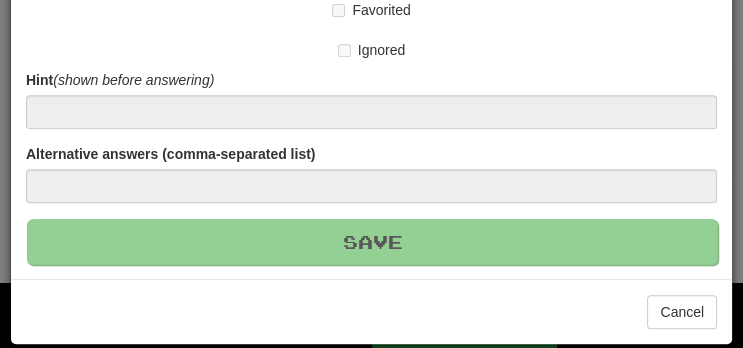 type 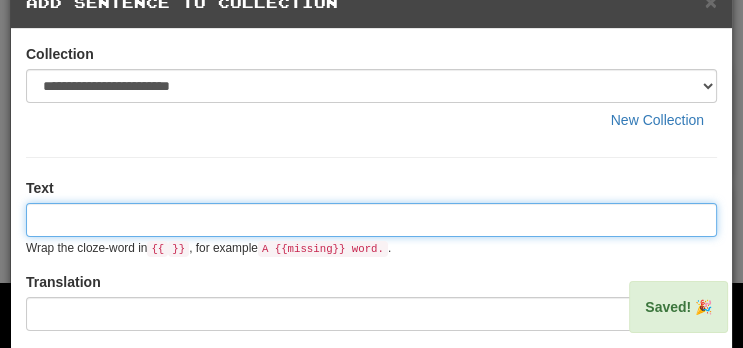 scroll, scrollTop: 0, scrollLeft: 0, axis: both 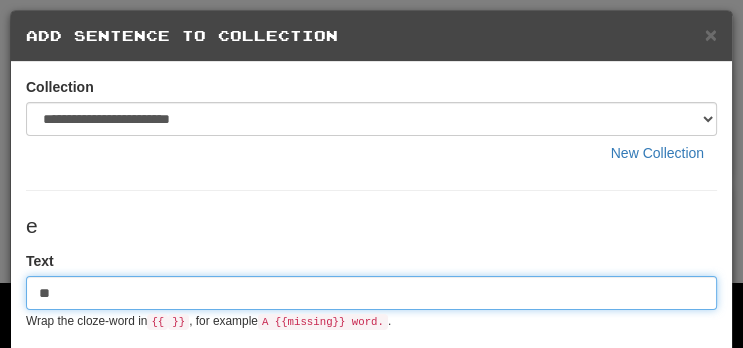 type on "*" 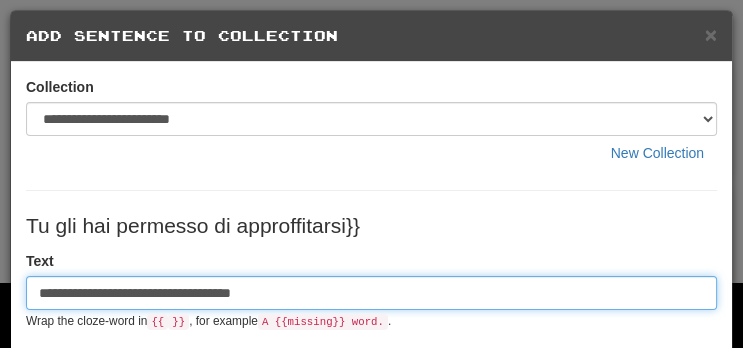 click on "**********" at bounding box center (371, 293) 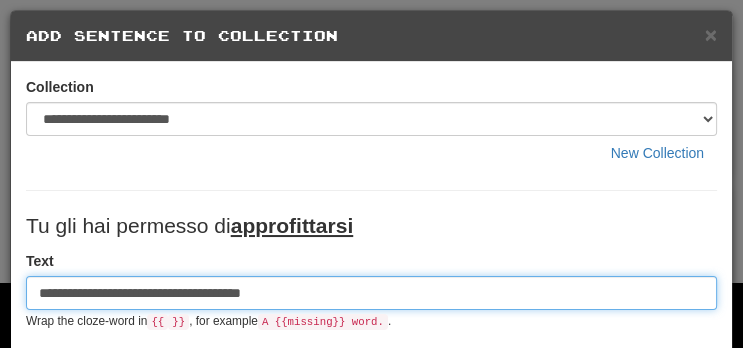 click on "**********" at bounding box center (371, 293) 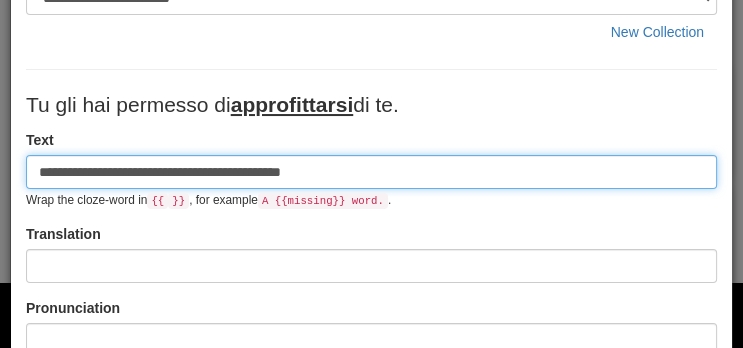 scroll, scrollTop: 125, scrollLeft: 0, axis: vertical 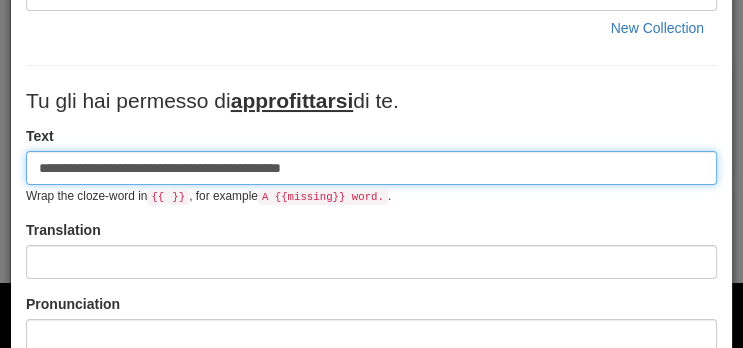 type on "**********" 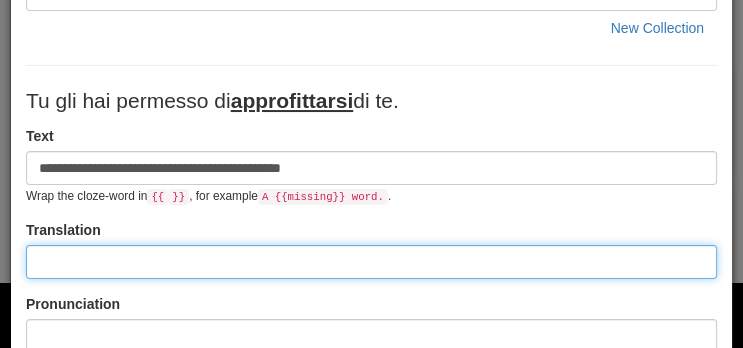 click at bounding box center [371, 262] 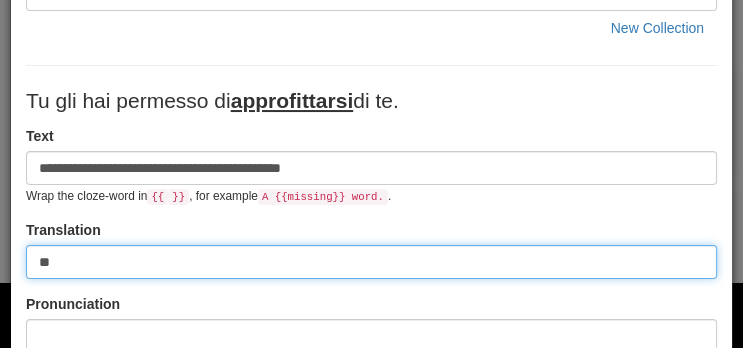 type on "*" 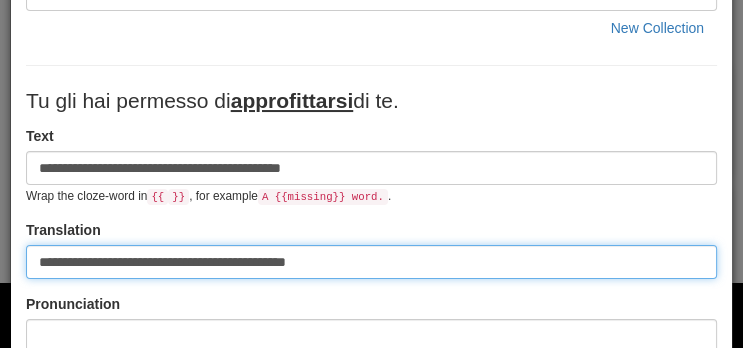 type on "**********" 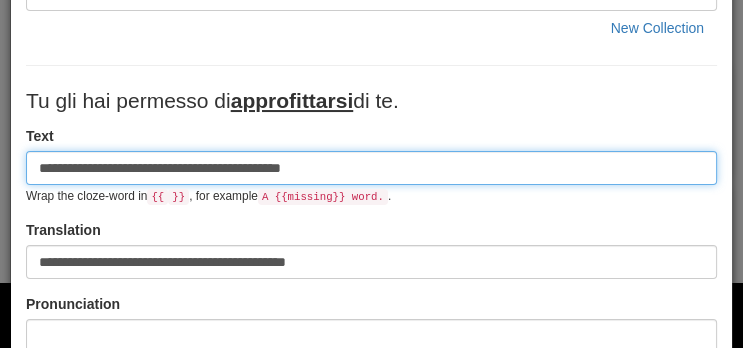 click on "**********" at bounding box center [371, 168] 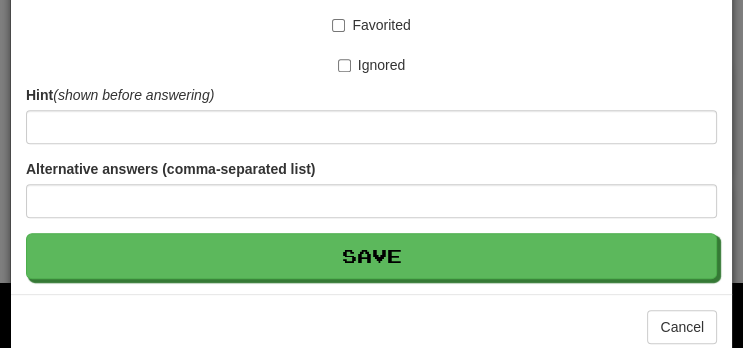 scroll, scrollTop: 609, scrollLeft: 0, axis: vertical 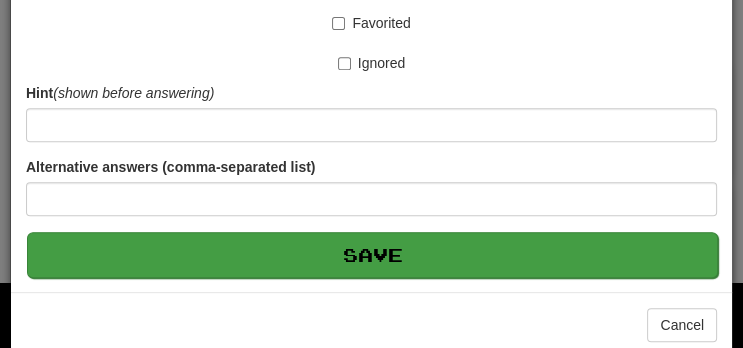 type on "**********" 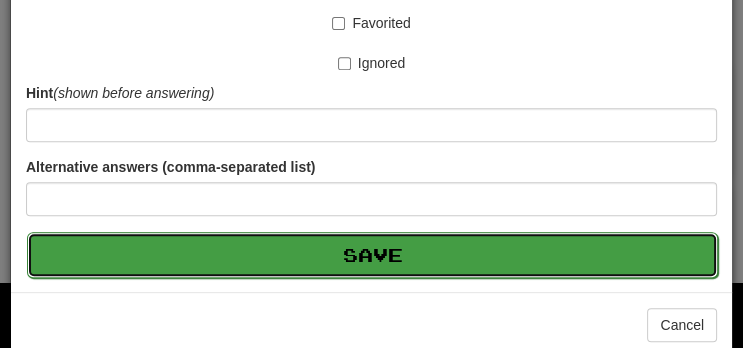 click on "Save" at bounding box center [372, 255] 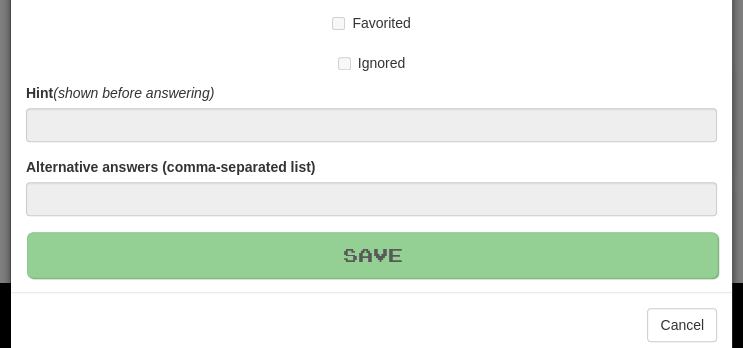 type 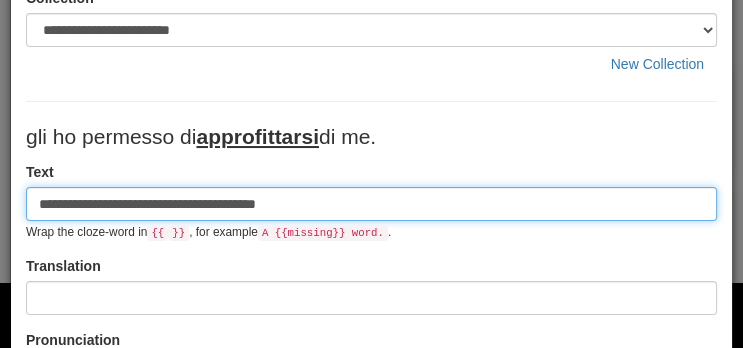 scroll, scrollTop: 88, scrollLeft: 0, axis: vertical 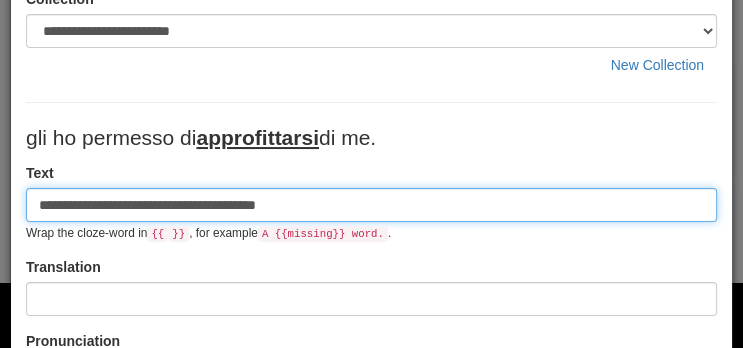 click on "**********" at bounding box center (371, 205) 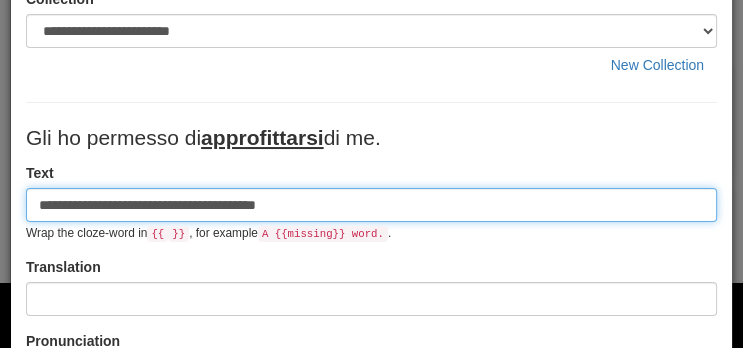 type on "**********" 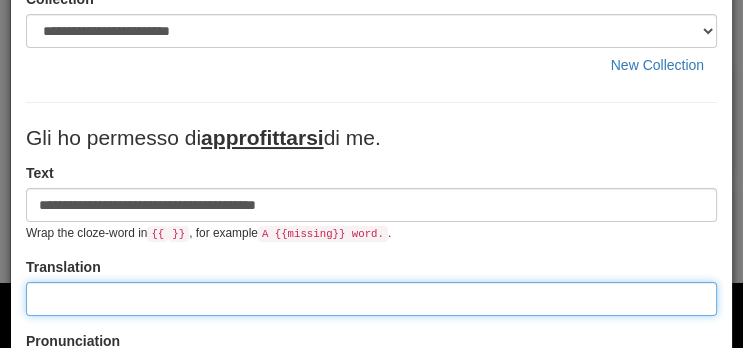 click at bounding box center (371, 299) 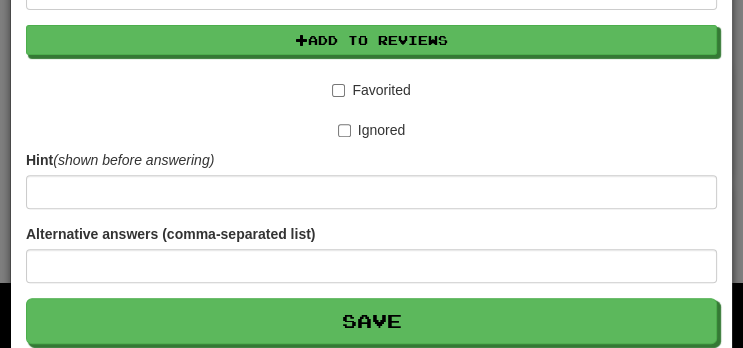 scroll, scrollTop: 551, scrollLeft: 0, axis: vertical 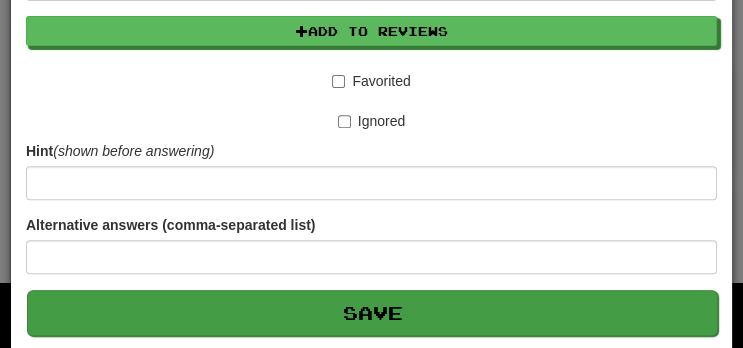 type on "**********" 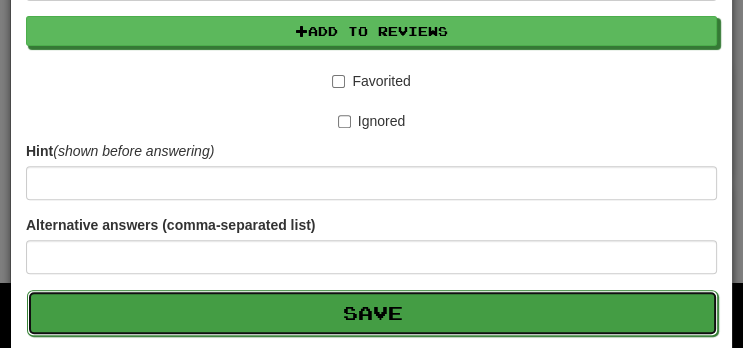 click on "Save" at bounding box center [372, 313] 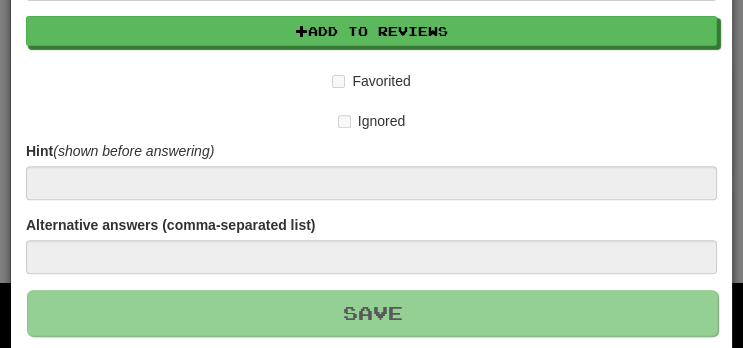 type 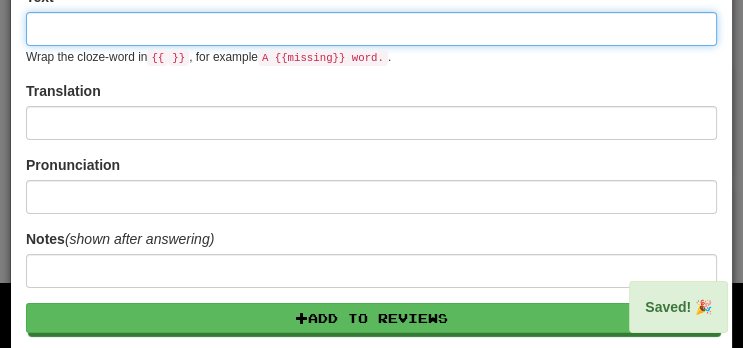 scroll, scrollTop: 0, scrollLeft: 0, axis: both 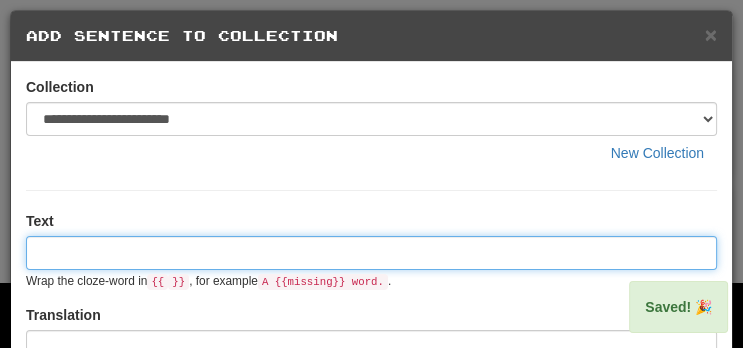 click at bounding box center (371, 253) 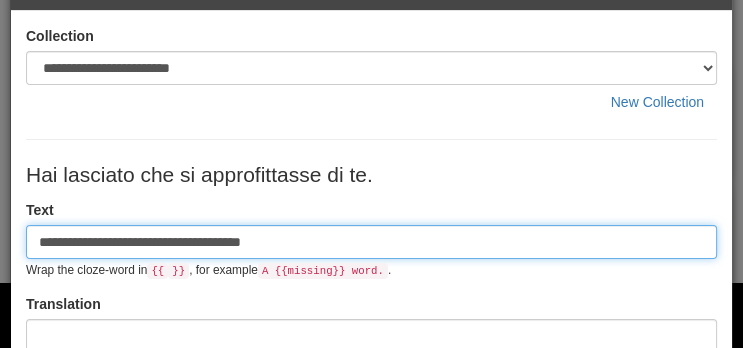 scroll, scrollTop: 52, scrollLeft: 0, axis: vertical 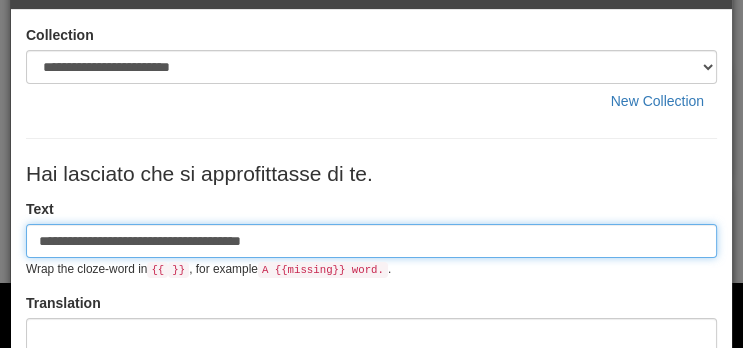 type on "**********" 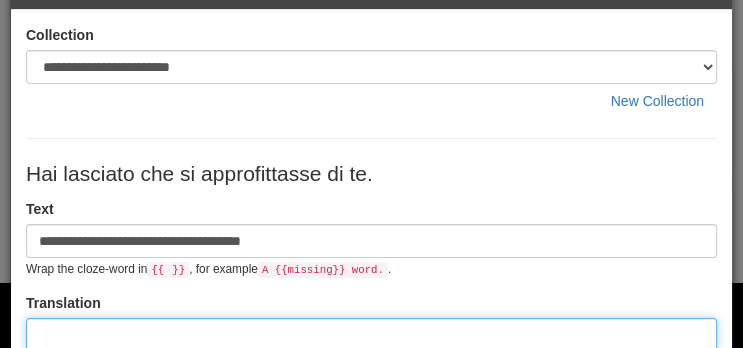 click at bounding box center (371, 335) 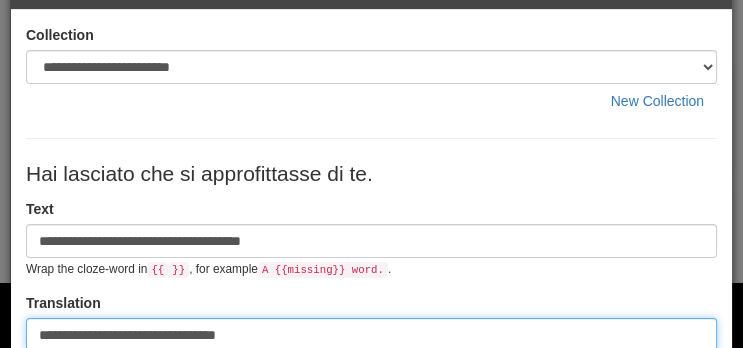 type on "**********" 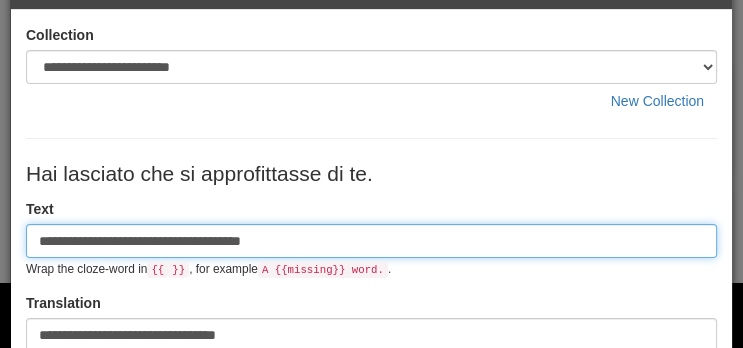 click on "**********" at bounding box center (371, 241) 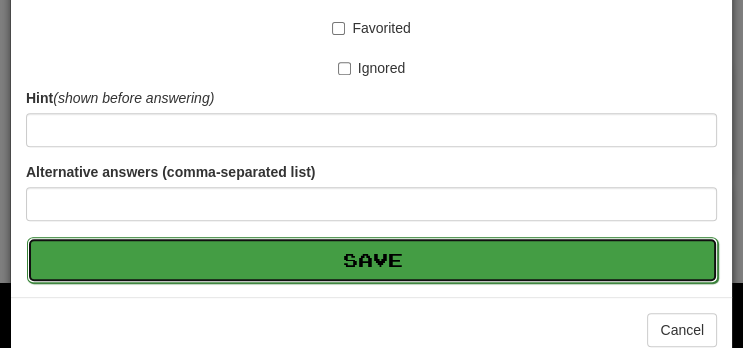 click on "Save" at bounding box center [372, 260] 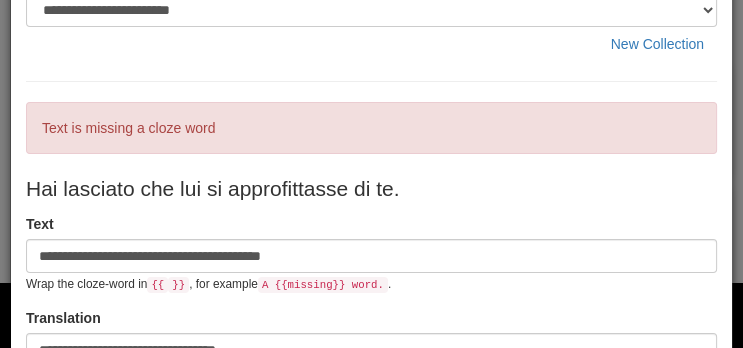 scroll, scrollTop: 110, scrollLeft: 0, axis: vertical 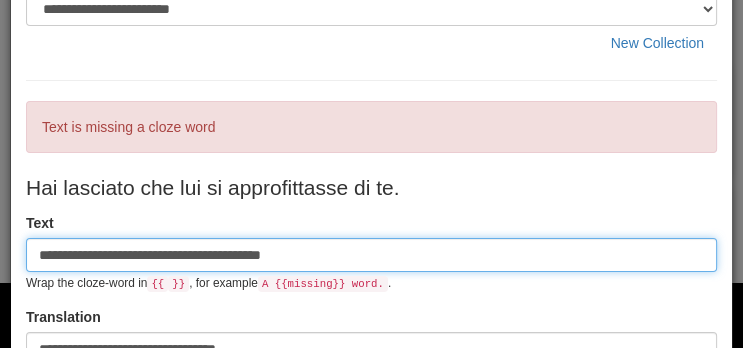 click on "**********" at bounding box center [371, 255] 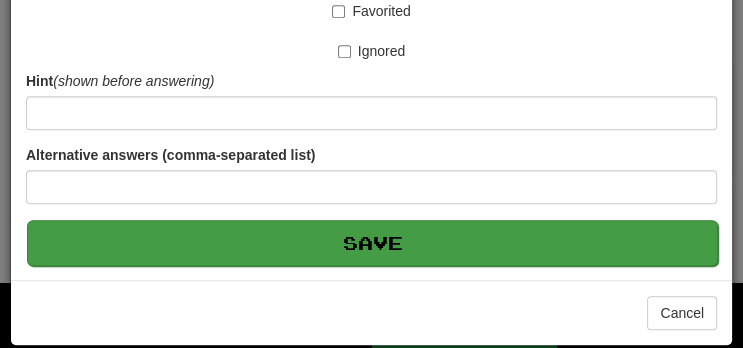 type on "**********" 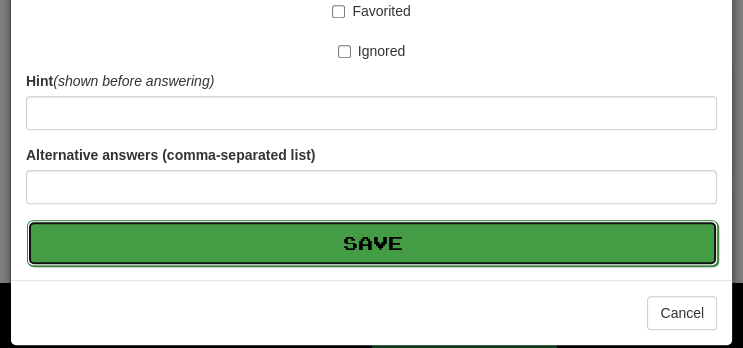 click on "Save" at bounding box center (372, 243) 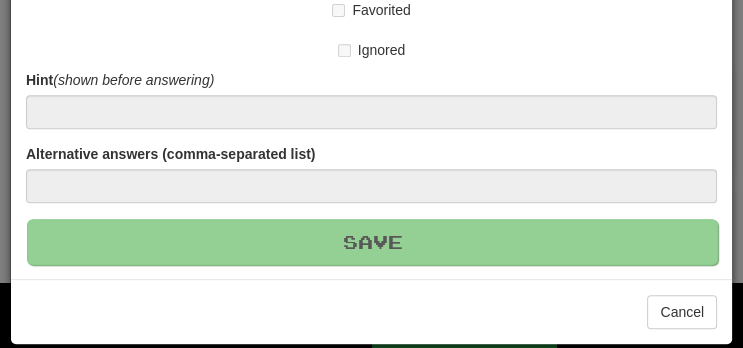type 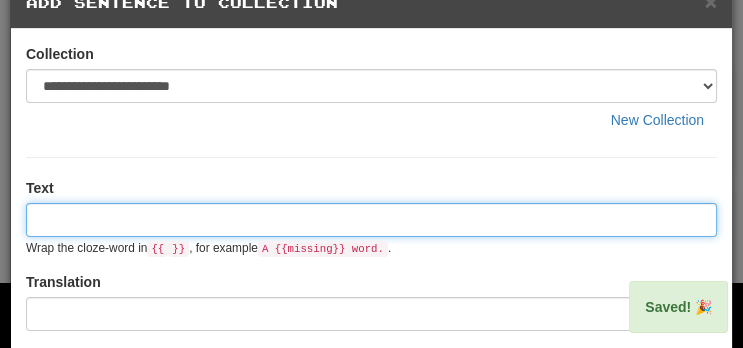 scroll, scrollTop: 0, scrollLeft: 0, axis: both 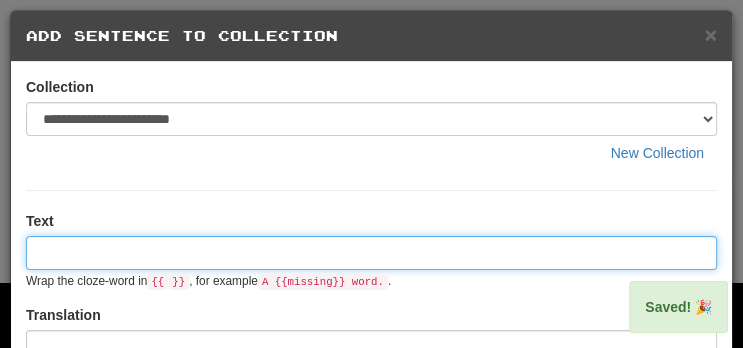 click at bounding box center [371, 253] 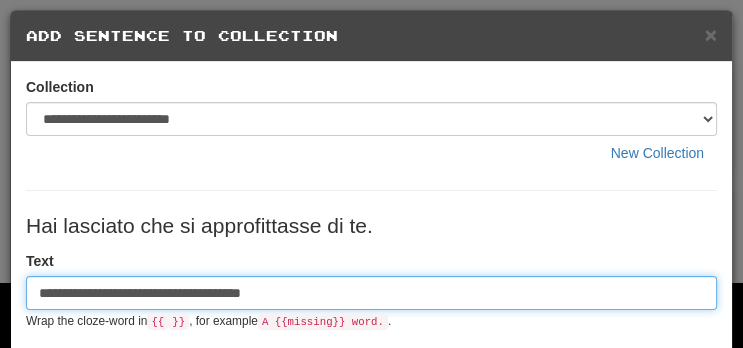 click on "**********" at bounding box center [371, 293] 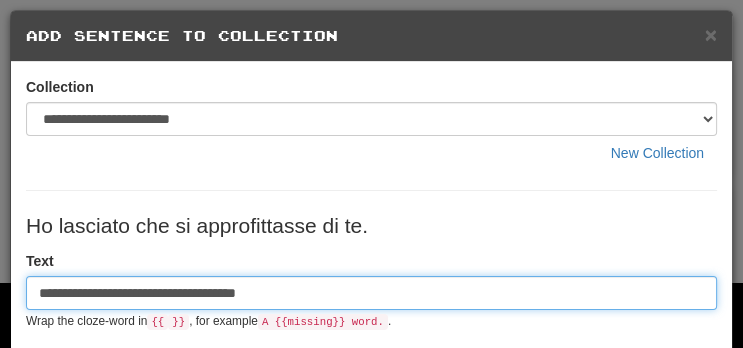 click on "**********" at bounding box center (371, 293) 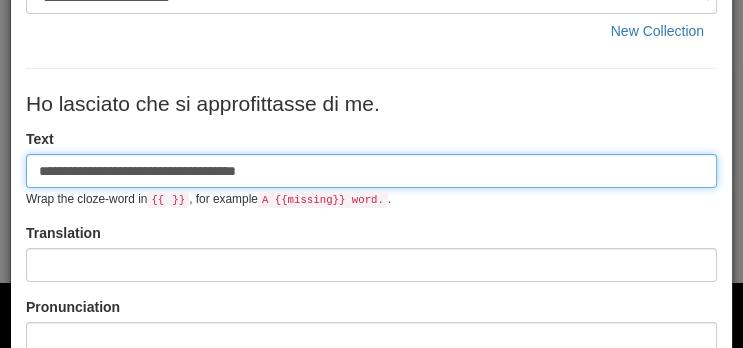 scroll, scrollTop: 128, scrollLeft: 0, axis: vertical 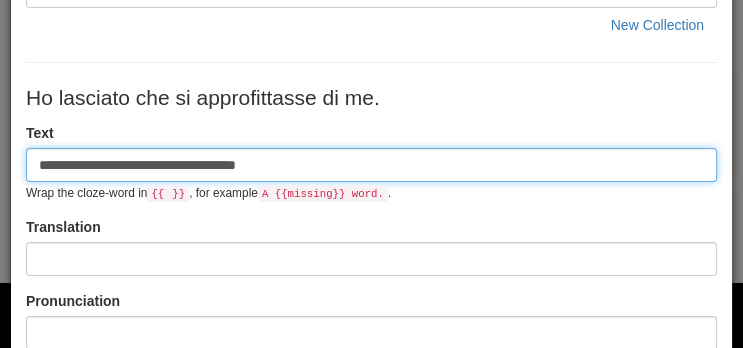 type on "**********" 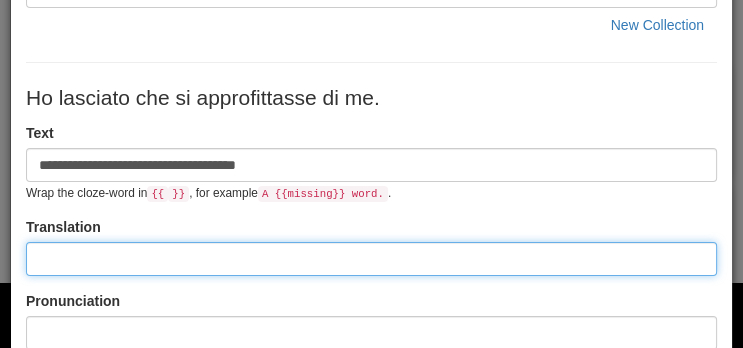 click at bounding box center (371, 259) 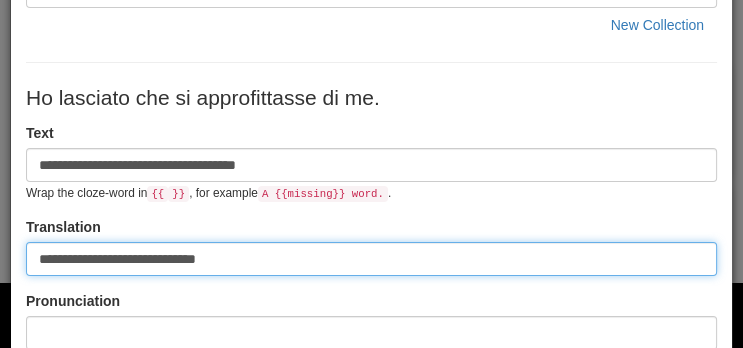 type on "**********" 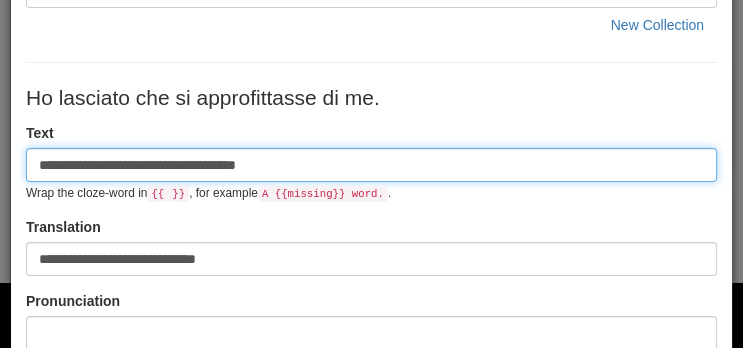 click on "**********" at bounding box center [371, 165] 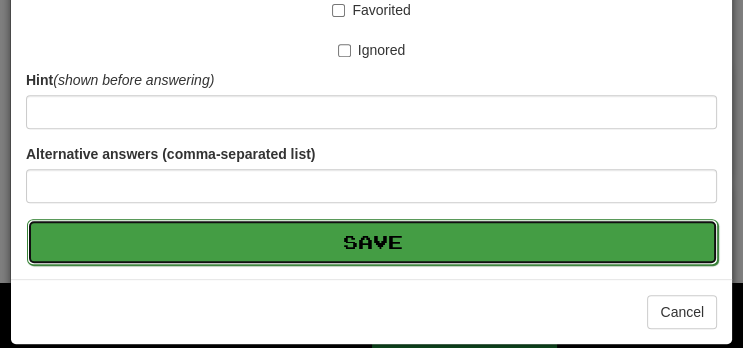 click on "Save" at bounding box center (372, 242) 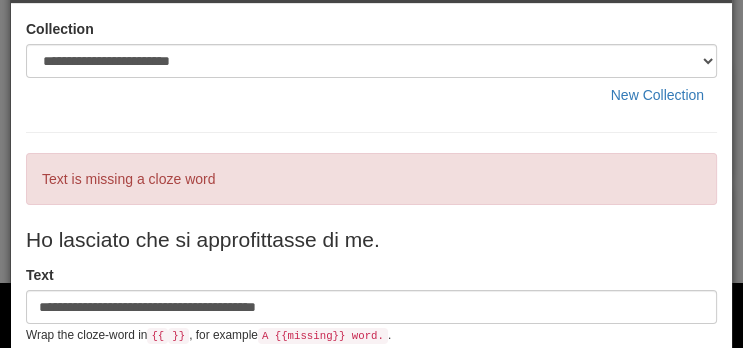 scroll, scrollTop: 58, scrollLeft: 0, axis: vertical 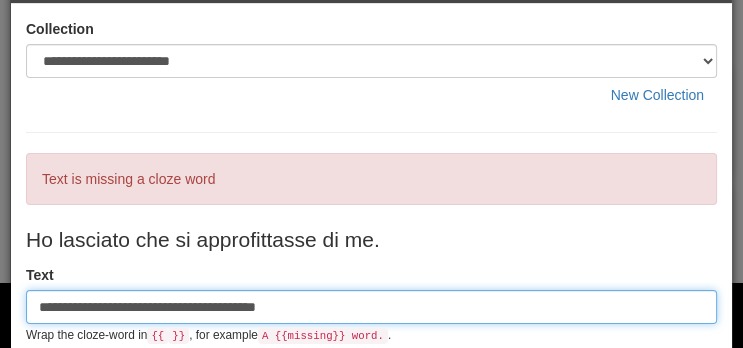 click on "**********" at bounding box center [371, 307] 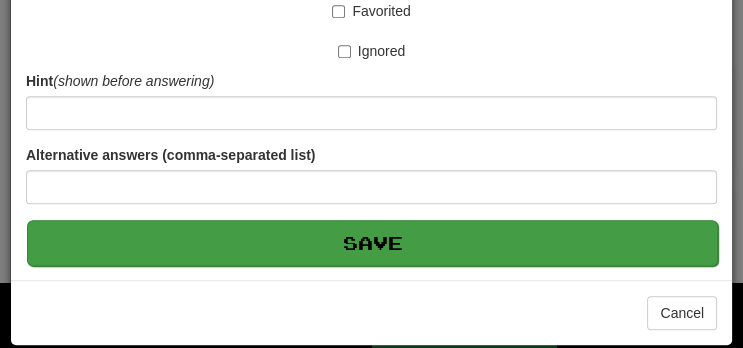 type on "**********" 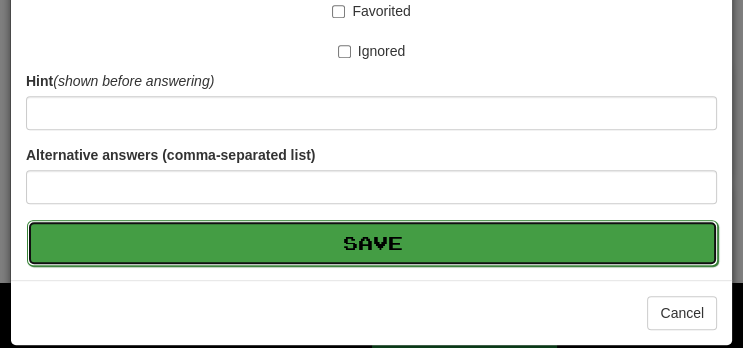 click on "Save" at bounding box center [372, 243] 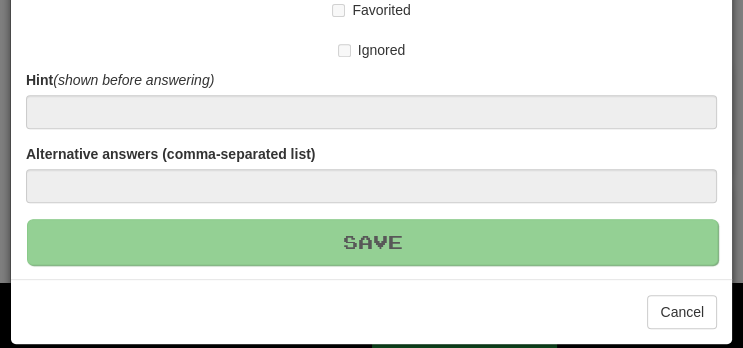 type 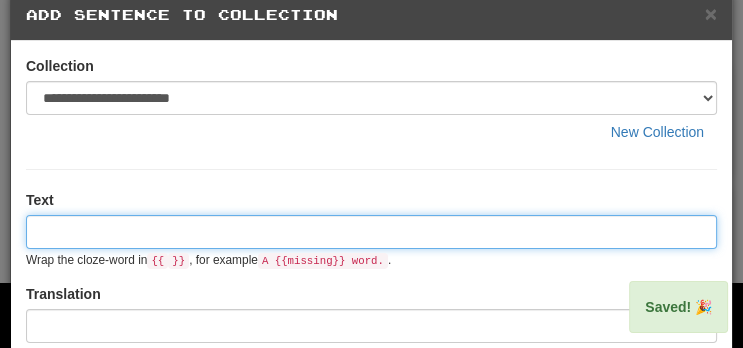 scroll, scrollTop: 0, scrollLeft: 0, axis: both 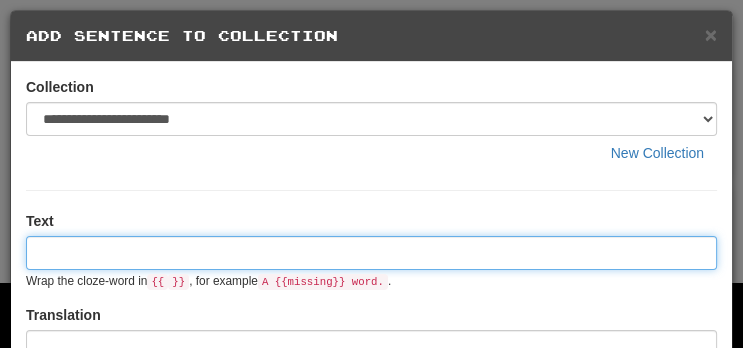 click at bounding box center (371, 253) 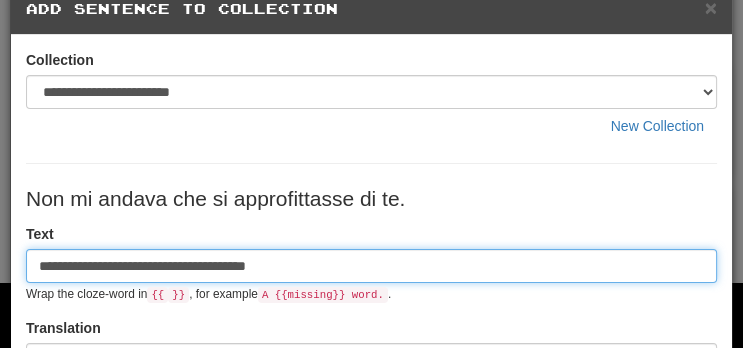 scroll, scrollTop: 46, scrollLeft: 0, axis: vertical 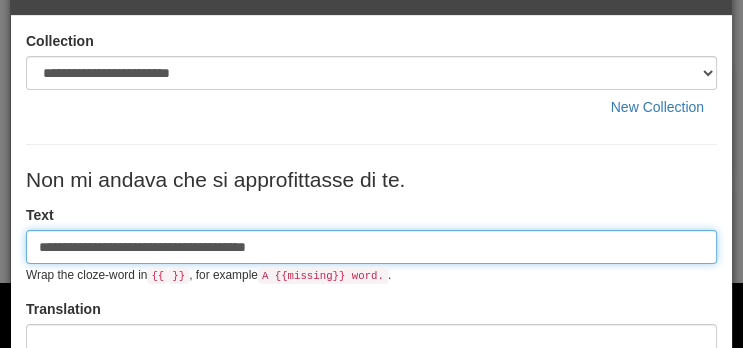 click on "**********" at bounding box center (371, 247) 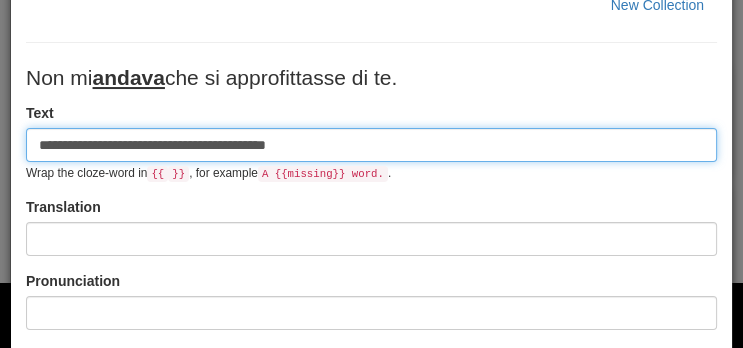 scroll, scrollTop: 154, scrollLeft: 0, axis: vertical 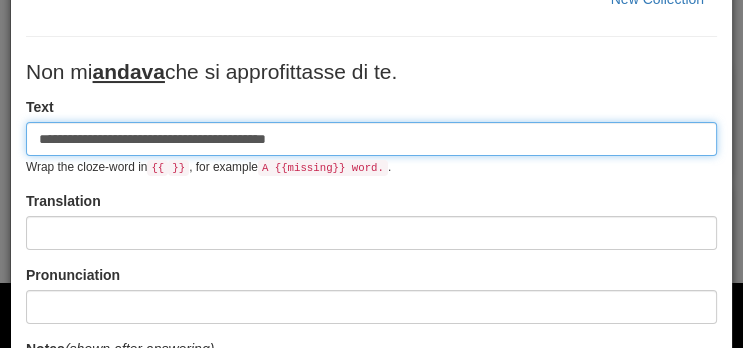 type on "**********" 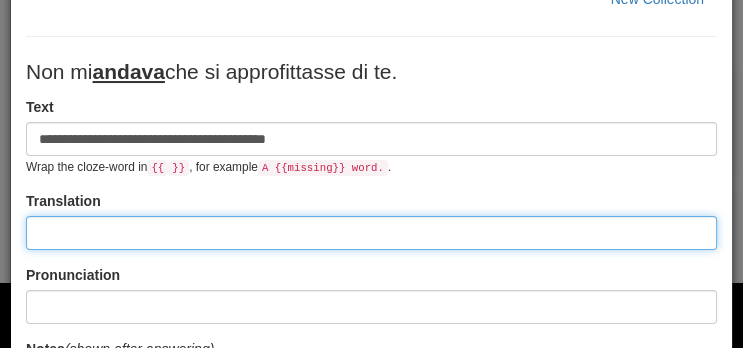 click at bounding box center (371, 233) 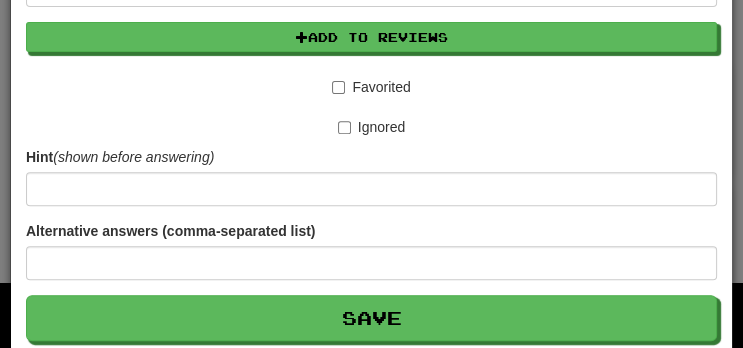 scroll, scrollTop: 622, scrollLeft: 0, axis: vertical 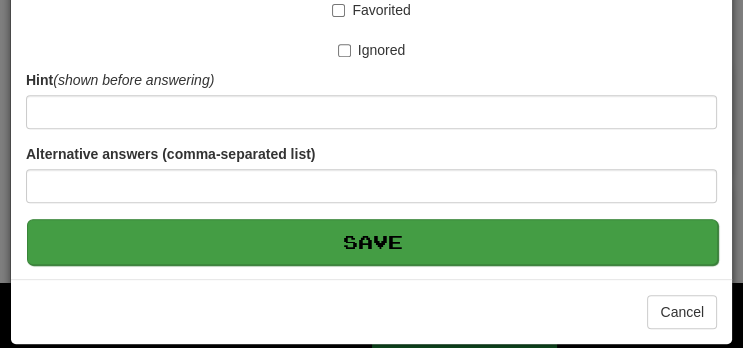type on "**********" 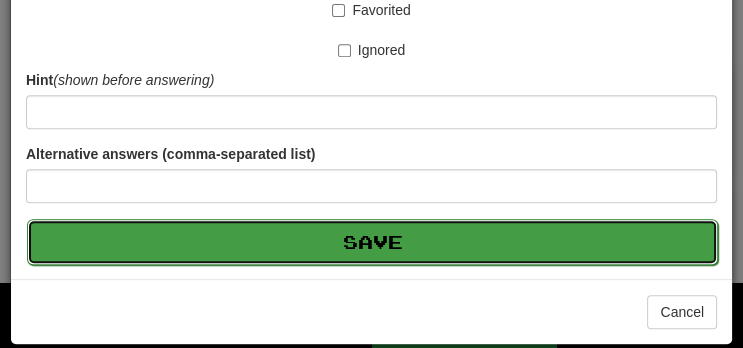 click on "Save" at bounding box center (372, 242) 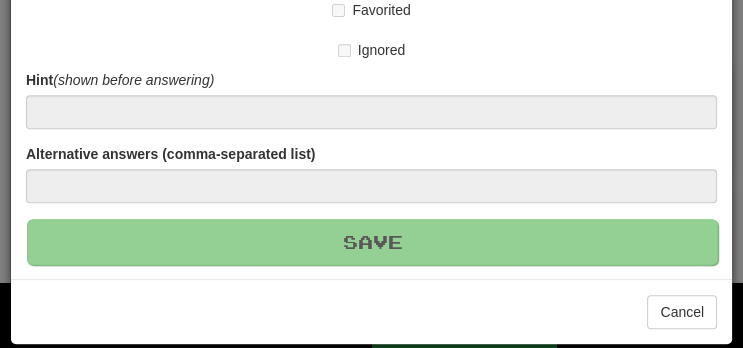 type 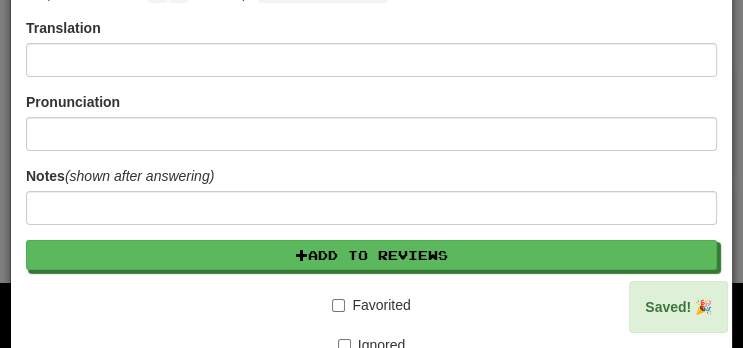 scroll, scrollTop: 0, scrollLeft: 0, axis: both 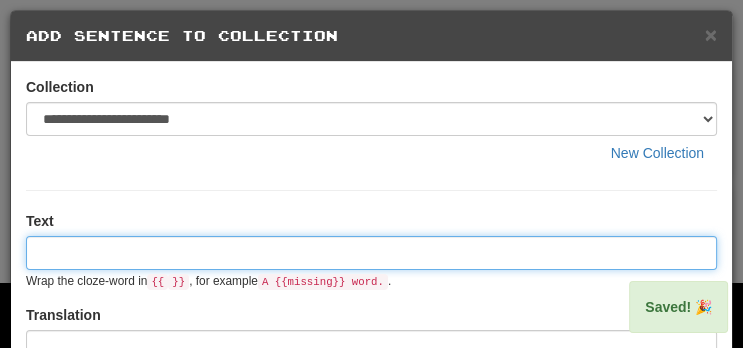 click at bounding box center [371, 253] 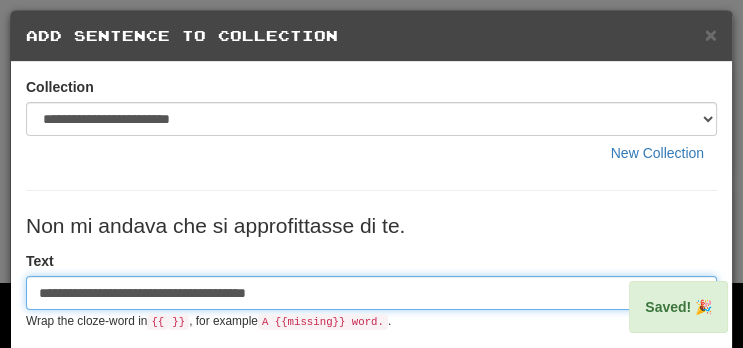 click on "**********" at bounding box center (371, 293) 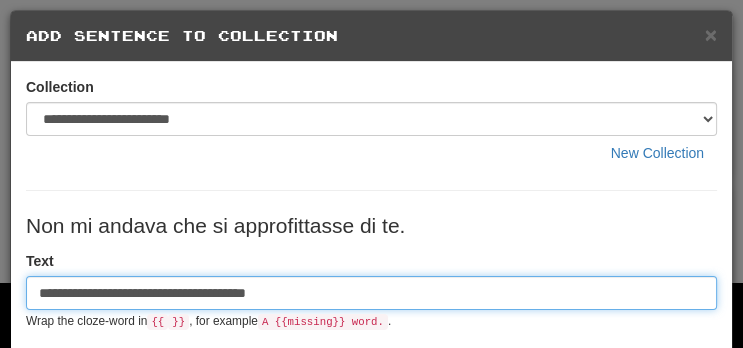 click on "**********" at bounding box center (371, 293) 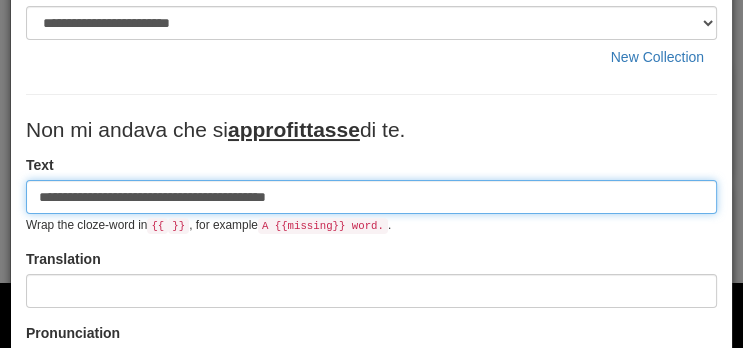 scroll, scrollTop: 97, scrollLeft: 0, axis: vertical 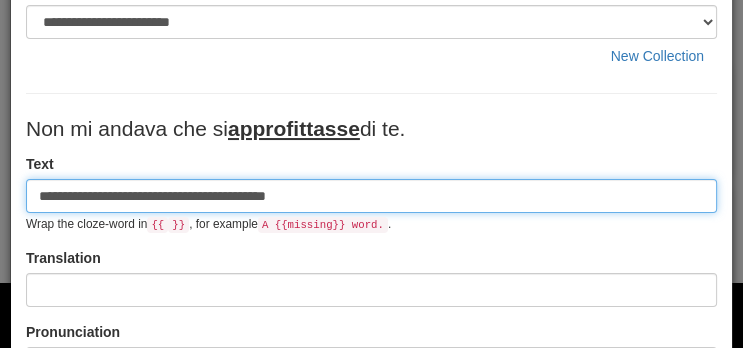 type on "**********" 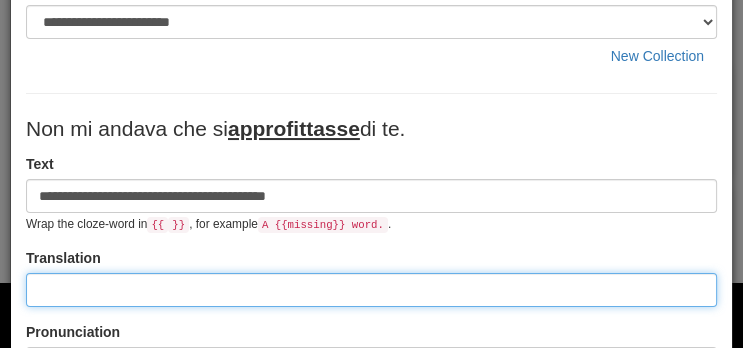 click at bounding box center [371, 290] 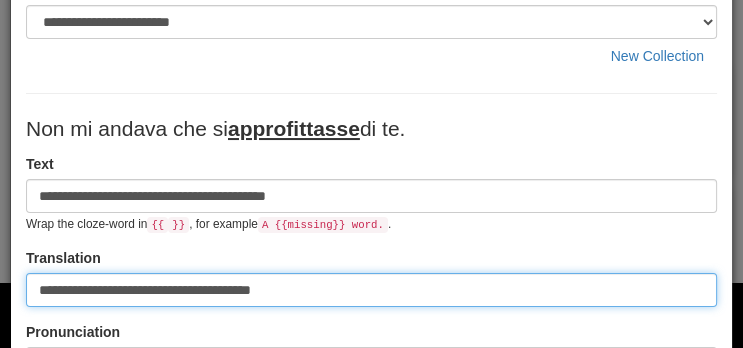 type on "**********" 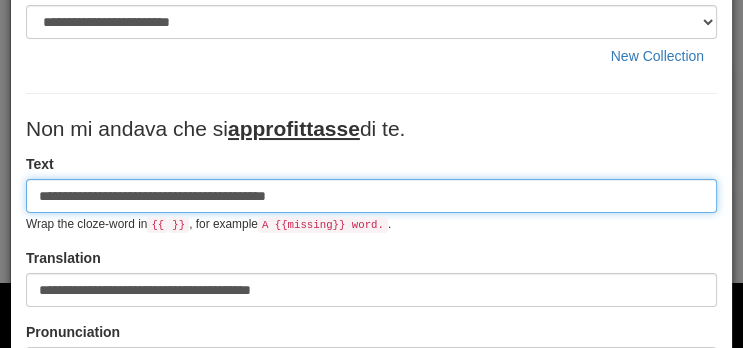 click on "**********" at bounding box center (371, 196) 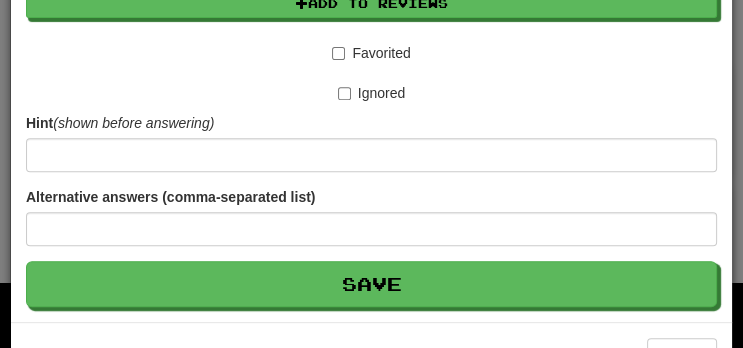 scroll, scrollTop: 622, scrollLeft: 0, axis: vertical 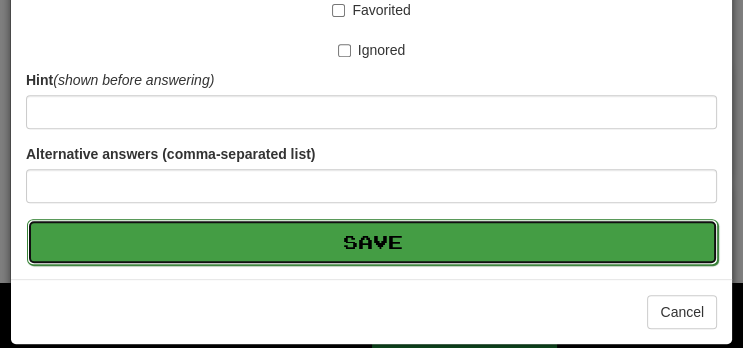 click on "Save" at bounding box center (372, 242) 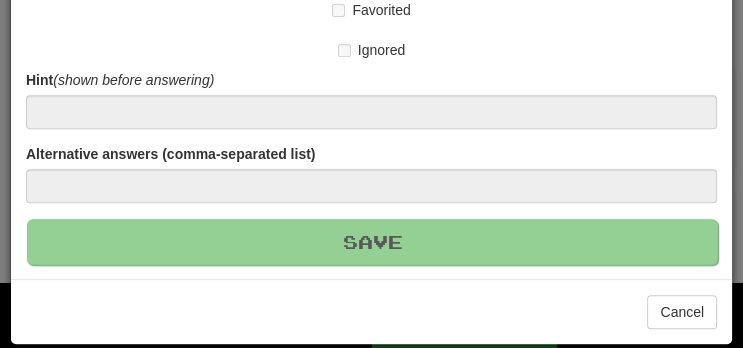 type 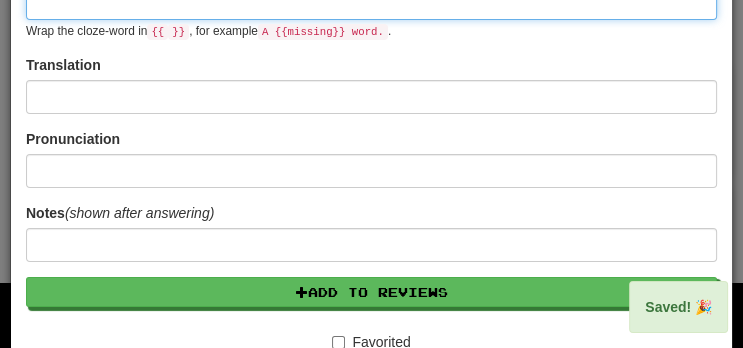 scroll, scrollTop: 0, scrollLeft: 0, axis: both 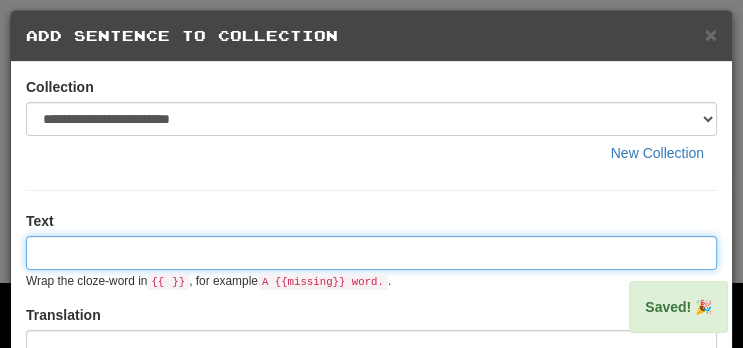click at bounding box center [371, 253] 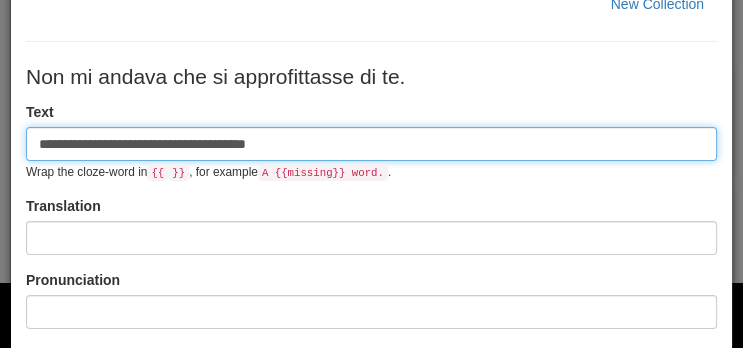 scroll, scrollTop: 151, scrollLeft: 0, axis: vertical 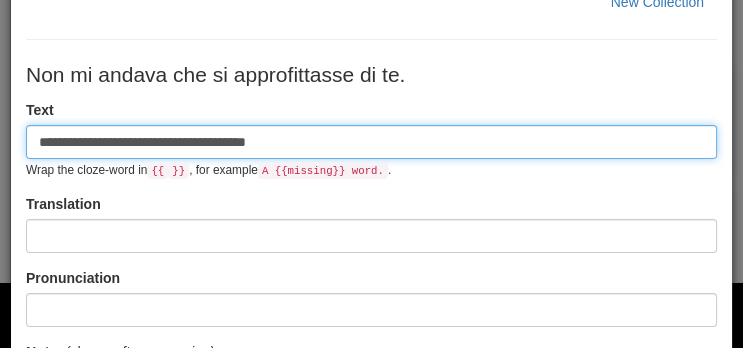 type on "**********" 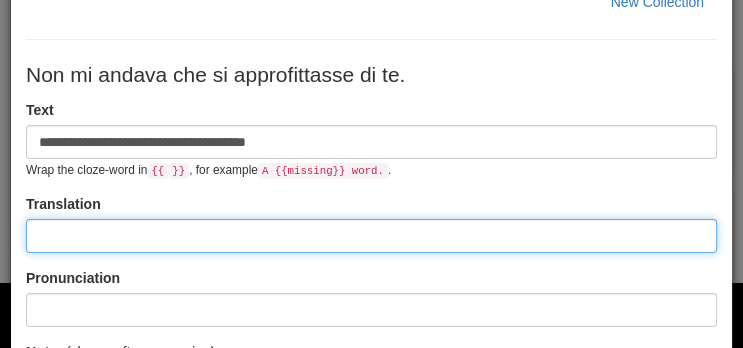 click at bounding box center (371, 236) 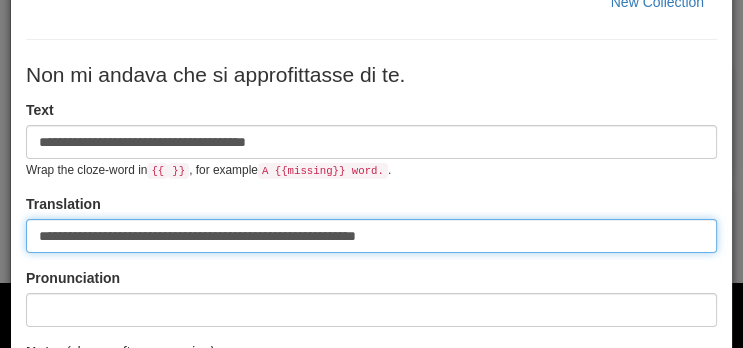scroll, scrollTop: 154, scrollLeft: 0, axis: vertical 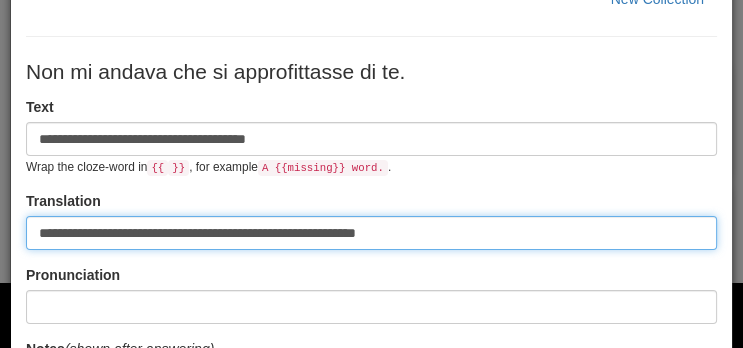 type on "**********" 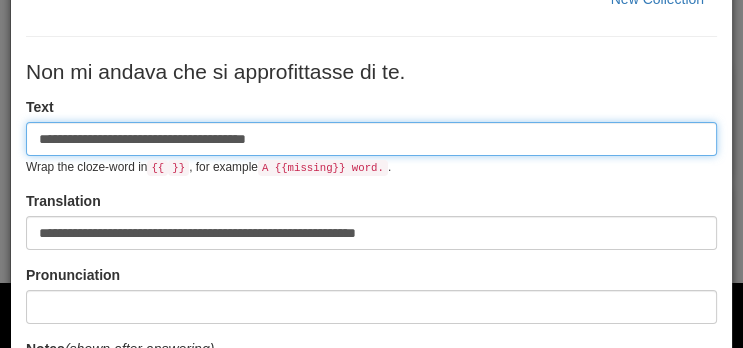 click on "**********" at bounding box center [371, 139] 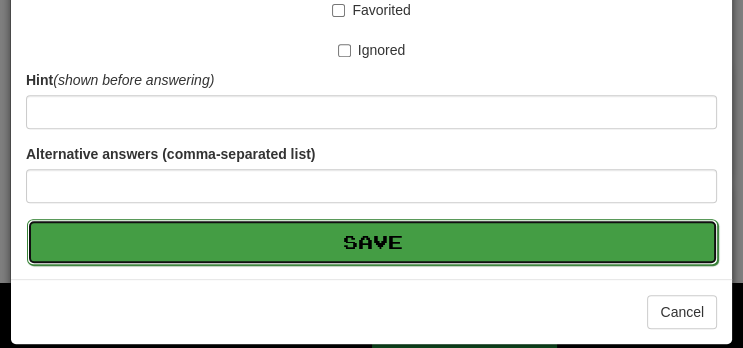 click on "Save" at bounding box center [372, 242] 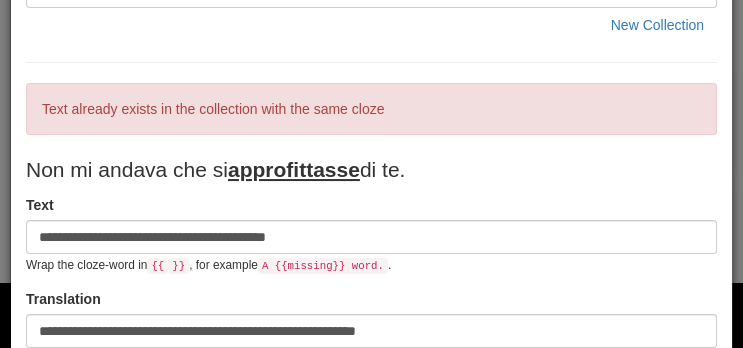scroll, scrollTop: 132, scrollLeft: 0, axis: vertical 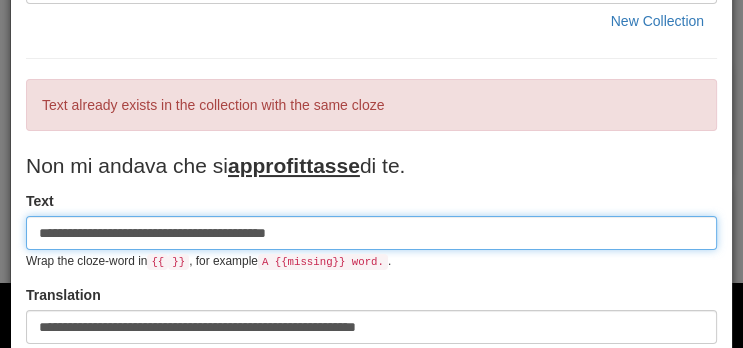 click on "**********" at bounding box center [371, 233] 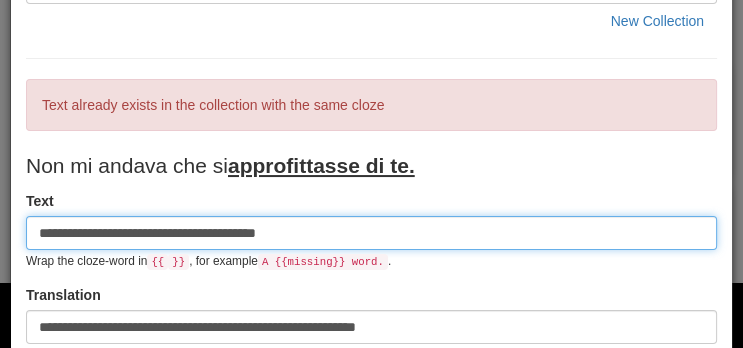 click on "**********" at bounding box center [371, 233] 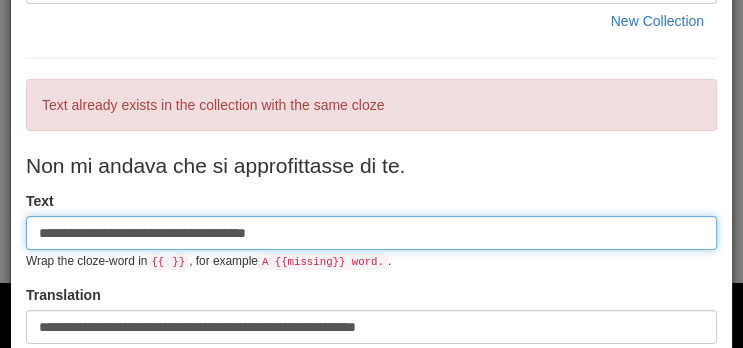 click on "**********" at bounding box center [371, 233] 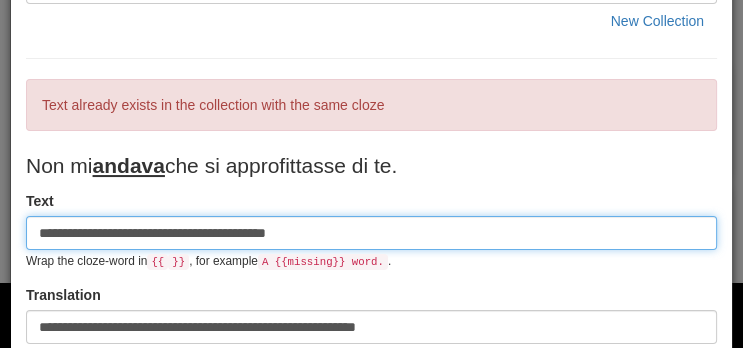 click on "**********" at bounding box center (371, 233) 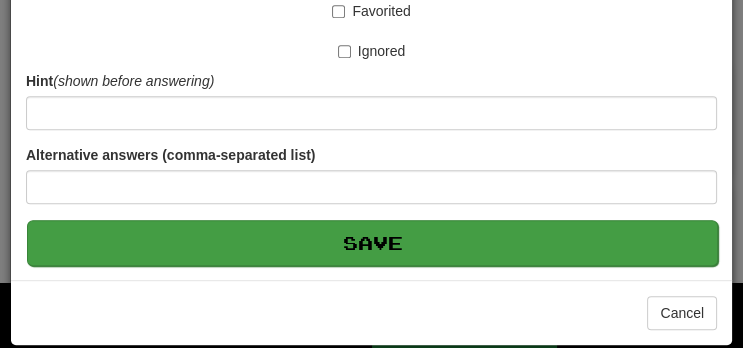 type on "**********" 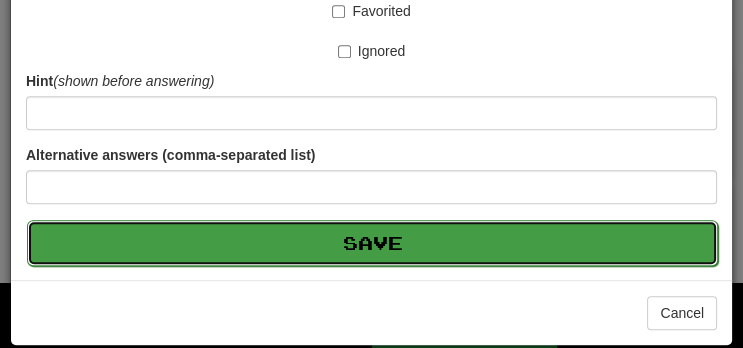 click on "Save" at bounding box center [372, 243] 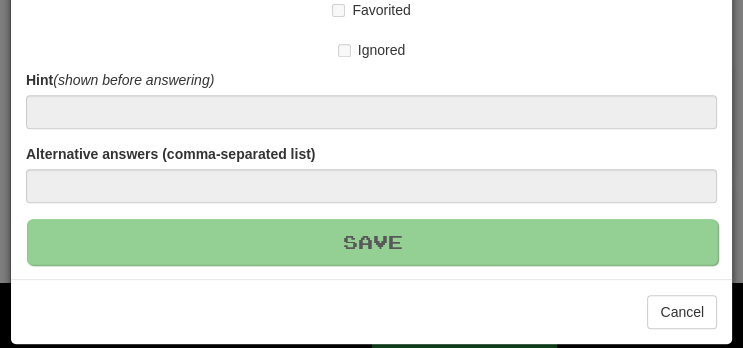 type 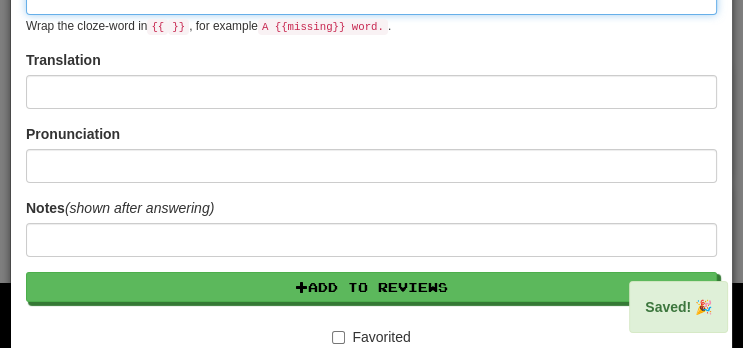 scroll, scrollTop: 0, scrollLeft: 0, axis: both 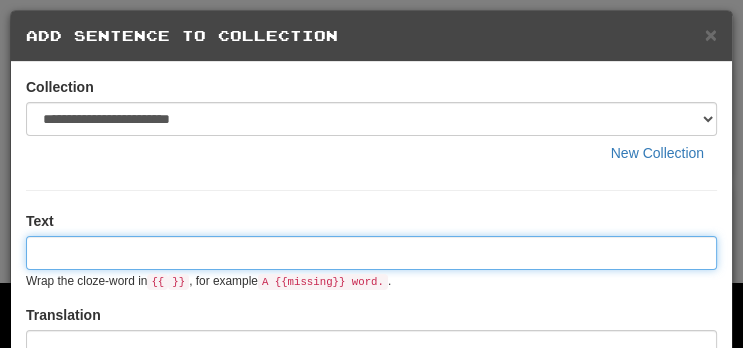 click at bounding box center [371, 253] 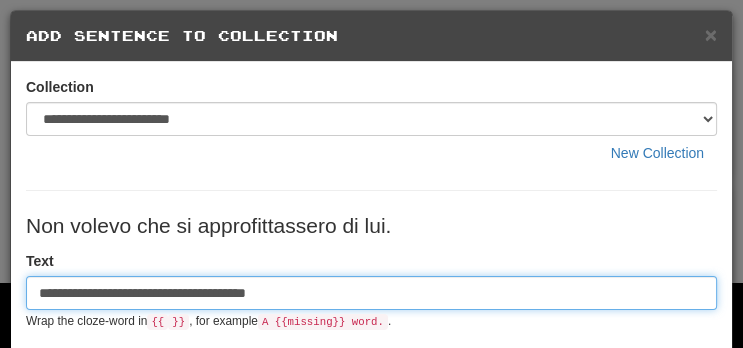 click on "**********" at bounding box center (371, 293) 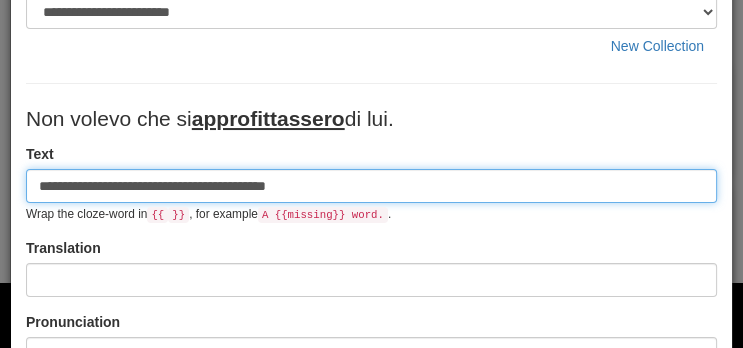 scroll, scrollTop: 108, scrollLeft: 0, axis: vertical 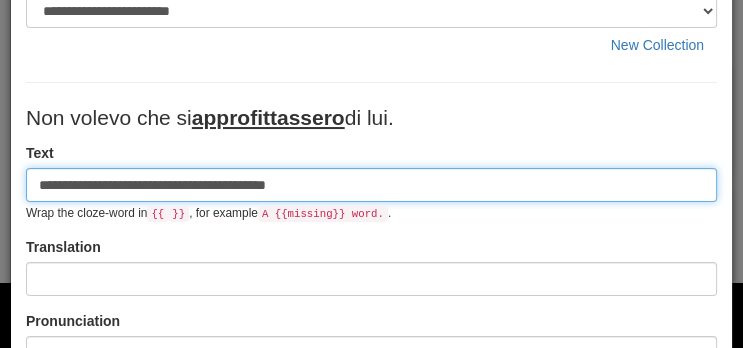 type on "**********" 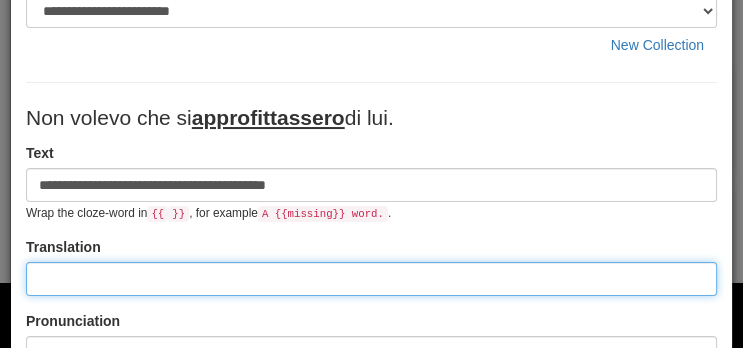 click at bounding box center [371, 279] 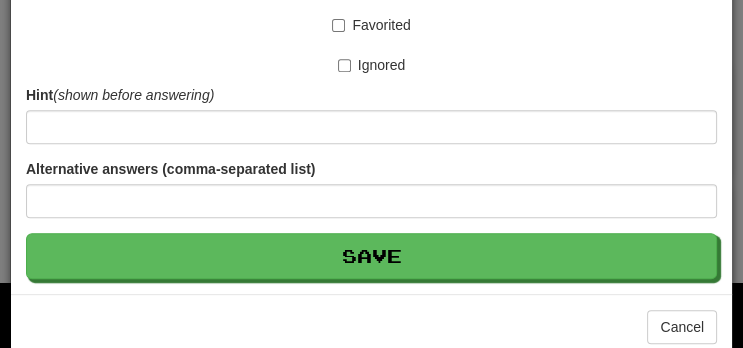 scroll, scrollTop: 622, scrollLeft: 0, axis: vertical 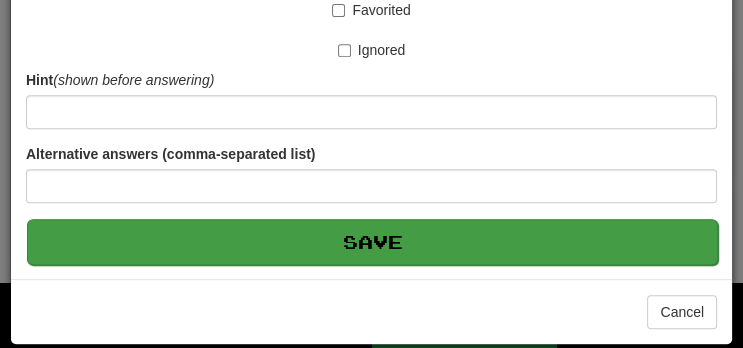type on "**********" 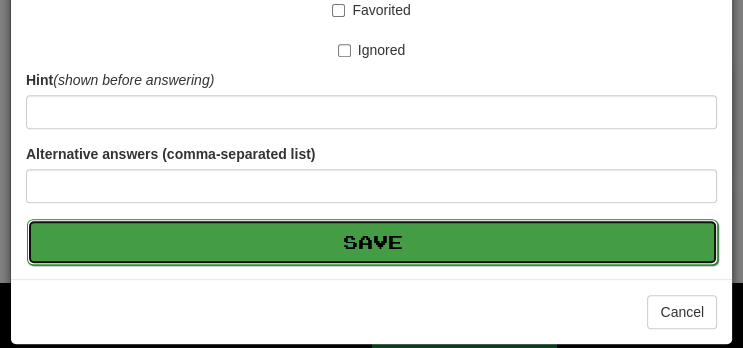 click on "Save" at bounding box center [372, 242] 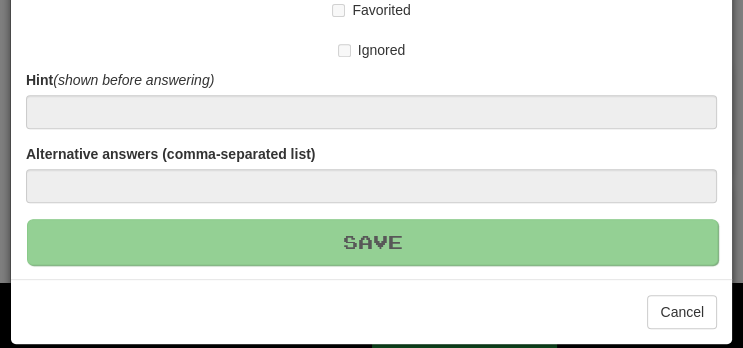 type 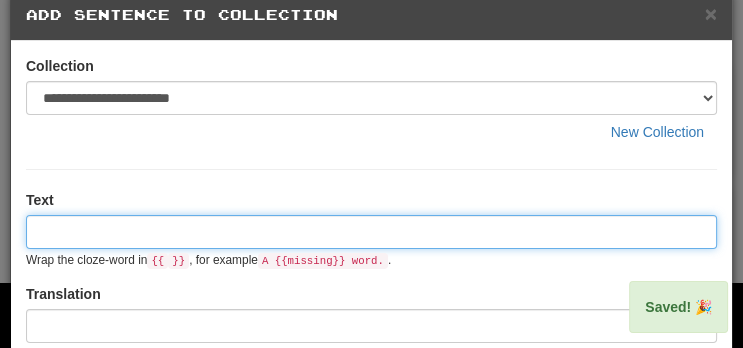 scroll, scrollTop: 0, scrollLeft: 0, axis: both 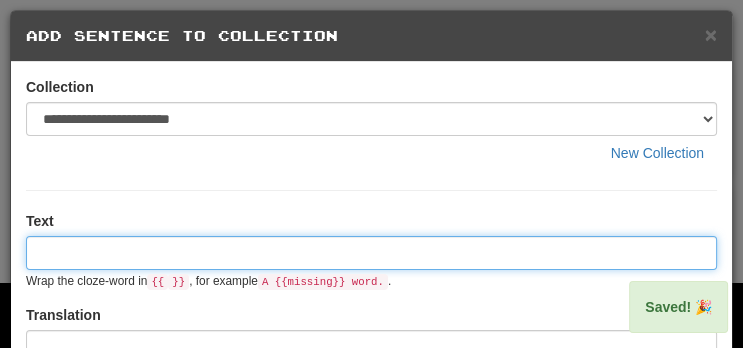 click at bounding box center (371, 253) 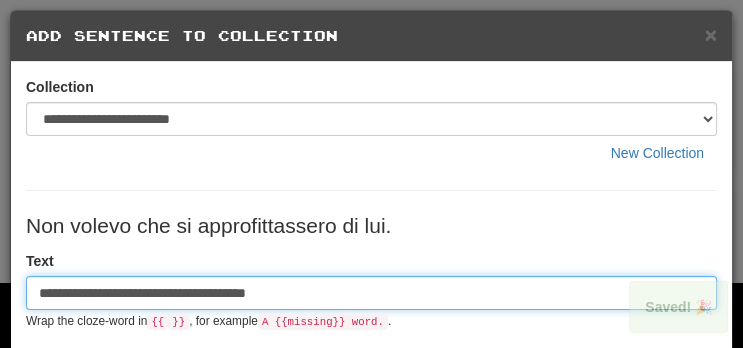click on "**********" at bounding box center [371, 293] 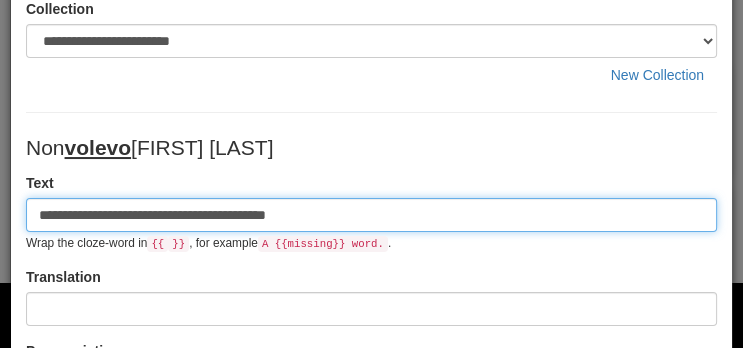 scroll, scrollTop: 78, scrollLeft: 0, axis: vertical 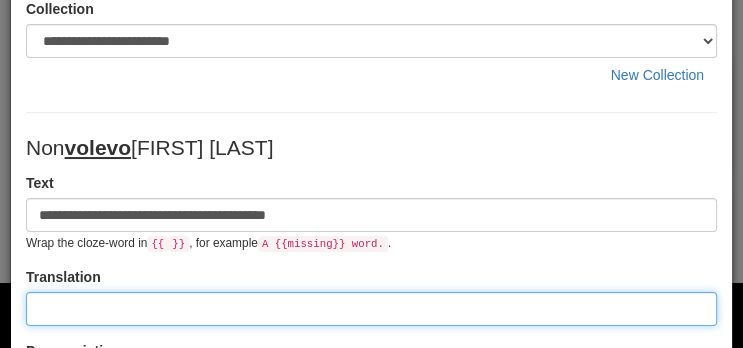 click at bounding box center (371, 309) 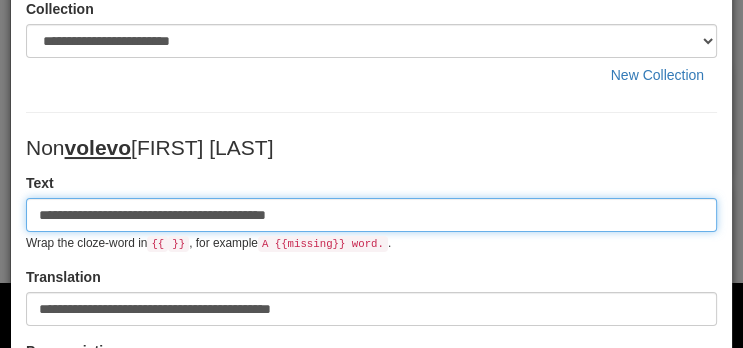 click on "**********" at bounding box center [371, 215] 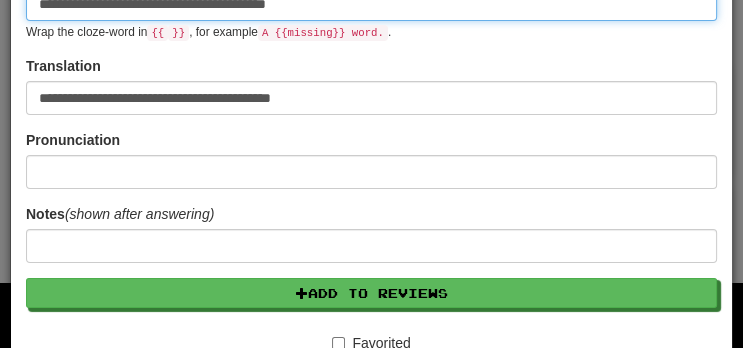 scroll, scrollTop: 286, scrollLeft: 0, axis: vertical 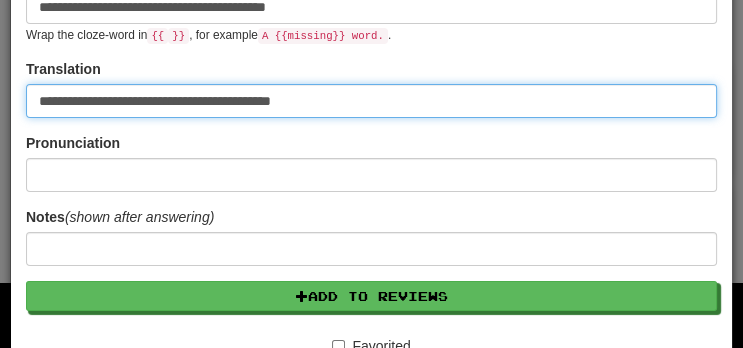 click on "**********" at bounding box center [371, 101] 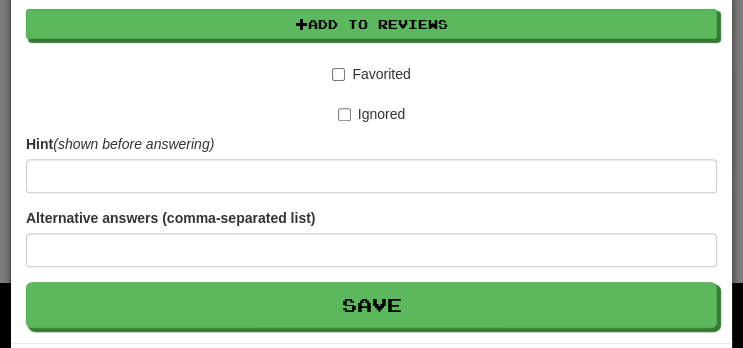 scroll, scrollTop: 622, scrollLeft: 0, axis: vertical 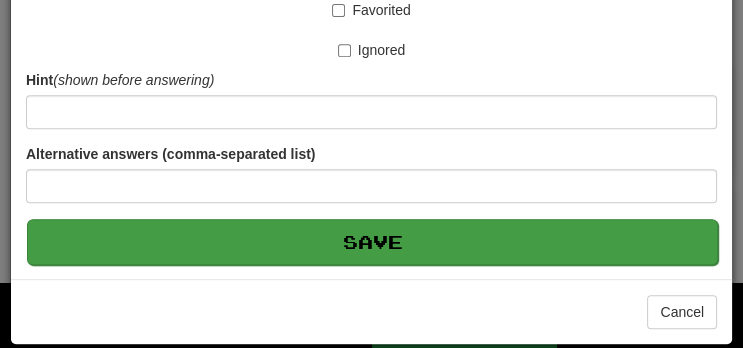 type on "**********" 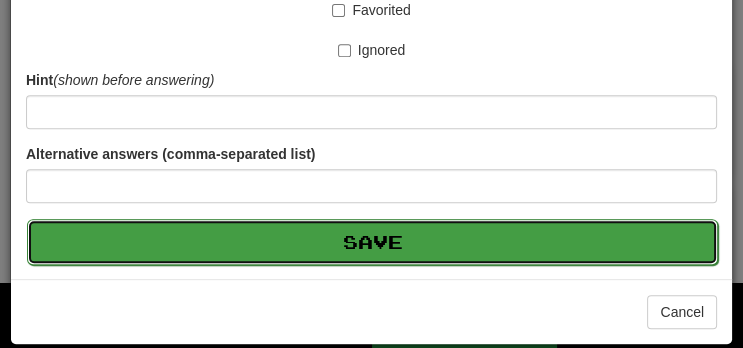 click on "Save" at bounding box center (372, 242) 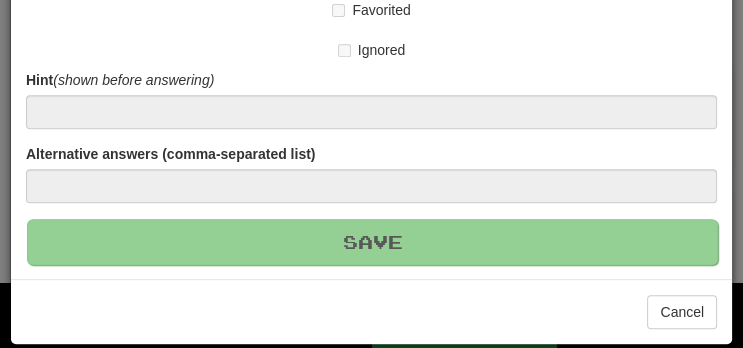 type 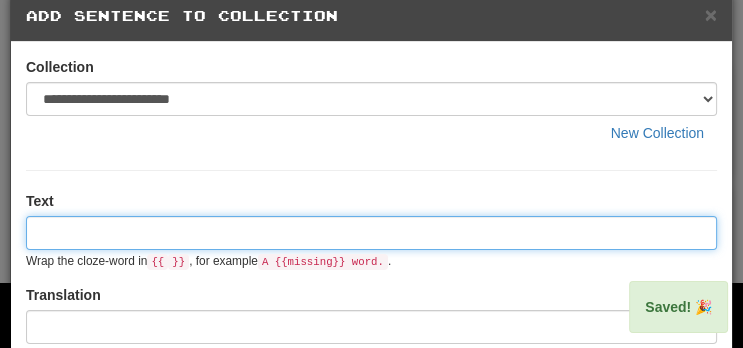 scroll, scrollTop: 0, scrollLeft: 0, axis: both 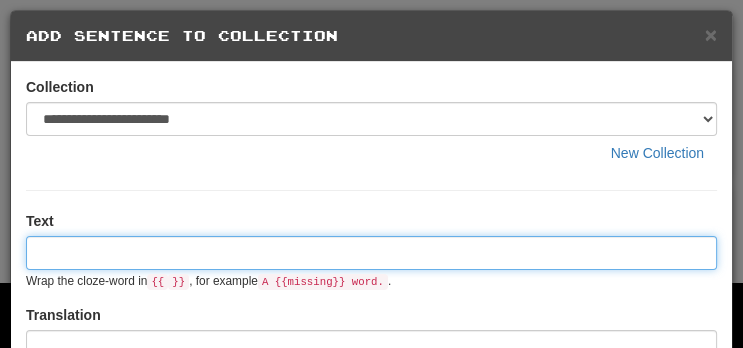 click at bounding box center (371, 253) 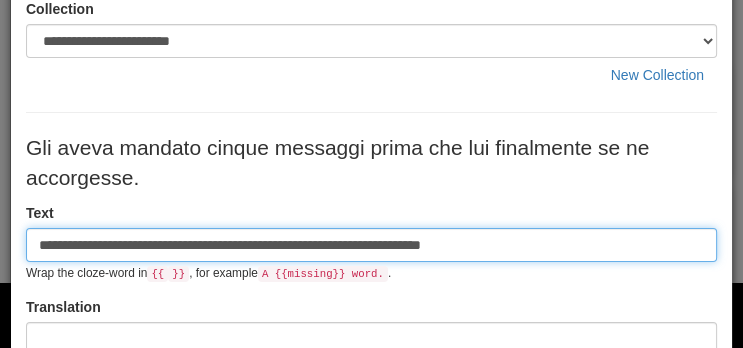 scroll, scrollTop: 79, scrollLeft: 0, axis: vertical 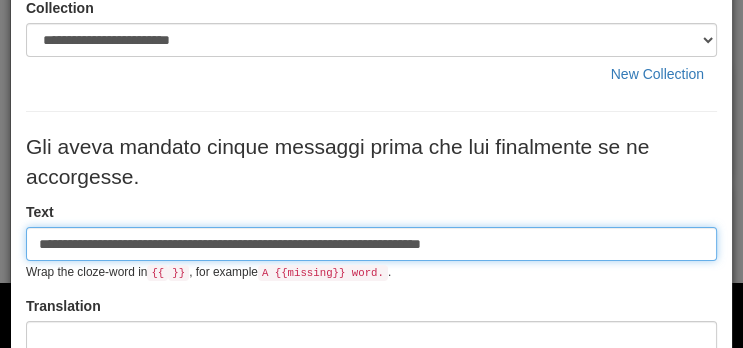 click on "**********" at bounding box center (371, 244) 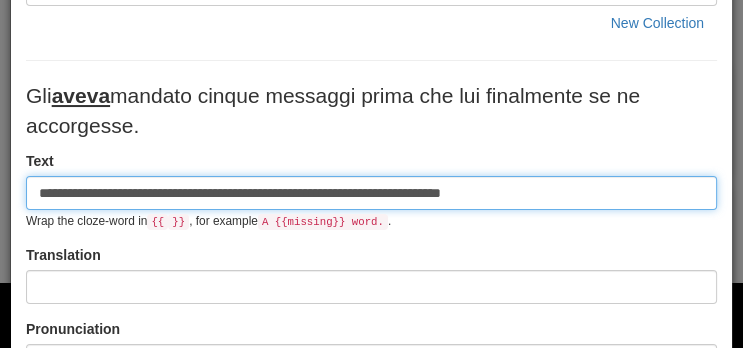 scroll, scrollTop: 169, scrollLeft: 0, axis: vertical 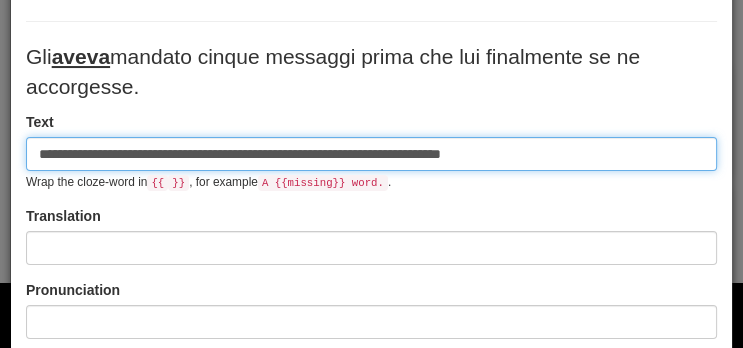 type on "**********" 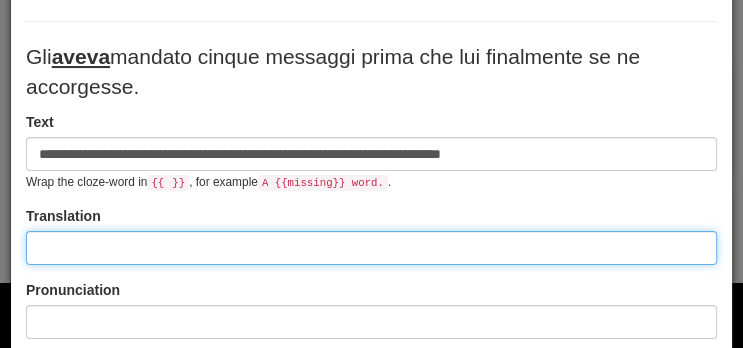 click at bounding box center (371, 248) 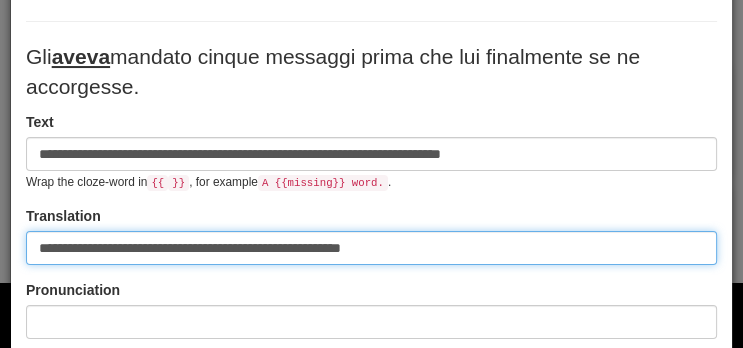 type on "**********" 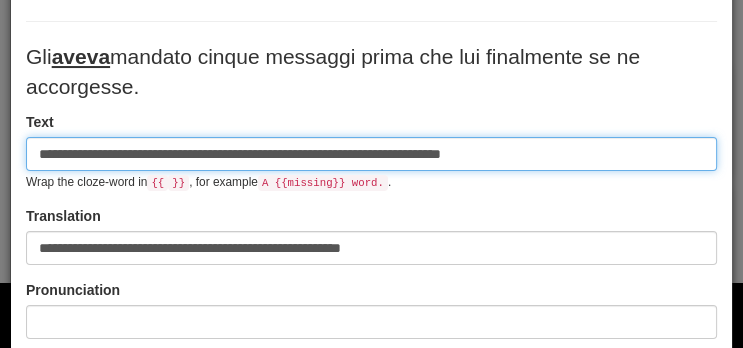 click on "**********" at bounding box center (371, 154) 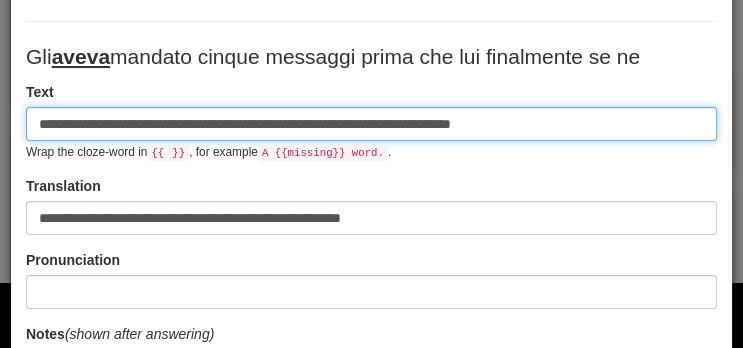 click on "**********" at bounding box center (371, 124) 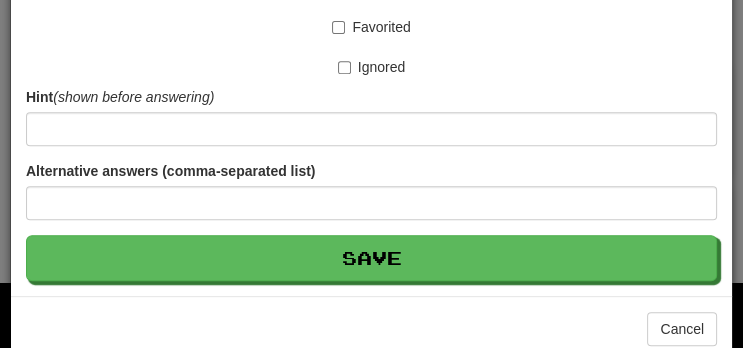 scroll, scrollTop: 622, scrollLeft: 0, axis: vertical 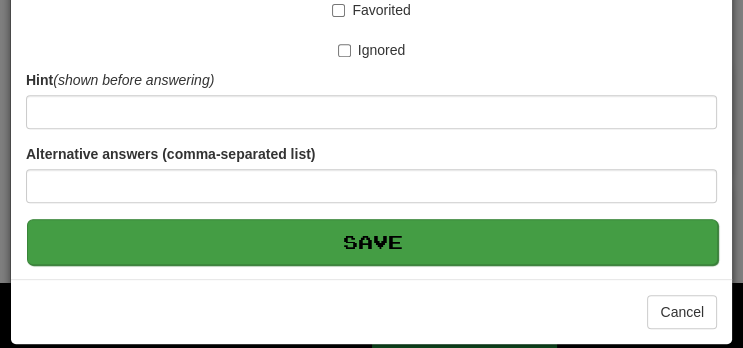 type on "**********" 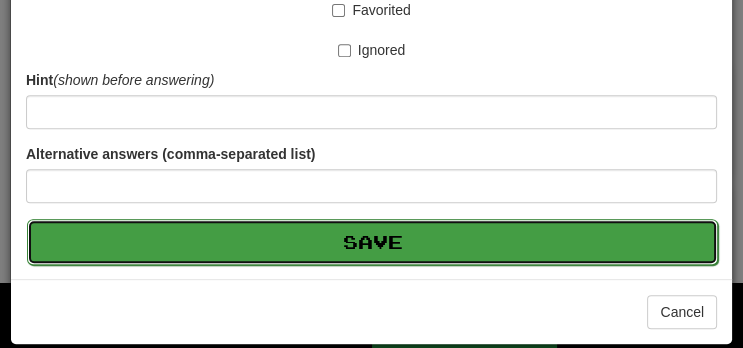 click on "Save" at bounding box center [372, 242] 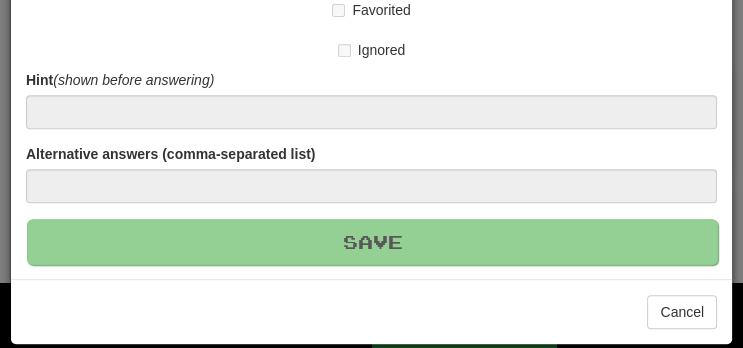 type 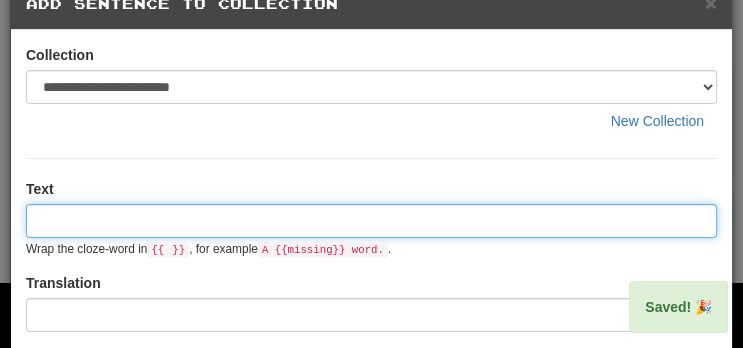 scroll, scrollTop: 0, scrollLeft: 0, axis: both 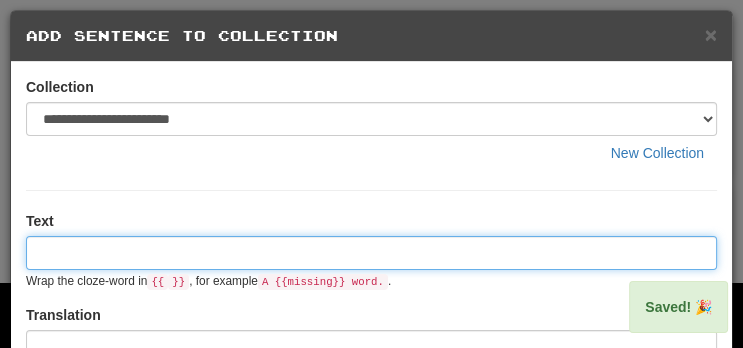 click at bounding box center [371, 253] 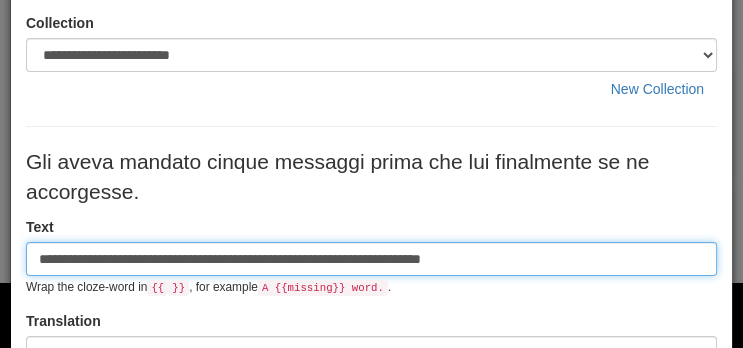 scroll, scrollTop: 65, scrollLeft: 0, axis: vertical 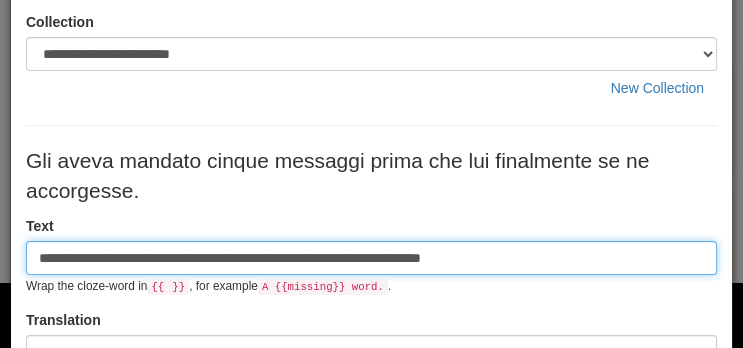 click on "**********" at bounding box center [371, 258] 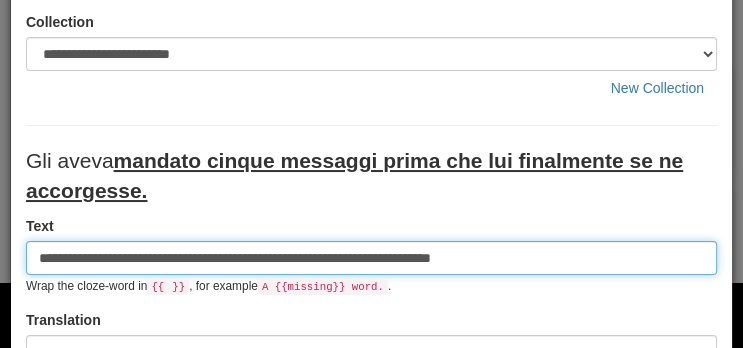 click on "**********" at bounding box center [371, 258] 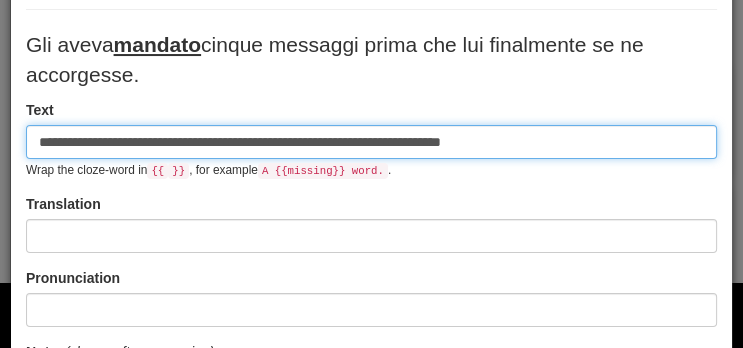scroll, scrollTop: 190, scrollLeft: 0, axis: vertical 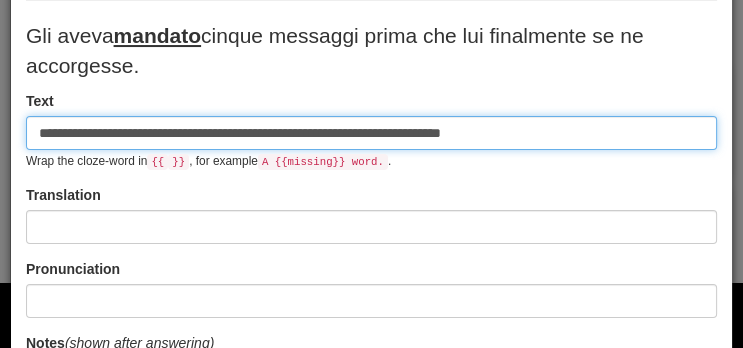 type on "**********" 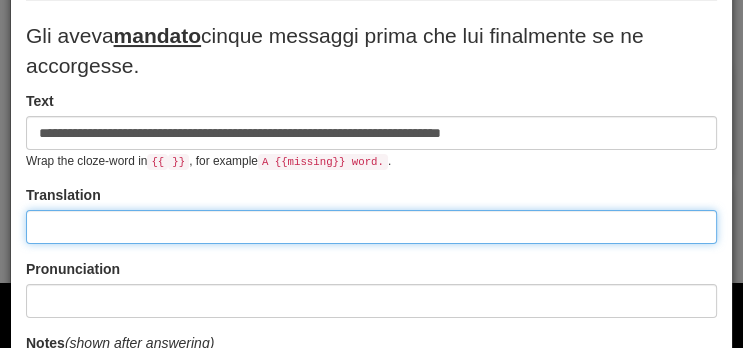 click at bounding box center [371, 227] 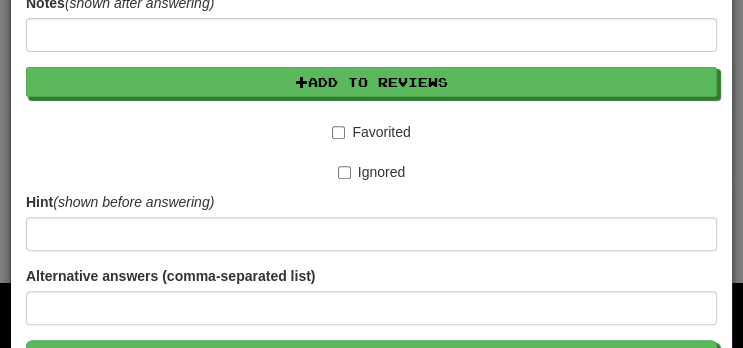 scroll, scrollTop: 653, scrollLeft: 0, axis: vertical 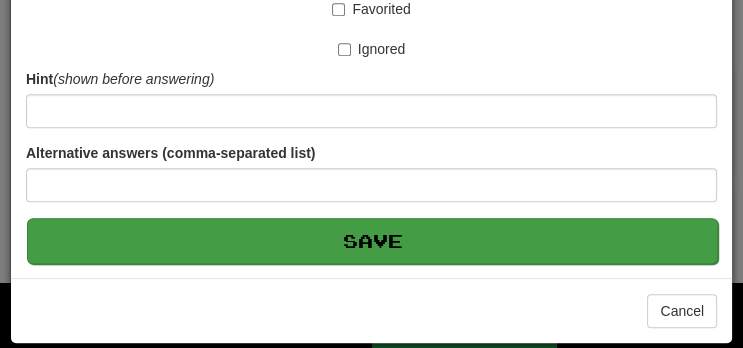 type on "**********" 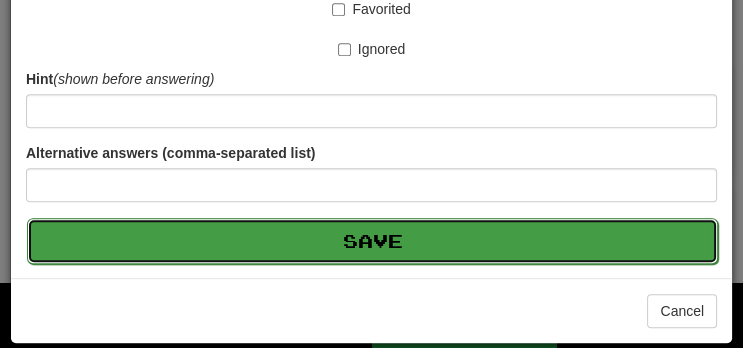 click on "Save" at bounding box center (372, 241) 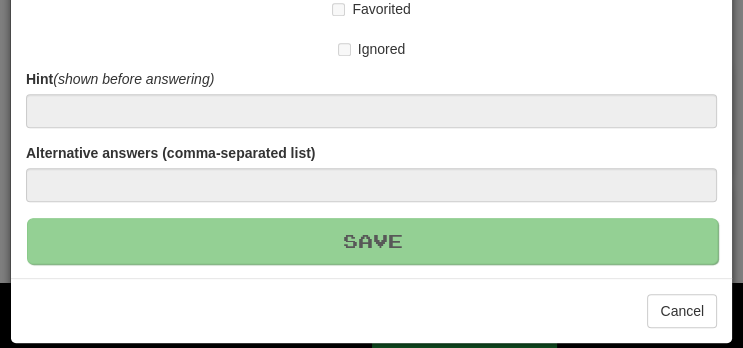 type 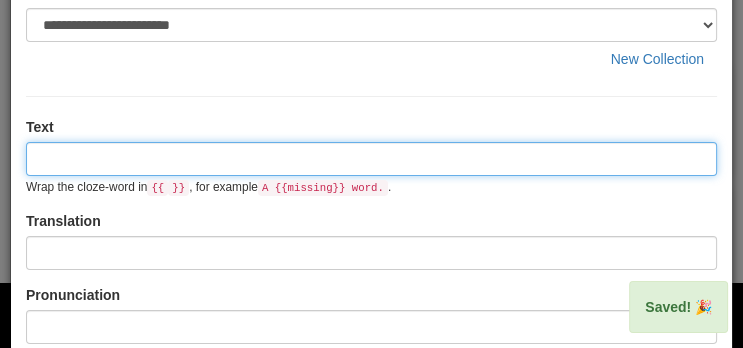 scroll, scrollTop: 0, scrollLeft: 0, axis: both 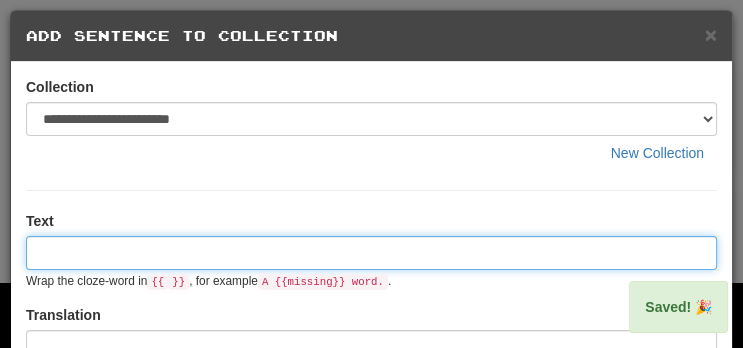 click at bounding box center [371, 253] 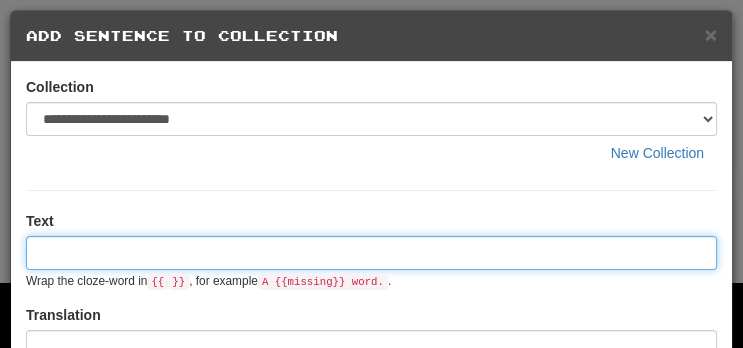 paste on "**********" 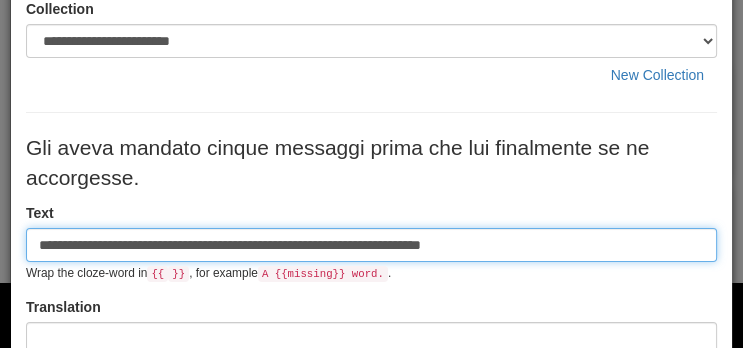 scroll, scrollTop: 79, scrollLeft: 0, axis: vertical 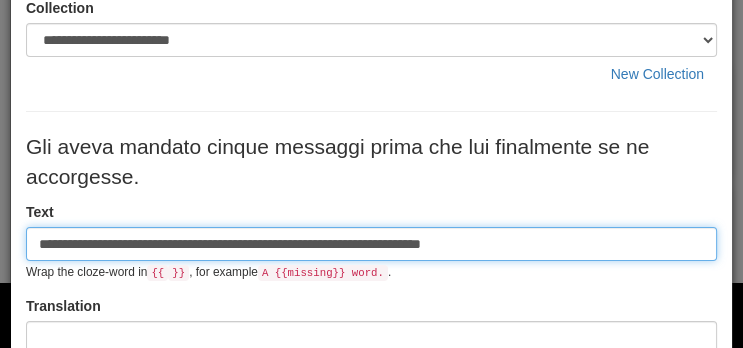 click on "**********" at bounding box center [371, 244] 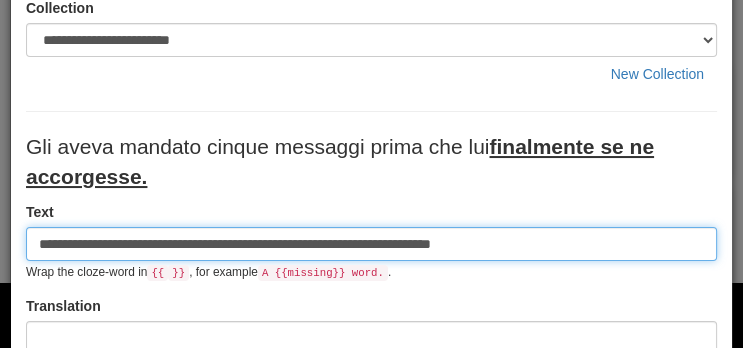 click on "**********" at bounding box center (371, 244) 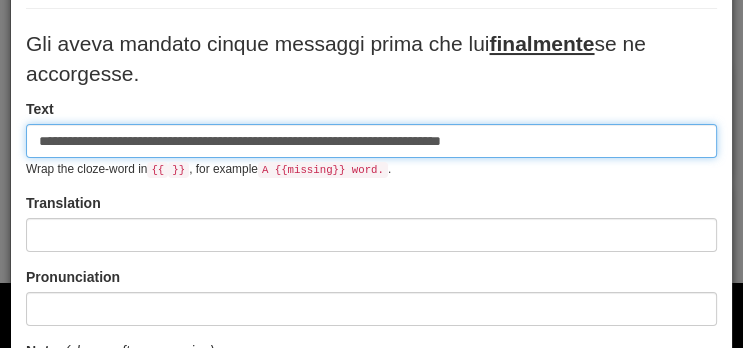scroll, scrollTop: 200, scrollLeft: 0, axis: vertical 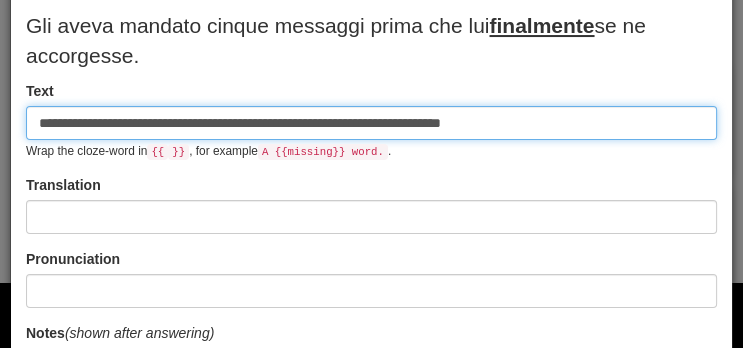 type on "**********" 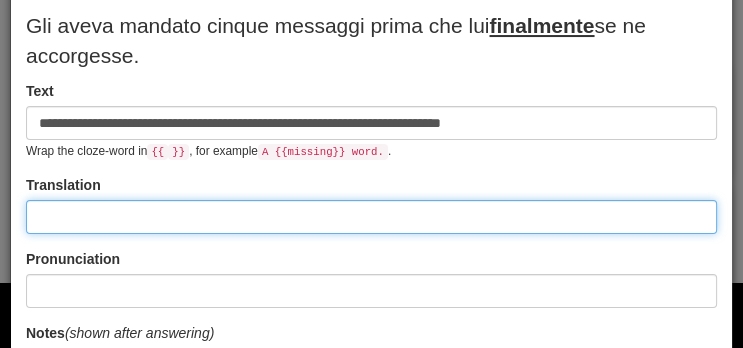 click at bounding box center (371, 217) 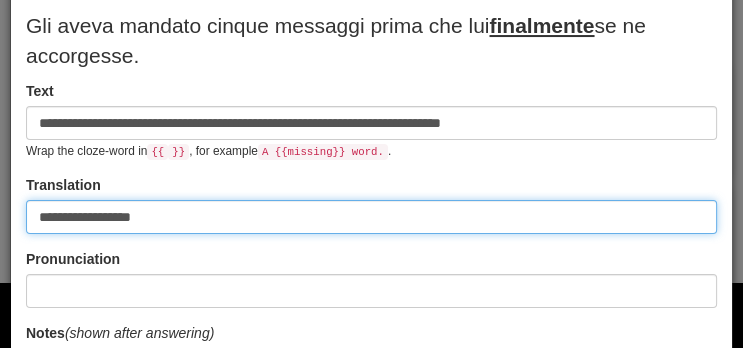click on "**********" at bounding box center (371, 217) 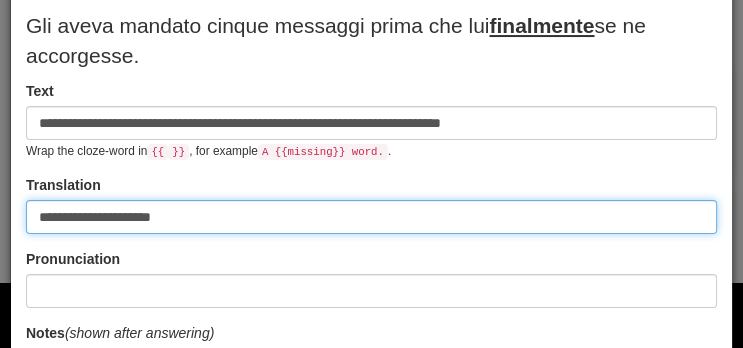 click on "**********" at bounding box center [371, 217] 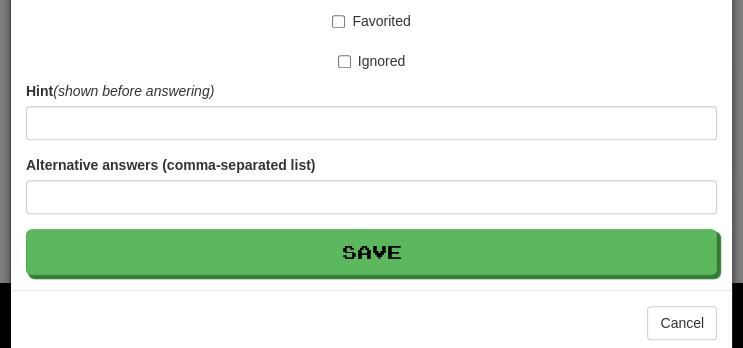 scroll, scrollTop: 653, scrollLeft: 0, axis: vertical 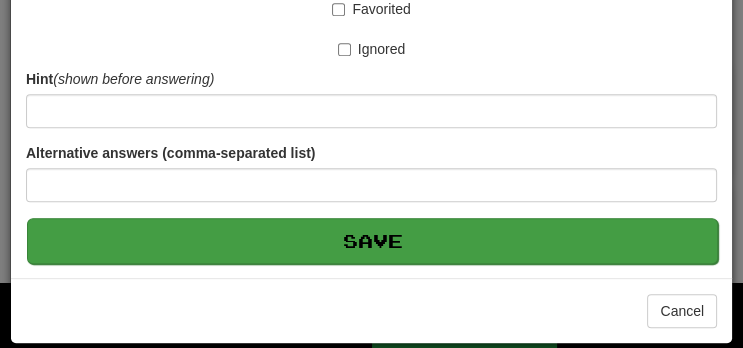 type on "**********" 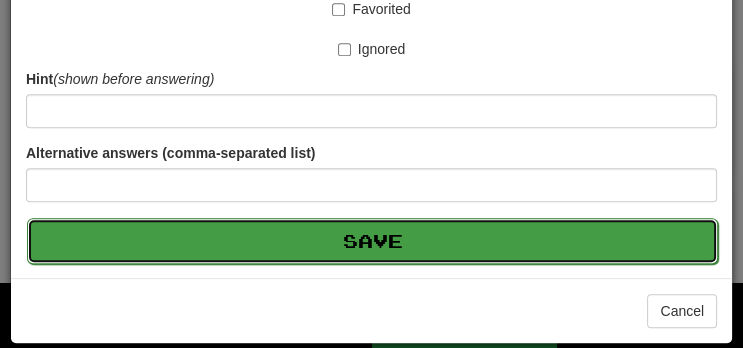 click on "Save" at bounding box center (372, 241) 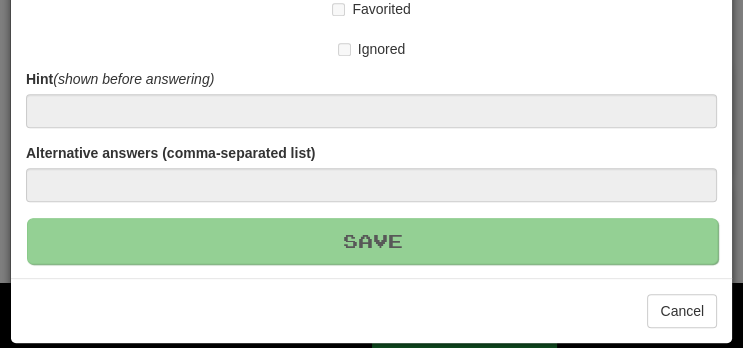 type 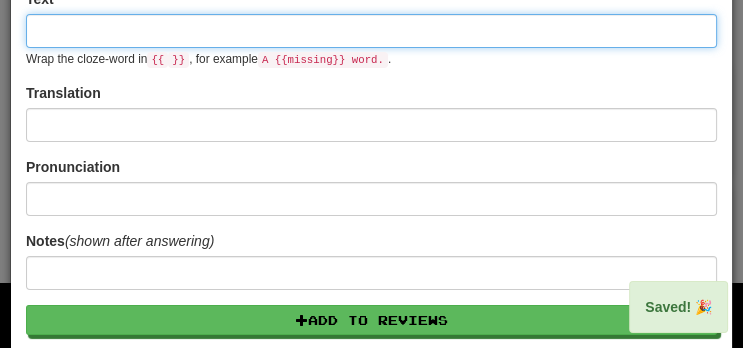 scroll, scrollTop: 0, scrollLeft: 0, axis: both 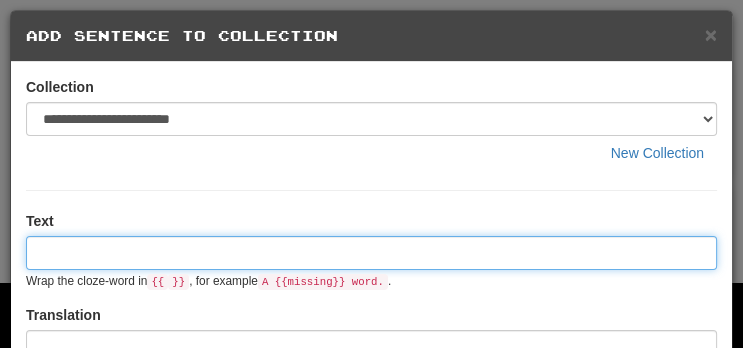 click at bounding box center [371, 253] 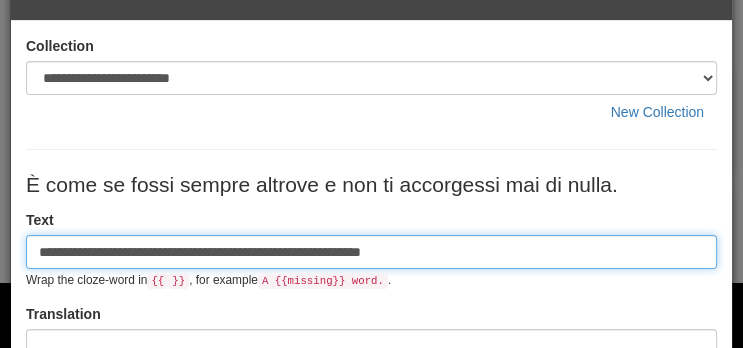 scroll, scrollTop: 43, scrollLeft: 0, axis: vertical 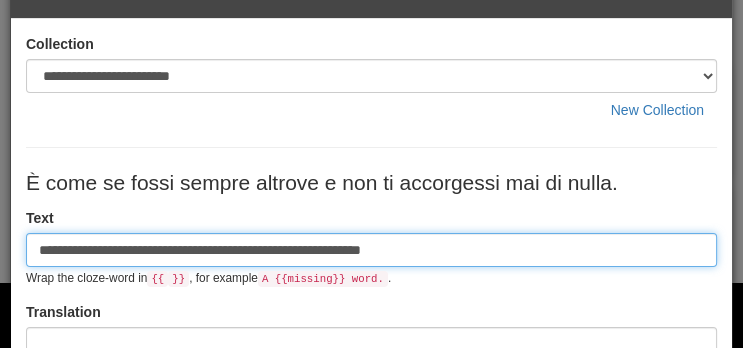 click on "**********" at bounding box center [371, 250] 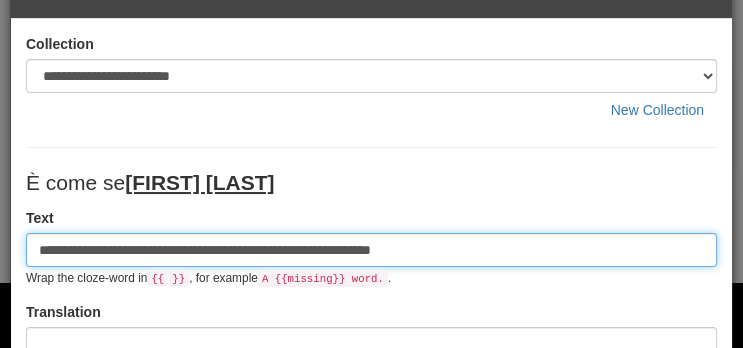 click on "**********" at bounding box center [371, 250] 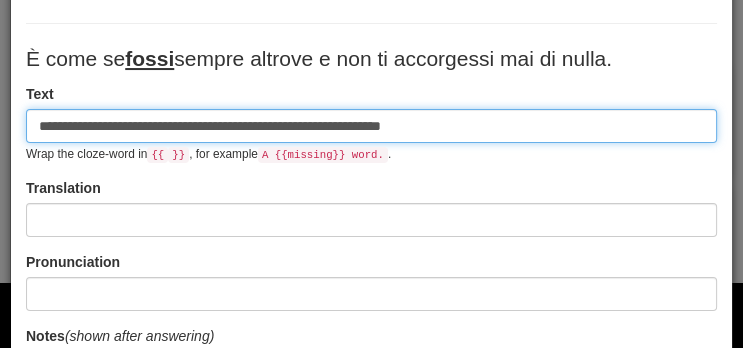 scroll, scrollTop: 168, scrollLeft: 0, axis: vertical 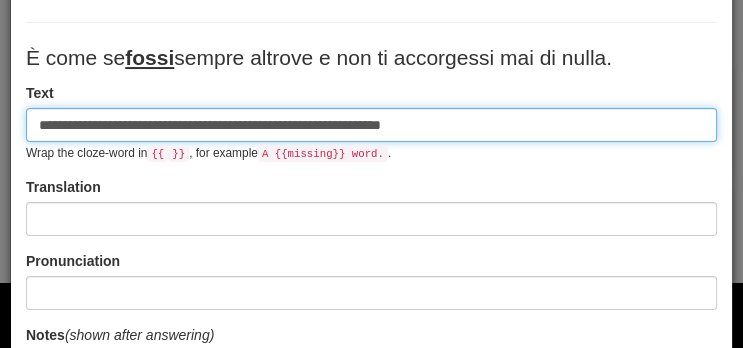 type on "**********" 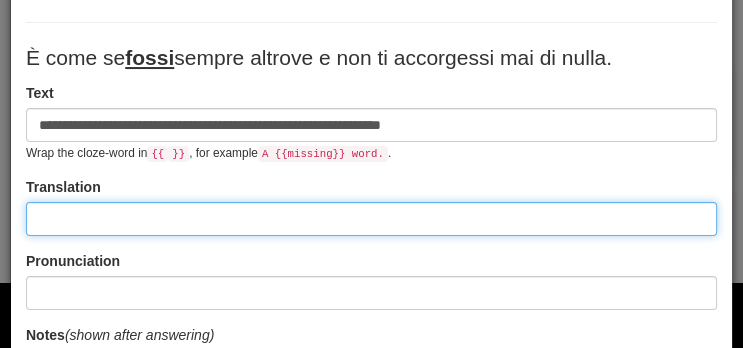 click at bounding box center (371, 219) 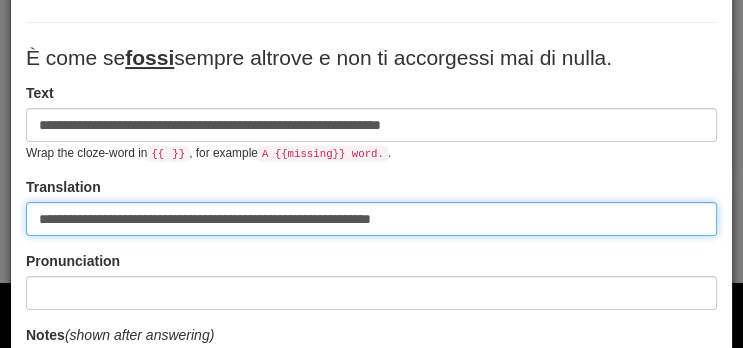 type on "**********" 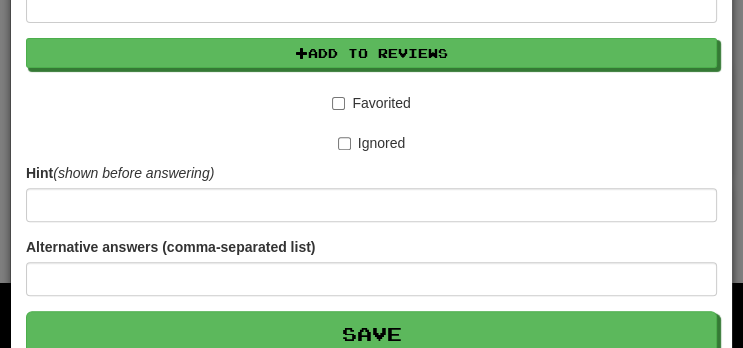 scroll, scrollTop: 622, scrollLeft: 0, axis: vertical 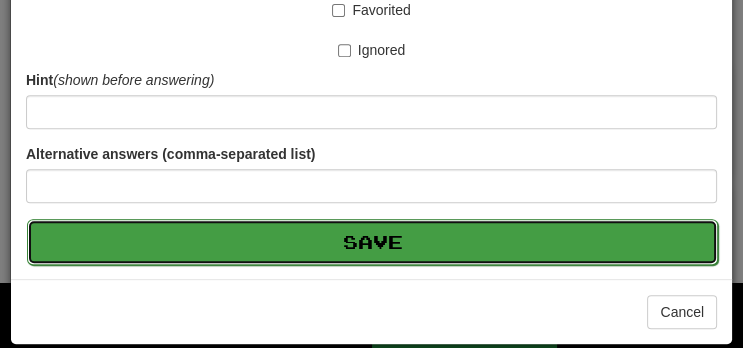 click on "Save" at bounding box center (372, 242) 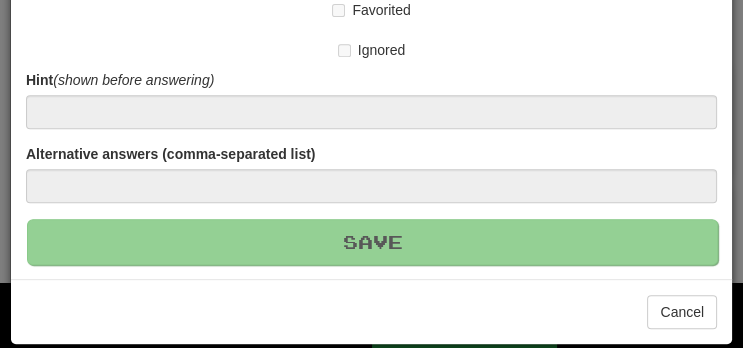 type 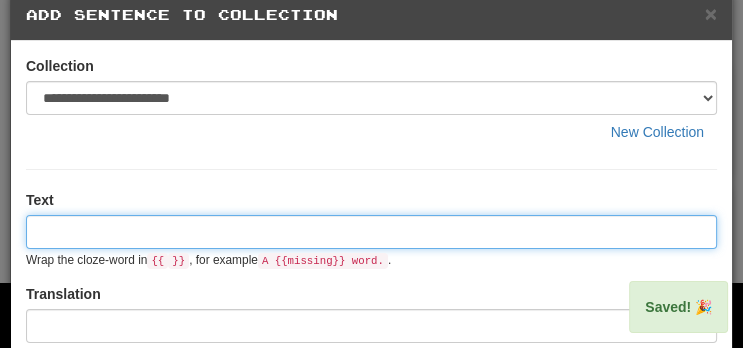 scroll, scrollTop: 0, scrollLeft: 0, axis: both 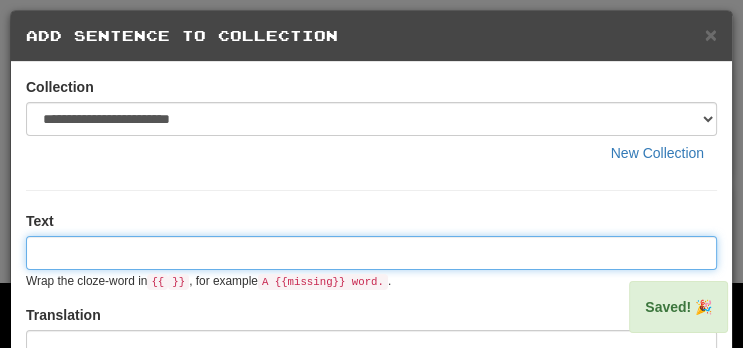 click at bounding box center [371, 253] 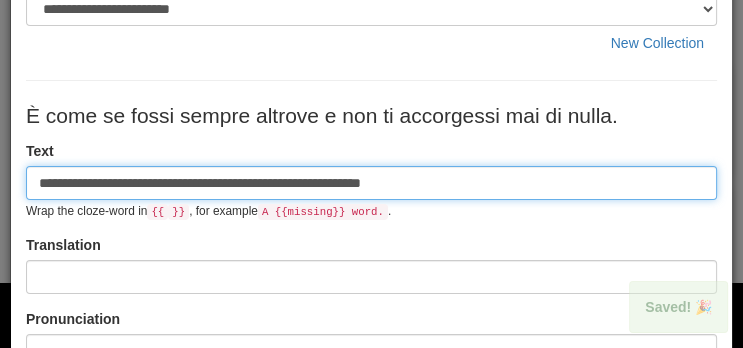 scroll, scrollTop: 113, scrollLeft: 0, axis: vertical 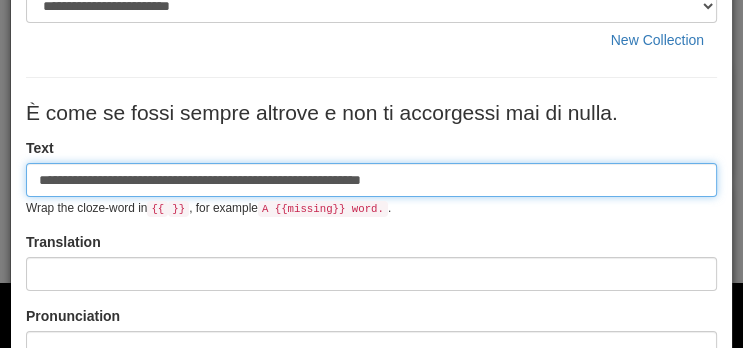 click on "**********" at bounding box center [371, 180] 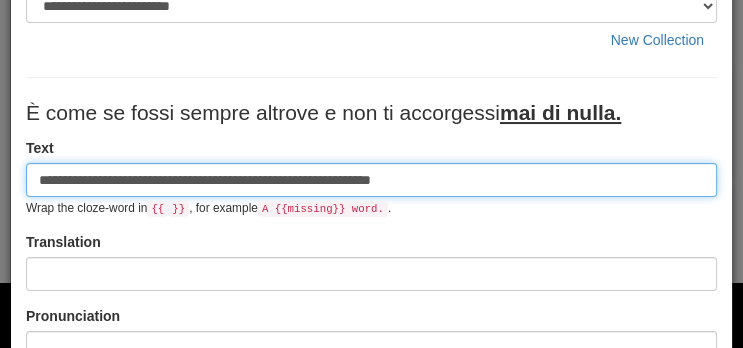 click on "**********" at bounding box center [371, 180] 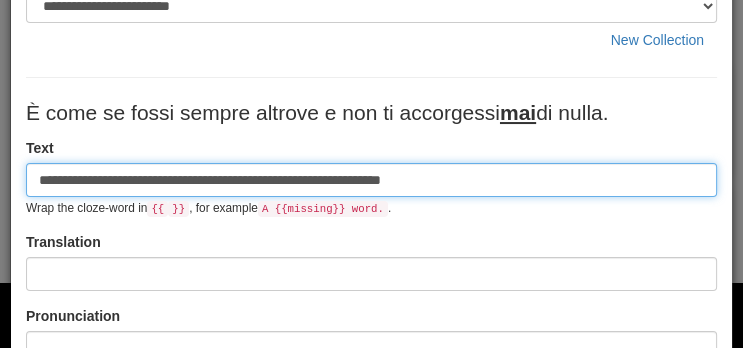 type on "**********" 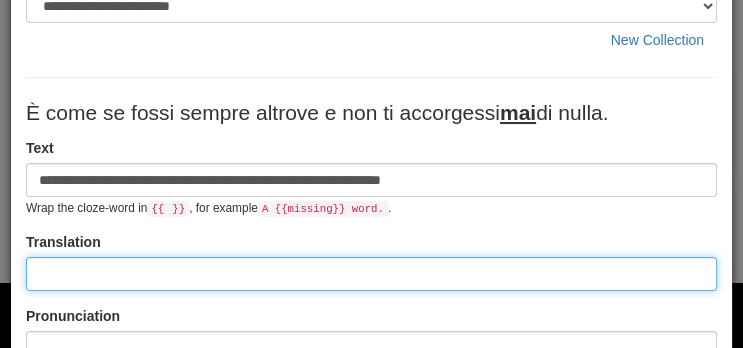 click at bounding box center (371, 274) 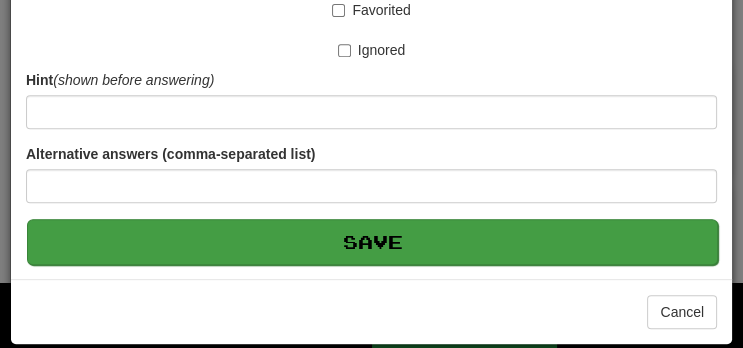 type on "**********" 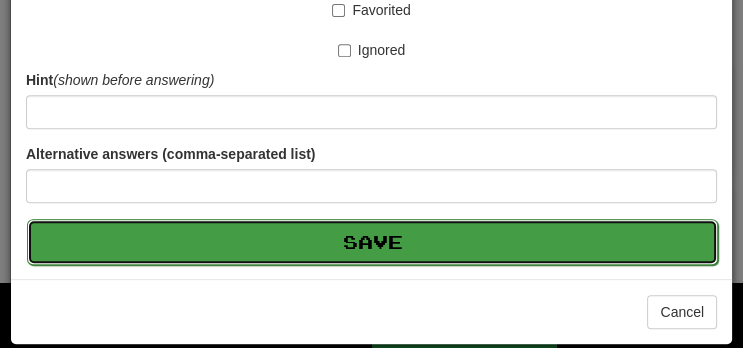 click on "Save" at bounding box center [372, 242] 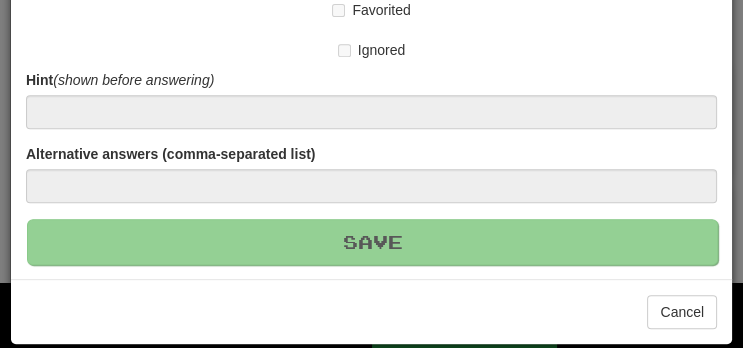 type 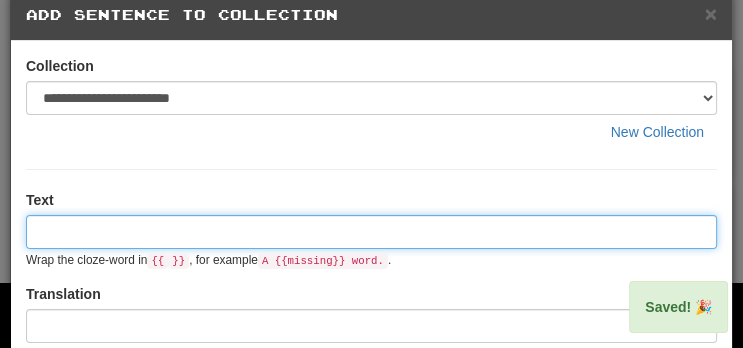 scroll, scrollTop: 0, scrollLeft: 0, axis: both 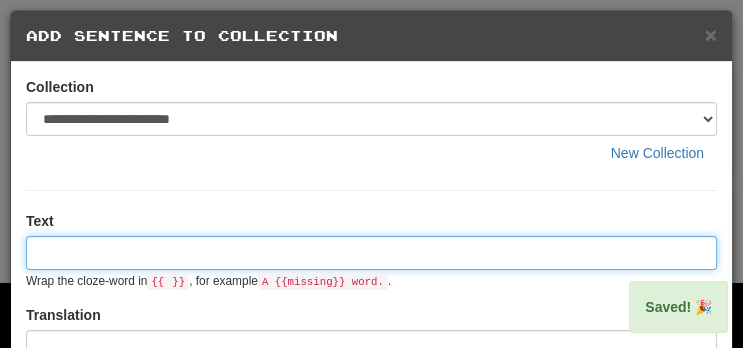click at bounding box center (371, 253) 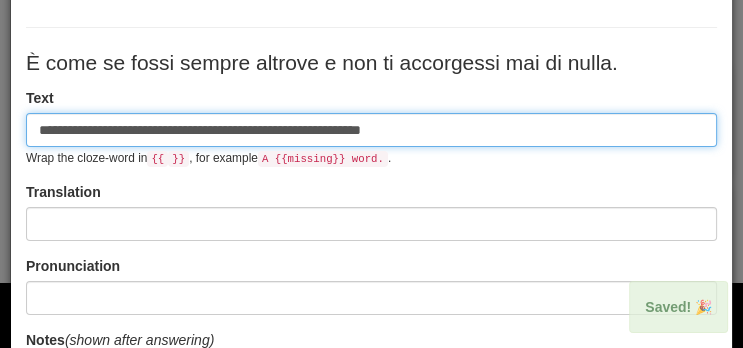 scroll, scrollTop: 164, scrollLeft: 0, axis: vertical 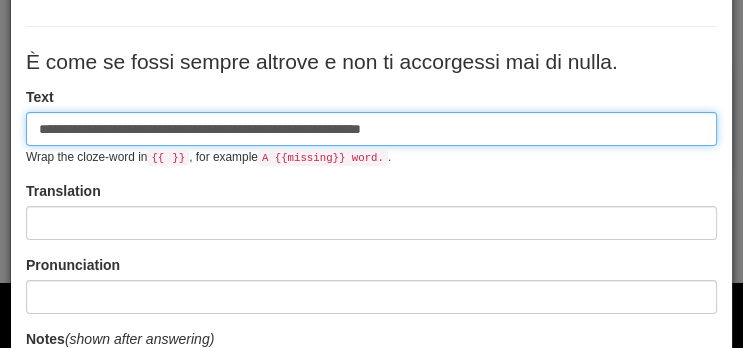 click on "**********" at bounding box center [371, 129] 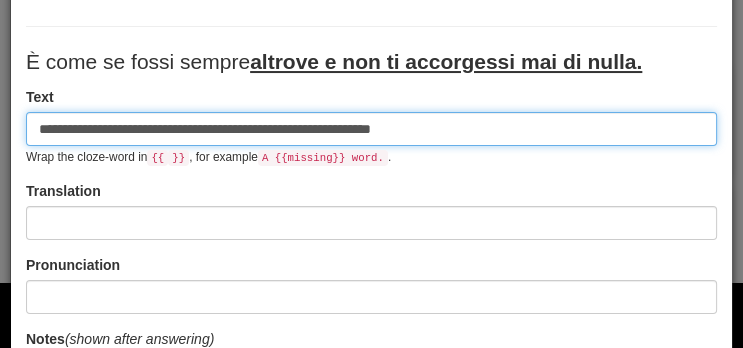 click on "**********" at bounding box center [371, 129] 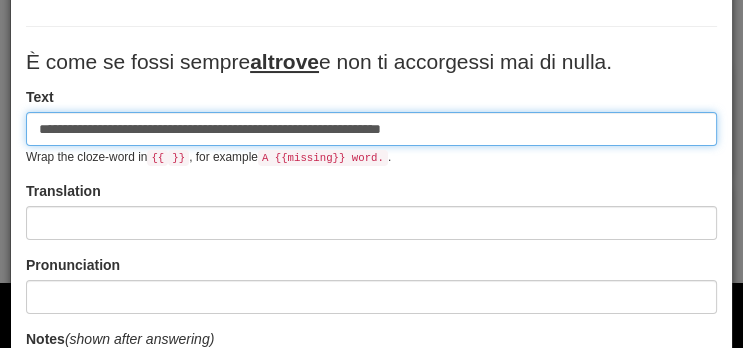 type on "**********" 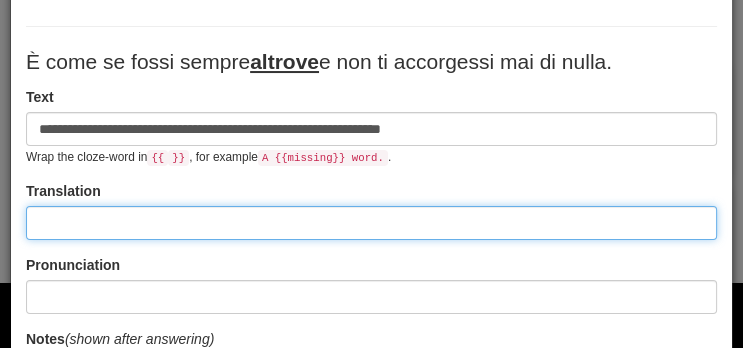 click at bounding box center (371, 223) 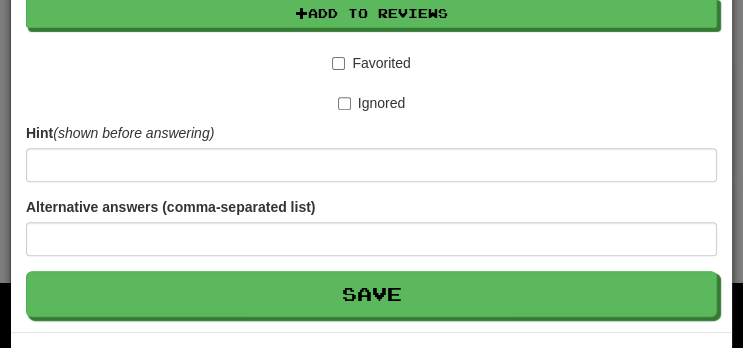 scroll, scrollTop: 622, scrollLeft: 0, axis: vertical 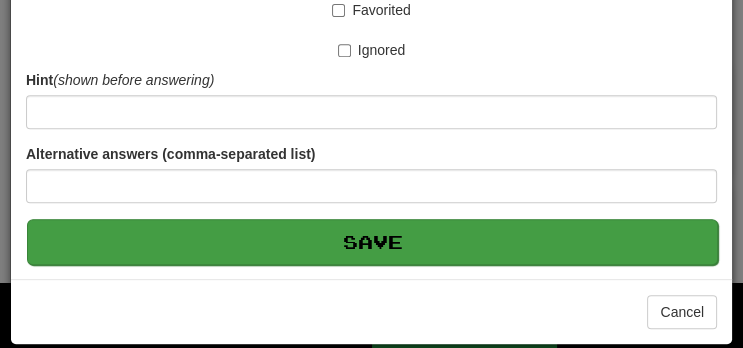 type on "**********" 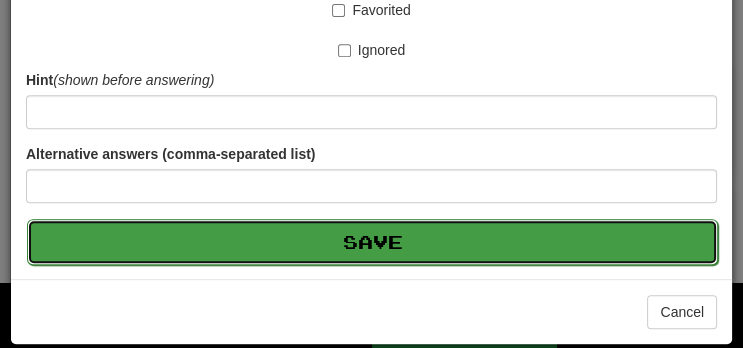 click on "Save" at bounding box center (372, 242) 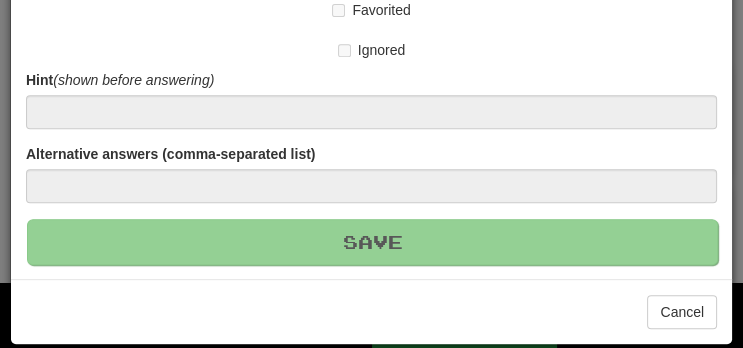 type 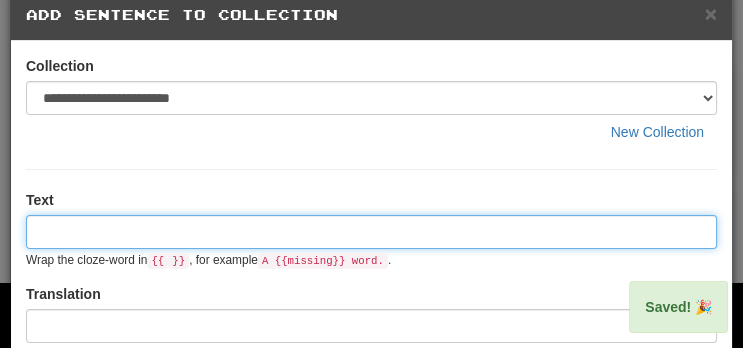 scroll, scrollTop: 0, scrollLeft: 0, axis: both 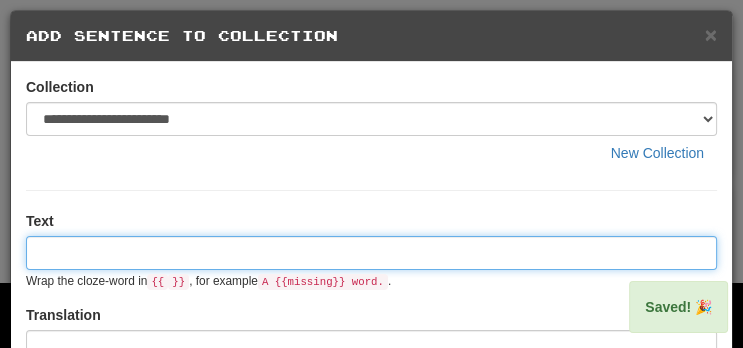 click at bounding box center (371, 253) 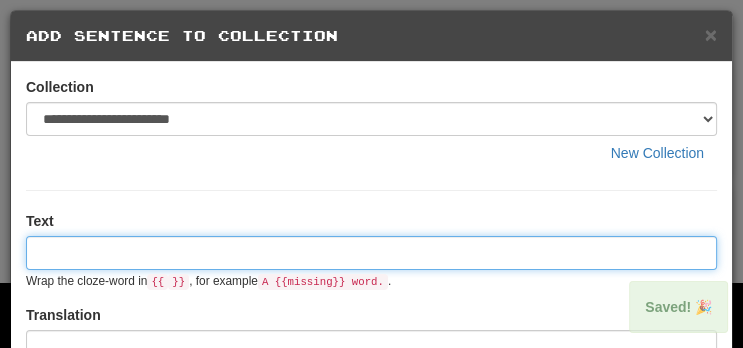 paste on "**********" 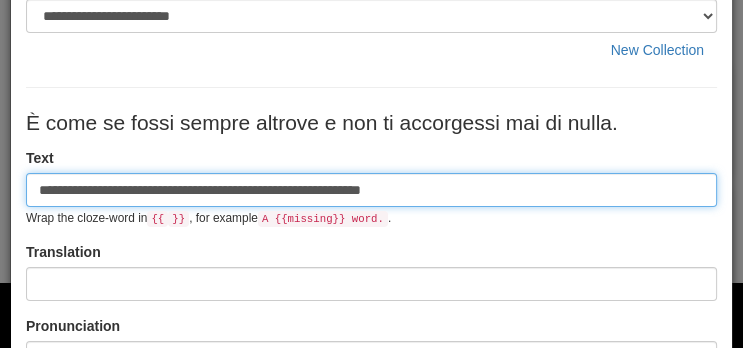 scroll, scrollTop: 107, scrollLeft: 0, axis: vertical 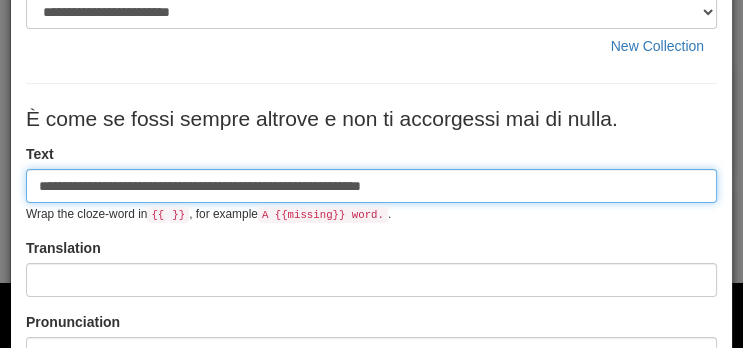 click on "**********" at bounding box center [371, 186] 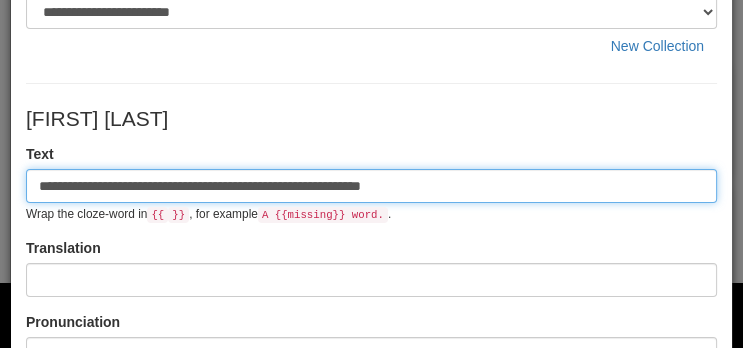 click on "**********" at bounding box center (371, 186) 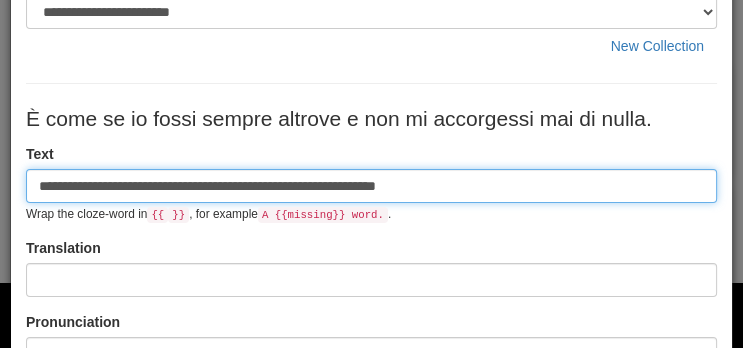type on "**********" 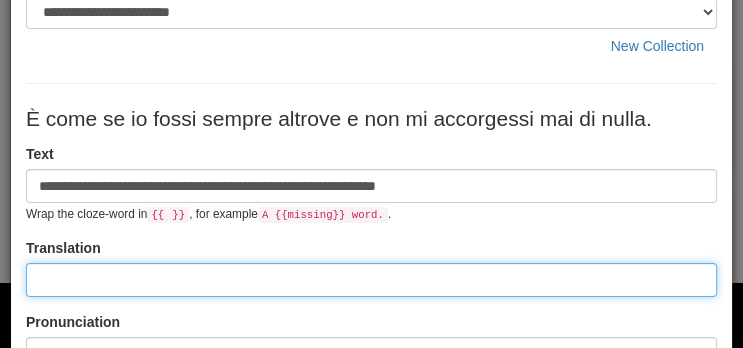 click at bounding box center (371, 280) 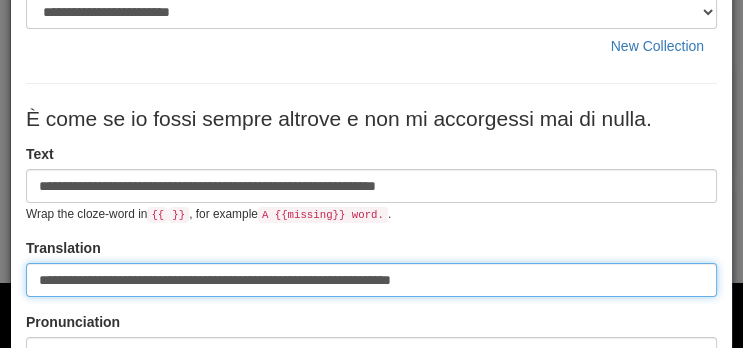 type on "**********" 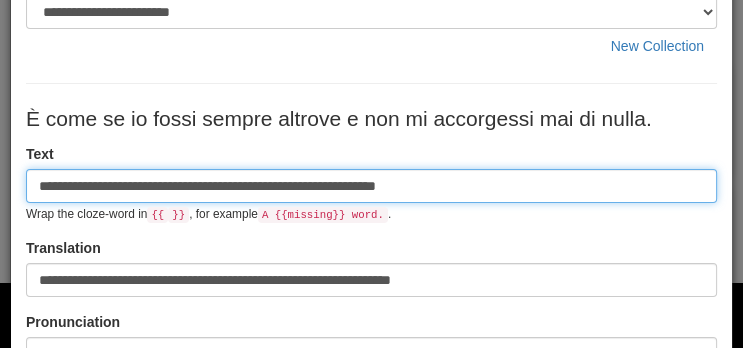 click on "**********" at bounding box center (371, 186) 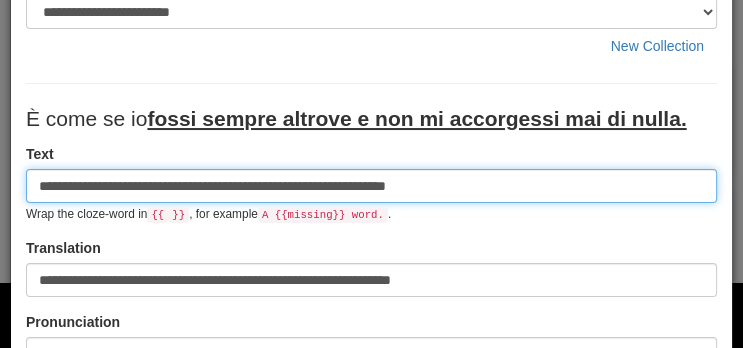 click on "**********" at bounding box center (371, 186) 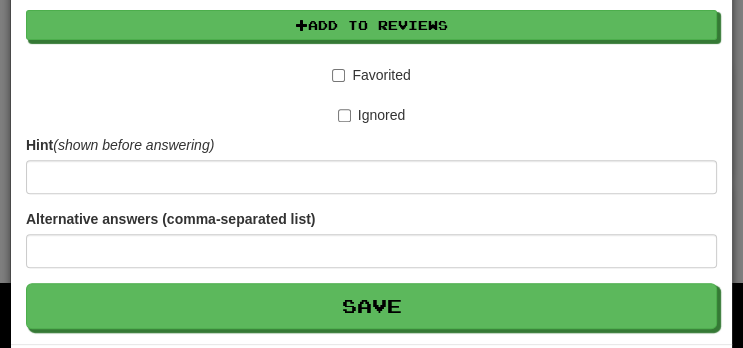 scroll, scrollTop: 622, scrollLeft: 0, axis: vertical 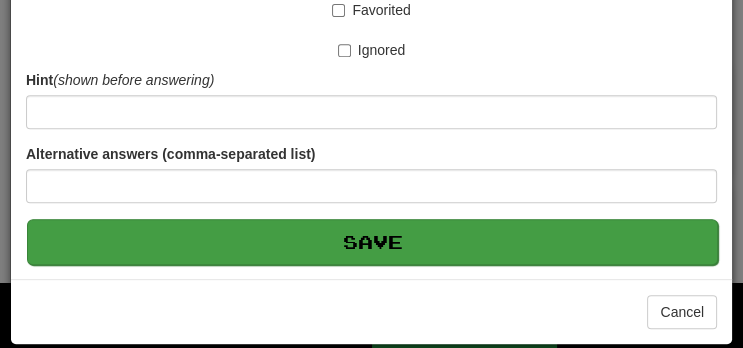 type on "**********" 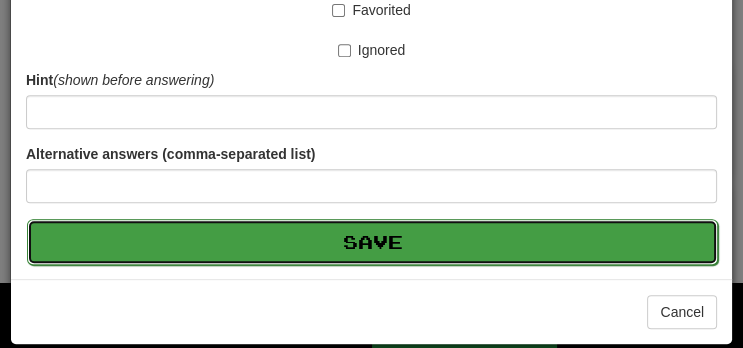 click on "Save" at bounding box center [372, 242] 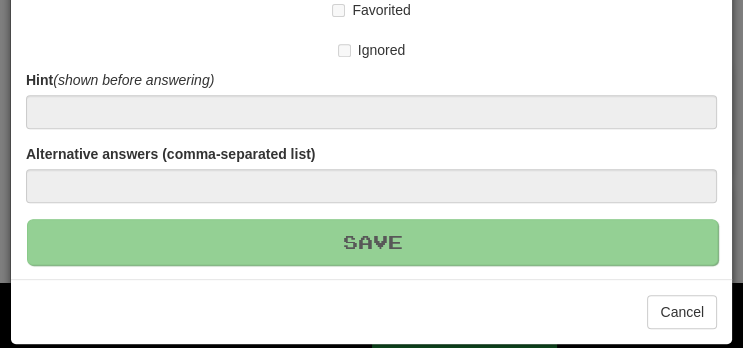 type 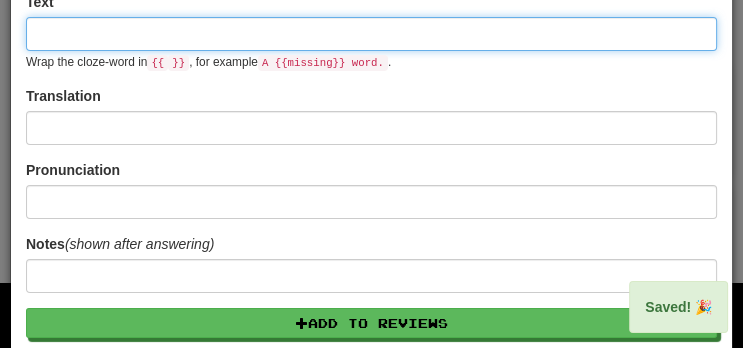scroll, scrollTop: 0, scrollLeft: 0, axis: both 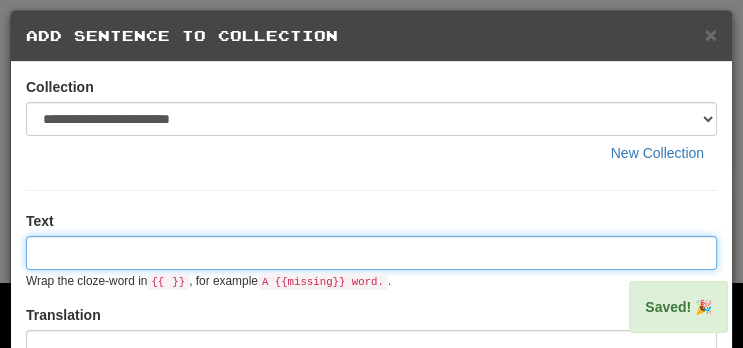 click at bounding box center [371, 253] 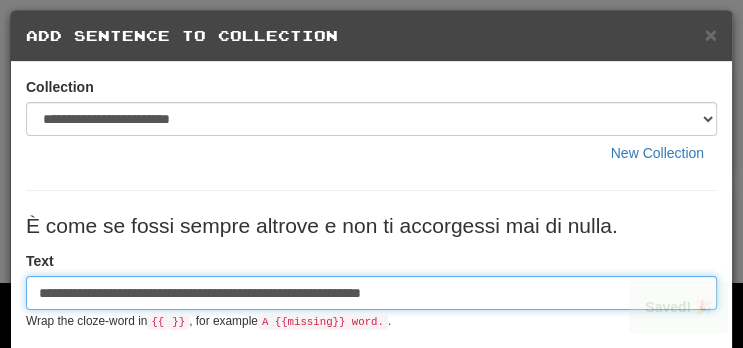 click on "**********" at bounding box center [371, 293] 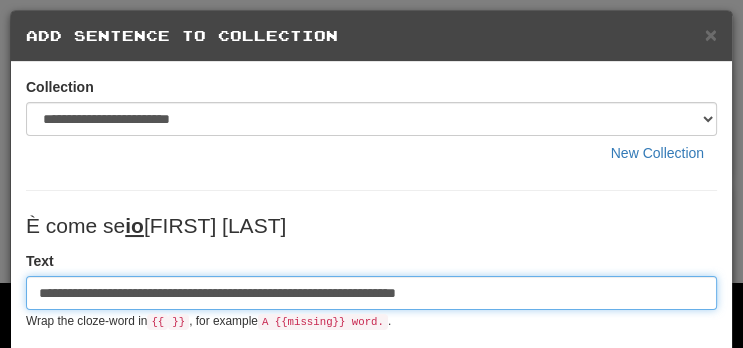 click on "**********" at bounding box center [371, 293] 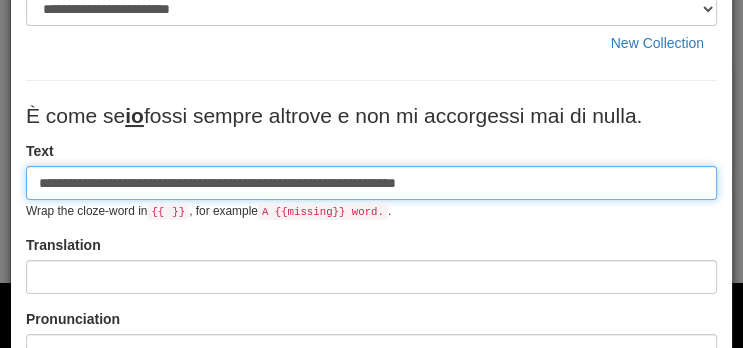 scroll, scrollTop: 129, scrollLeft: 0, axis: vertical 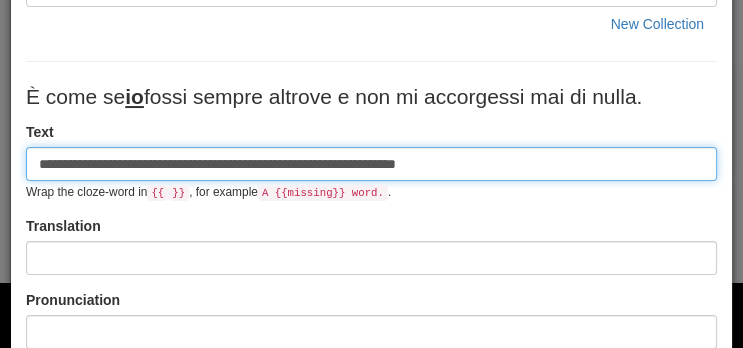 type on "**********" 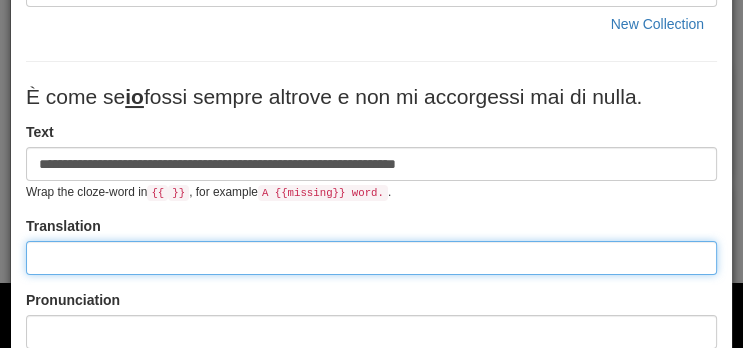 click at bounding box center (371, 258) 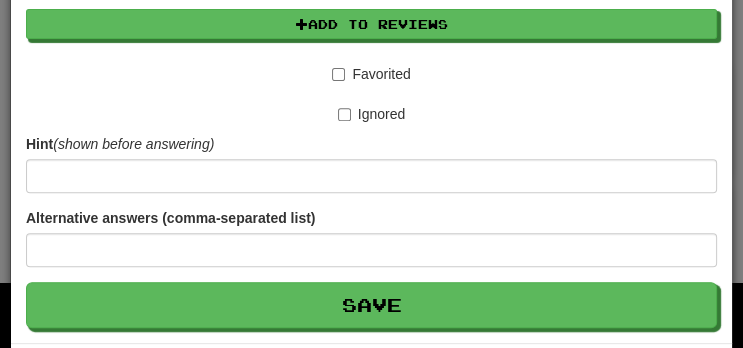 scroll, scrollTop: 622, scrollLeft: 0, axis: vertical 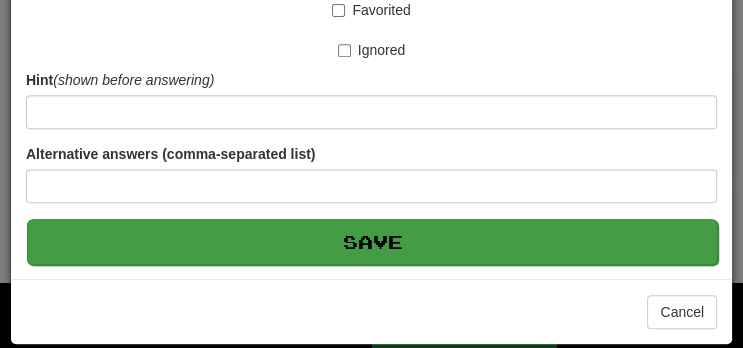 type on "**********" 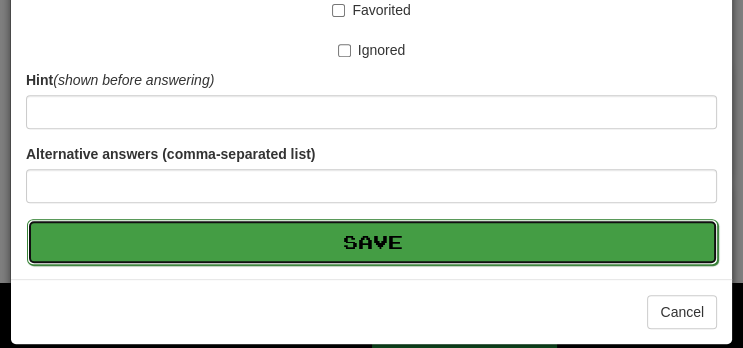 click on "Save" at bounding box center (372, 242) 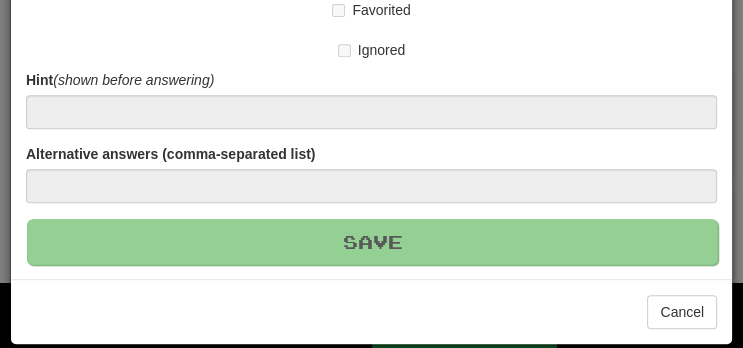 type 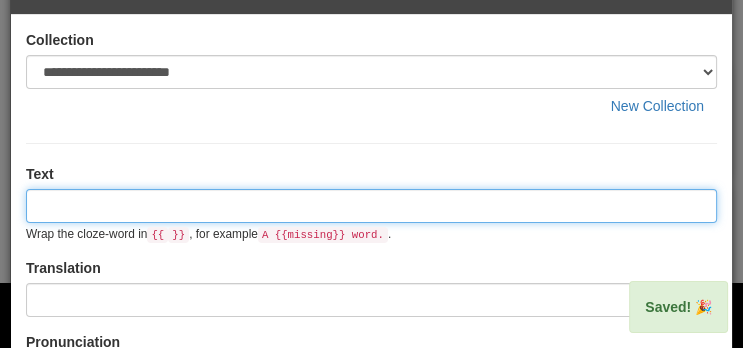 scroll, scrollTop: 0, scrollLeft: 0, axis: both 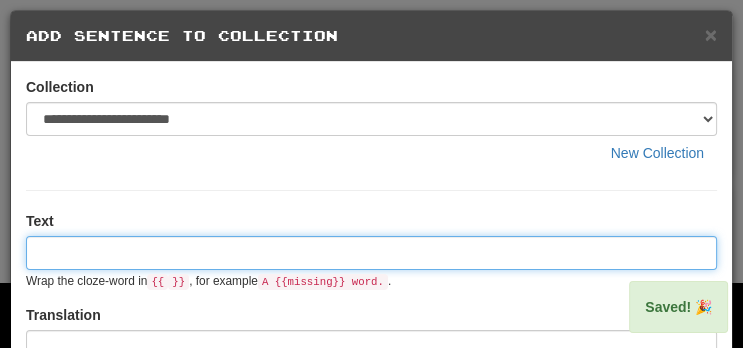 click at bounding box center [371, 253] 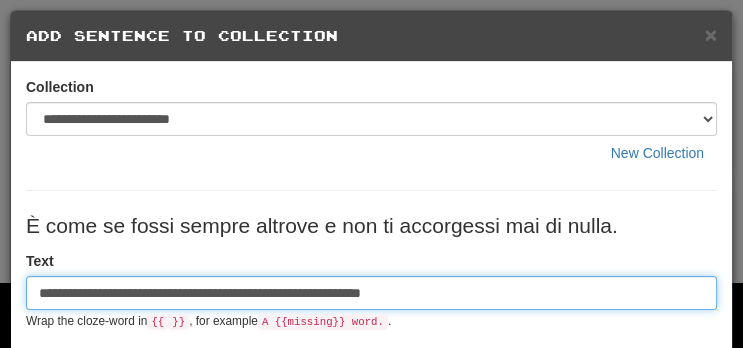 click on "**********" at bounding box center (371, 293) 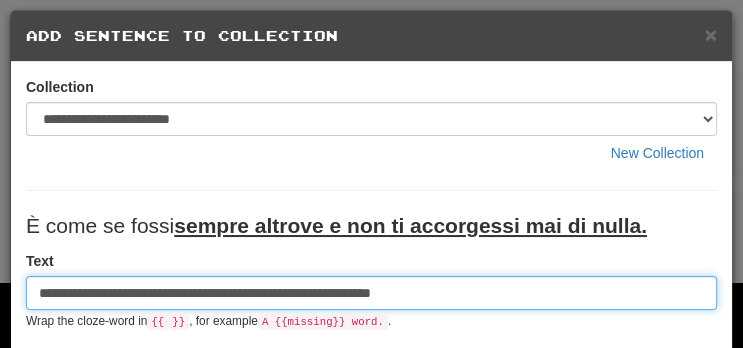 click on "**********" at bounding box center (371, 293) 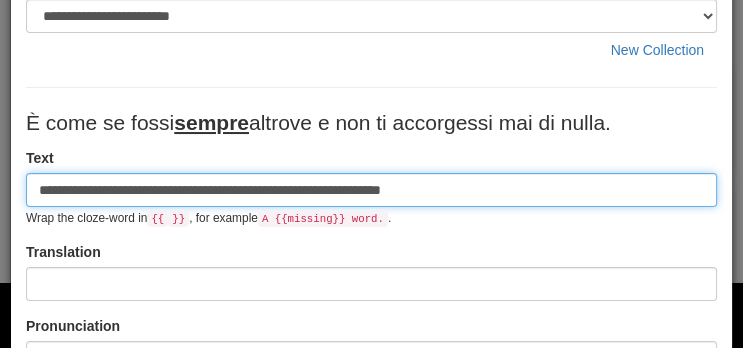 scroll, scrollTop: 106, scrollLeft: 0, axis: vertical 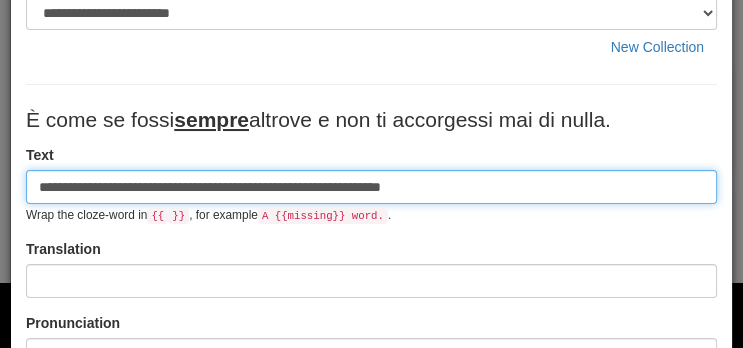type on "**********" 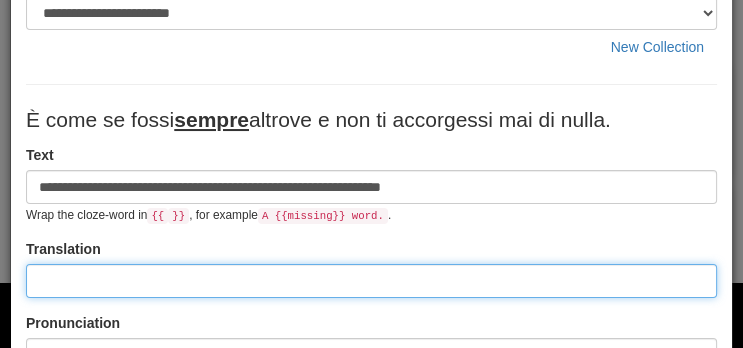 click at bounding box center [371, 281] 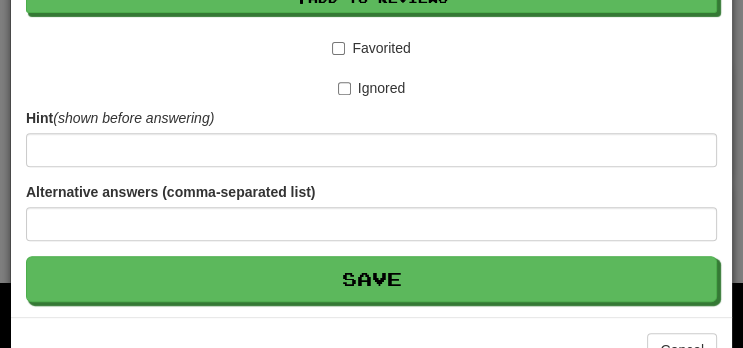 scroll, scrollTop: 585, scrollLeft: 0, axis: vertical 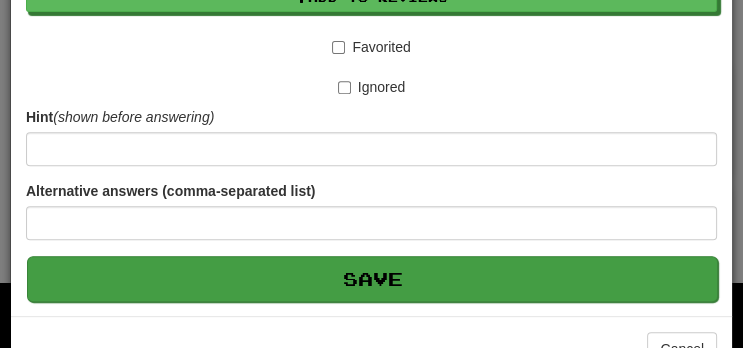 type on "**********" 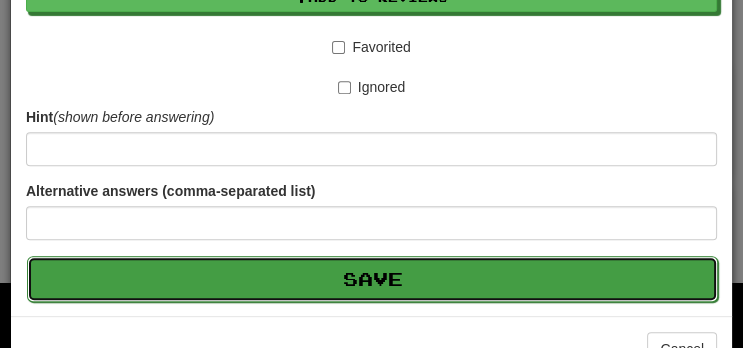click on "Save" at bounding box center [372, 279] 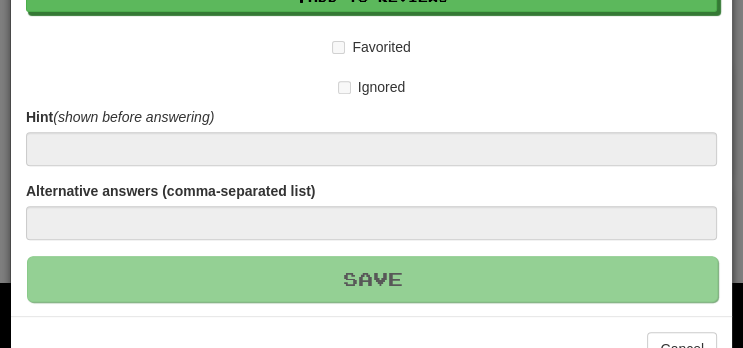 type 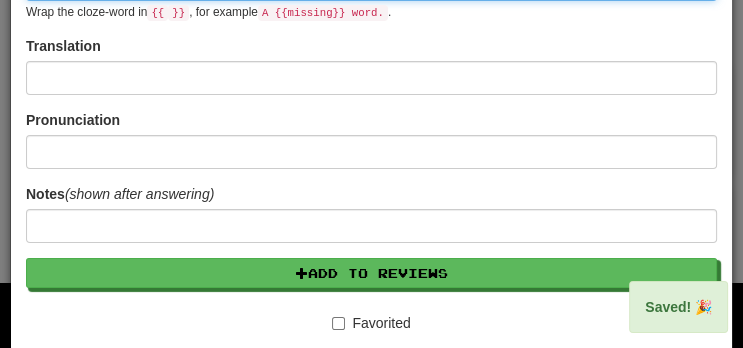 scroll, scrollTop: 0, scrollLeft: 0, axis: both 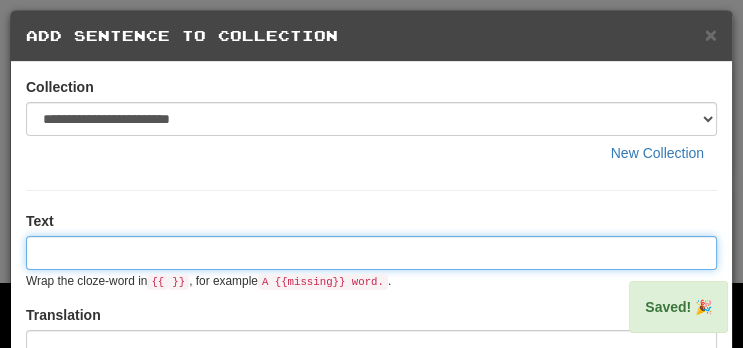click at bounding box center (371, 253) 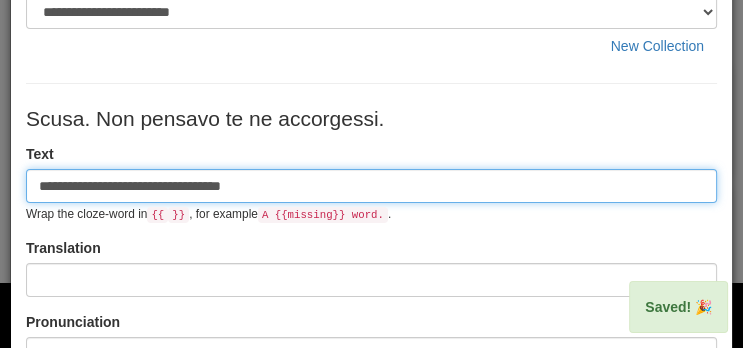 scroll, scrollTop: 109, scrollLeft: 0, axis: vertical 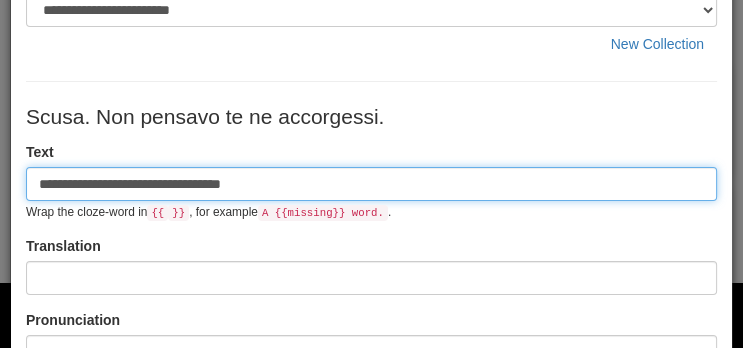 click on "**********" at bounding box center [371, 184] 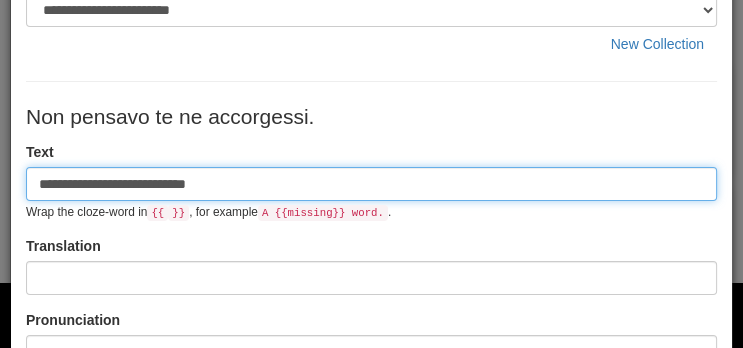 type on "**********" 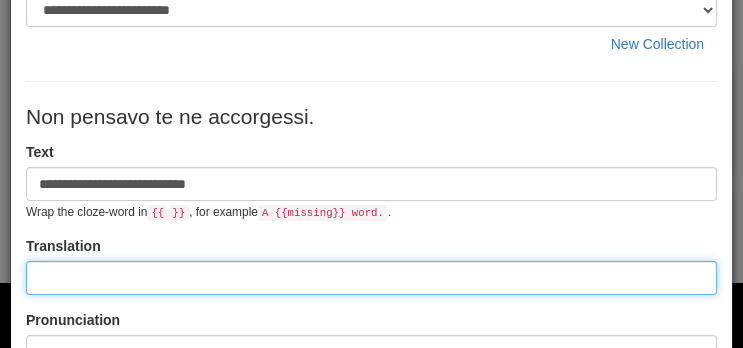 click at bounding box center (371, 278) 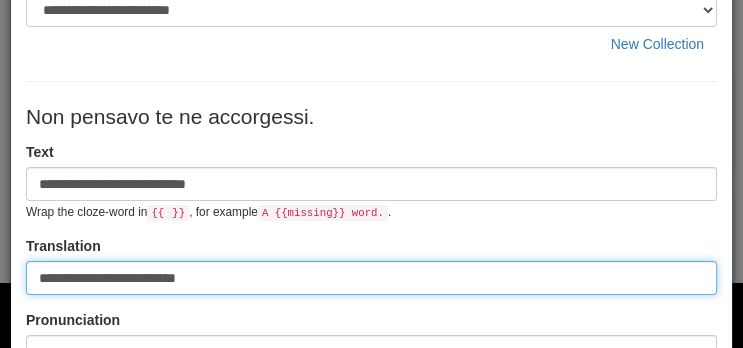 type on "**********" 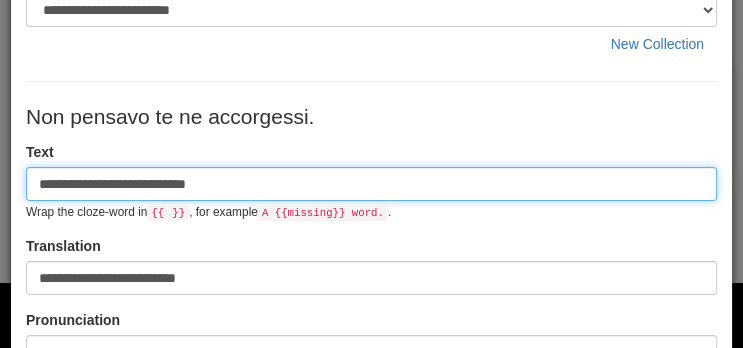 click on "**********" at bounding box center (371, 184) 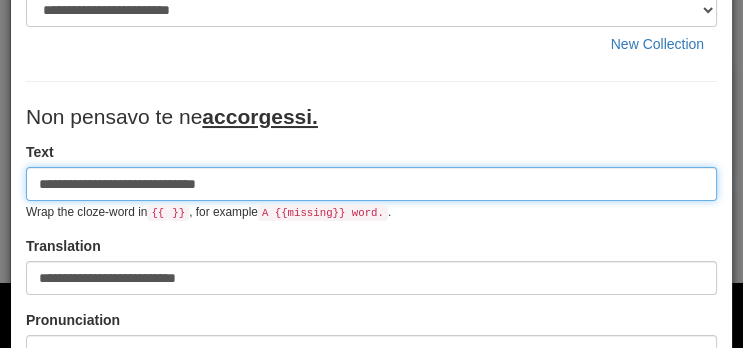 click on "**********" at bounding box center [371, 184] 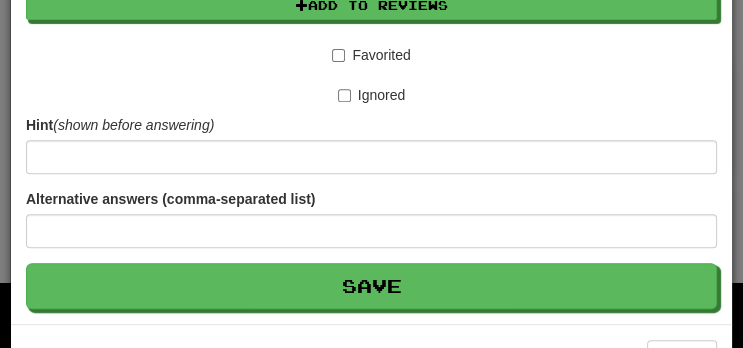 scroll, scrollTop: 622, scrollLeft: 0, axis: vertical 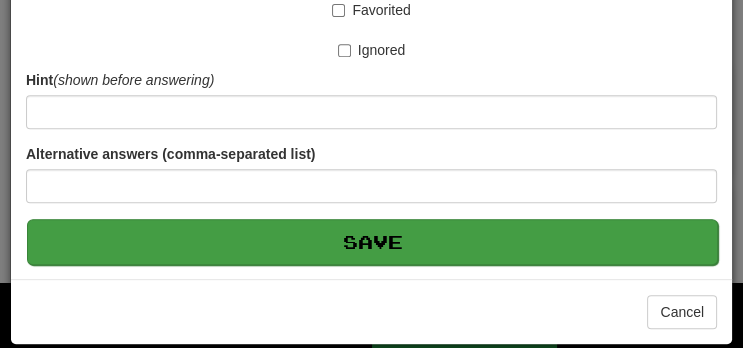 type on "**********" 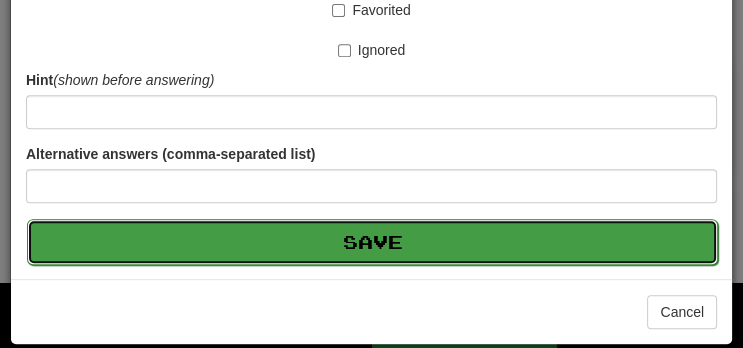 click on "Save" at bounding box center [372, 242] 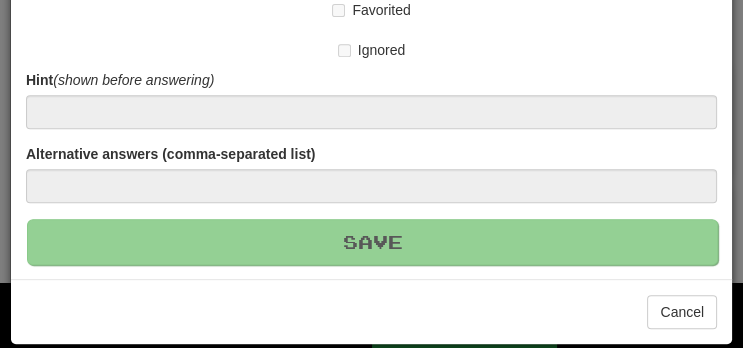 type 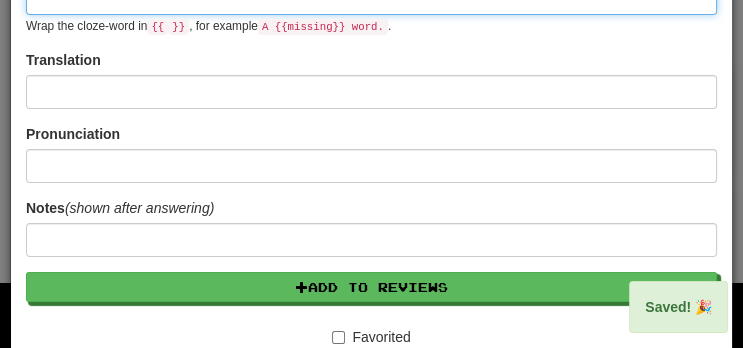 scroll, scrollTop: 0, scrollLeft: 0, axis: both 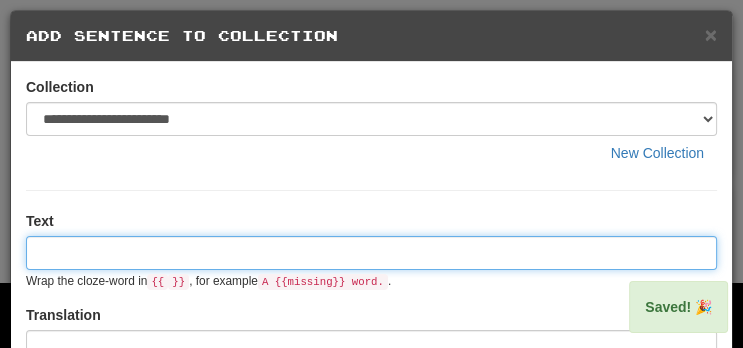 click at bounding box center [371, 253] 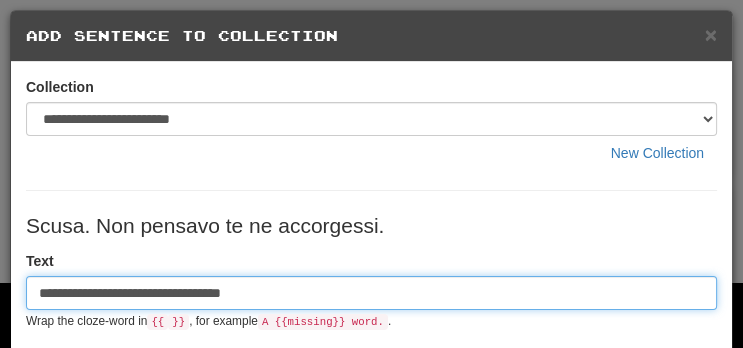 click on "**********" at bounding box center (371, 293) 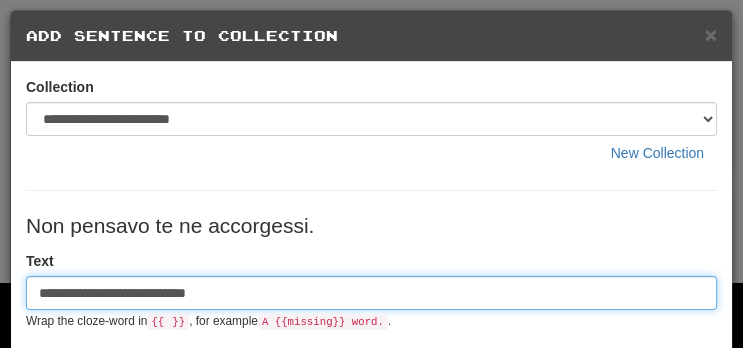 click on "**********" at bounding box center (371, 293) 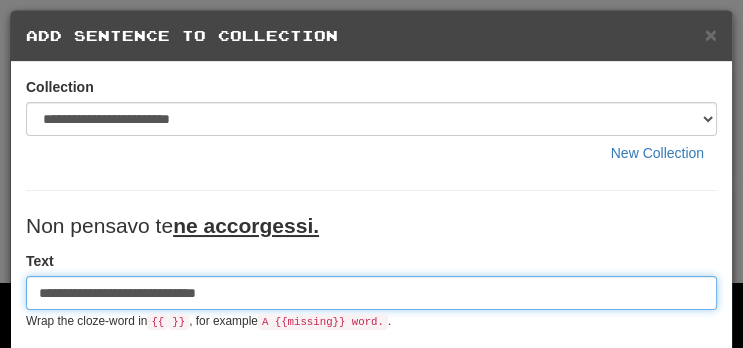 click on "**********" at bounding box center (371, 293) 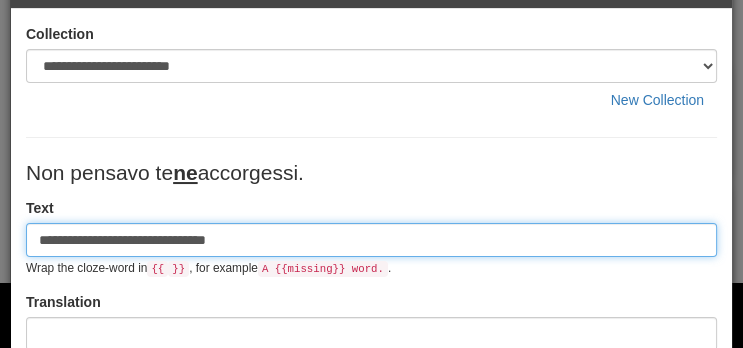 scroll, scrollTop: 100, scrollLeft: 0, axis: vertical 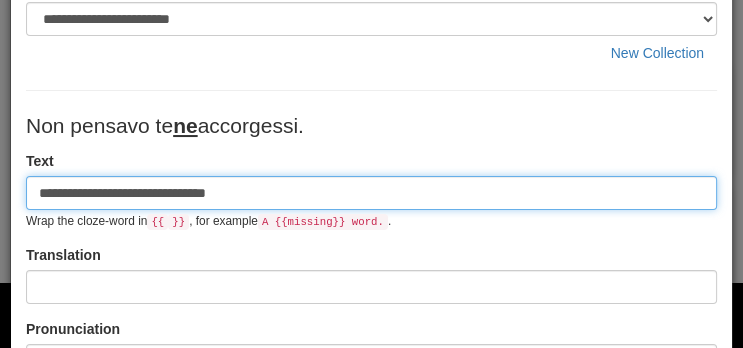 type on "**********" 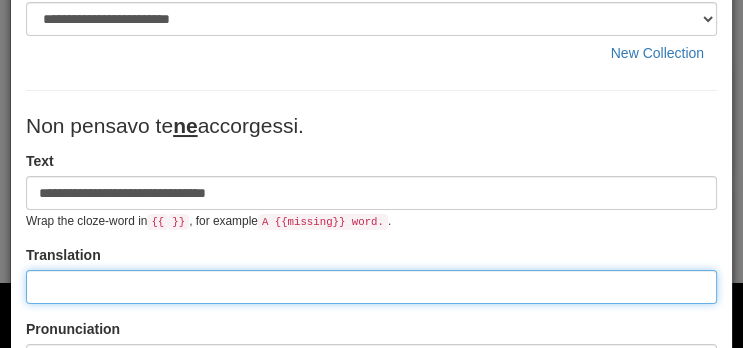 click at bounding box center [371, 287] 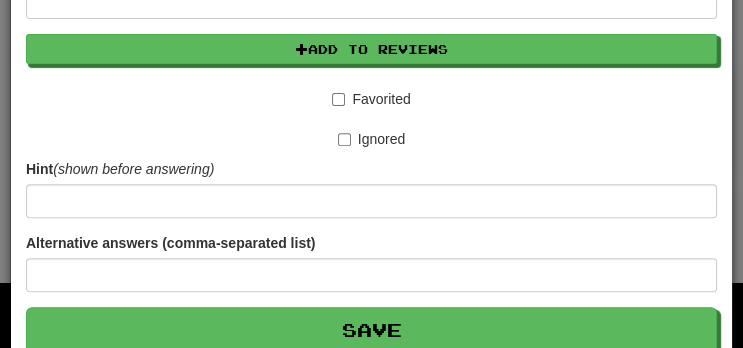 scroll, scrollTop: 622, scrollLeft: 0, axis: vertical 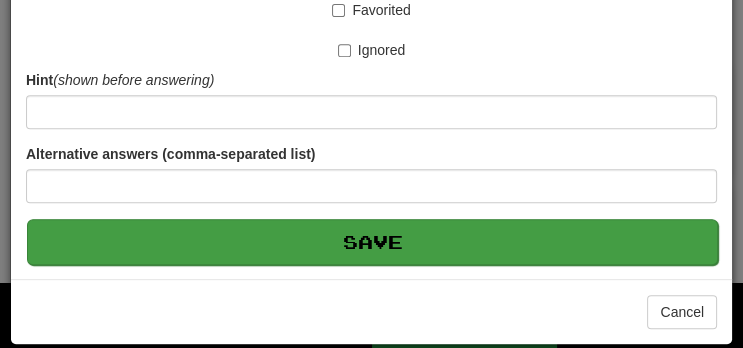 type on "**********" 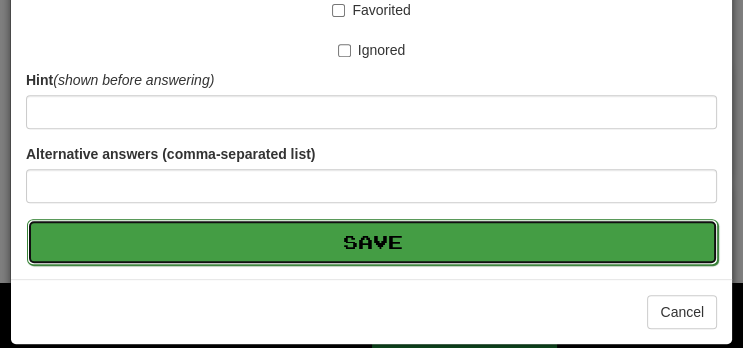 click on "Save" at bounding box center (372, 242) 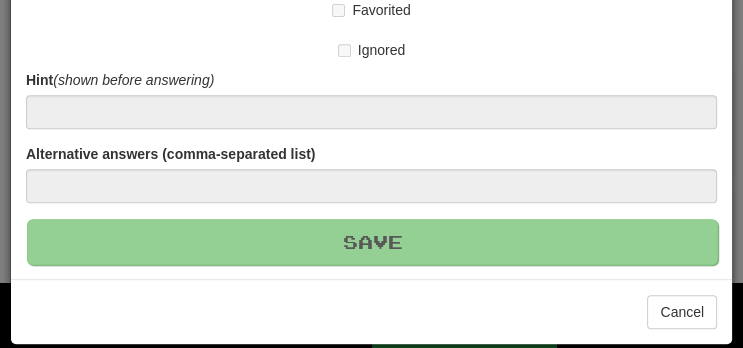 type 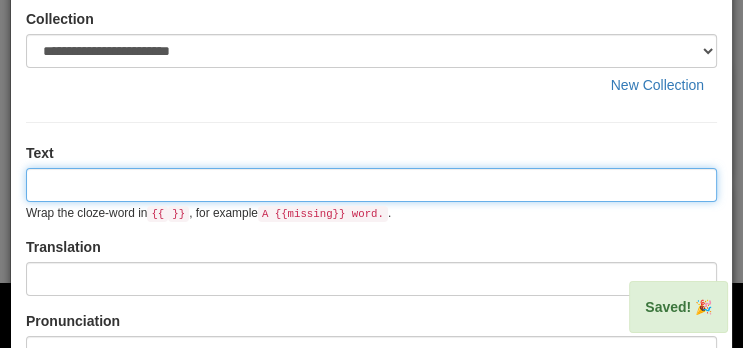 scroll, scrollTop: 0, scrollLeft: 0, axis: both 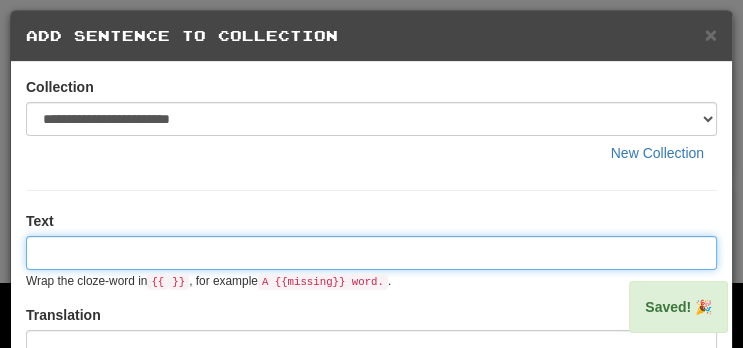 click at bounding box center [371, 253] 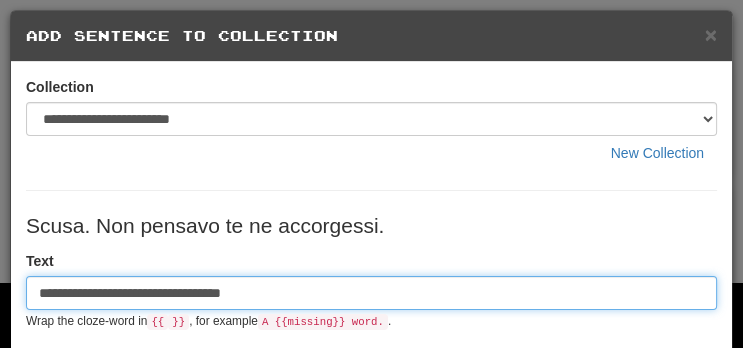 click on "**********" at bounding box center [371, 293] 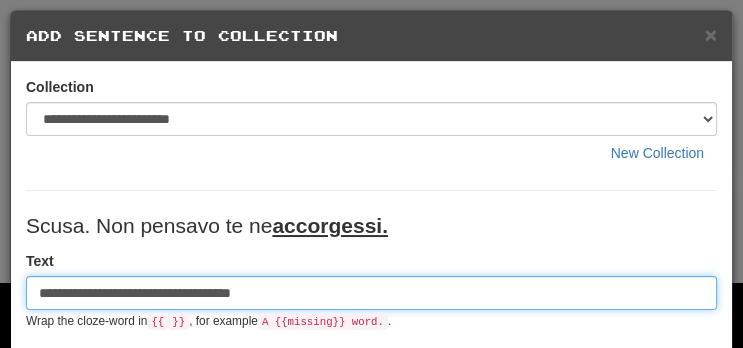 click on "**********" at bounding box center [371, 293] 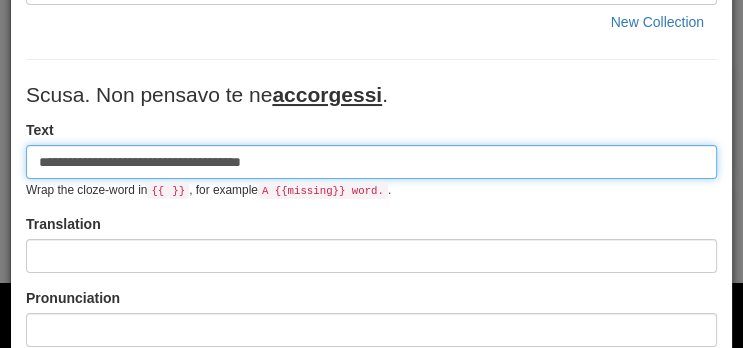 scroll, scrollTop: 140, scrollLeft: 0, axis: vertical 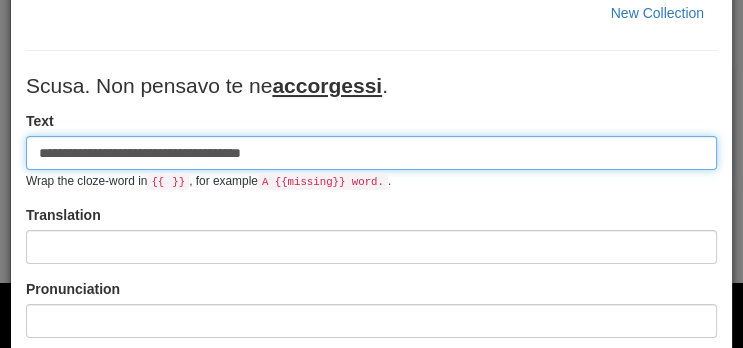 type on "**********" 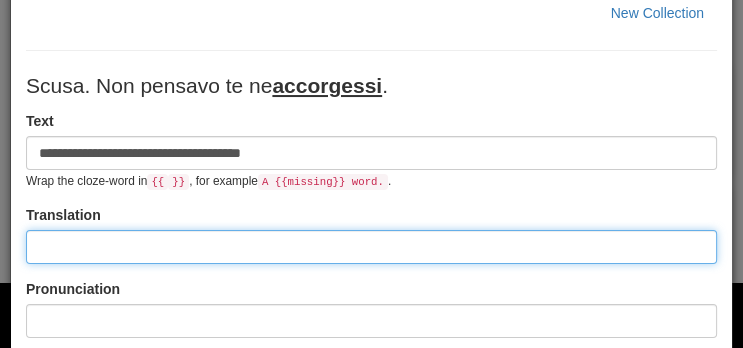 click at bounding box center [371, 247] 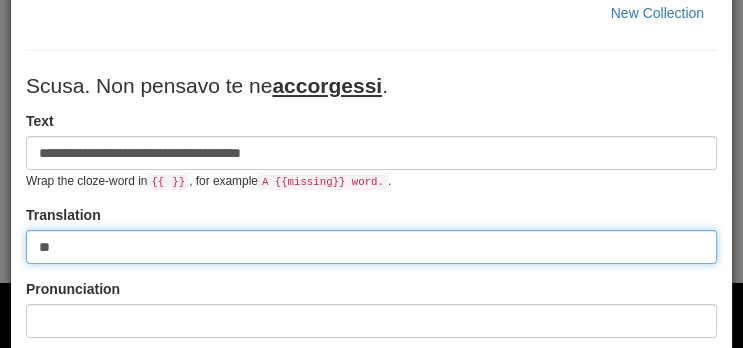 type on "*" 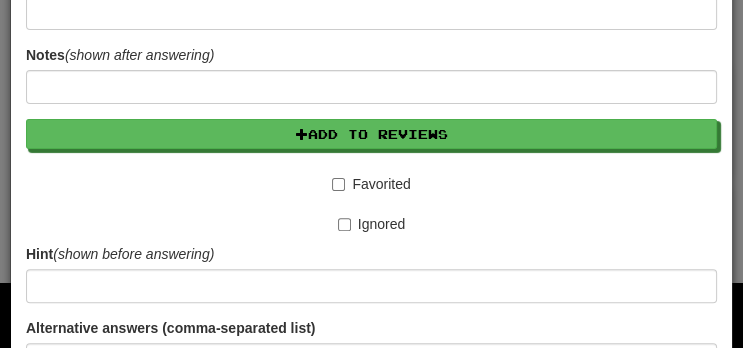 scroll, scrollTop: 622, scrollLeft: 0, axis: vertical 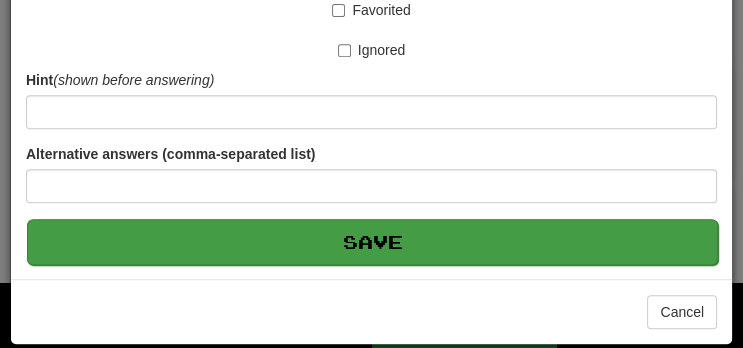 type on "**********" 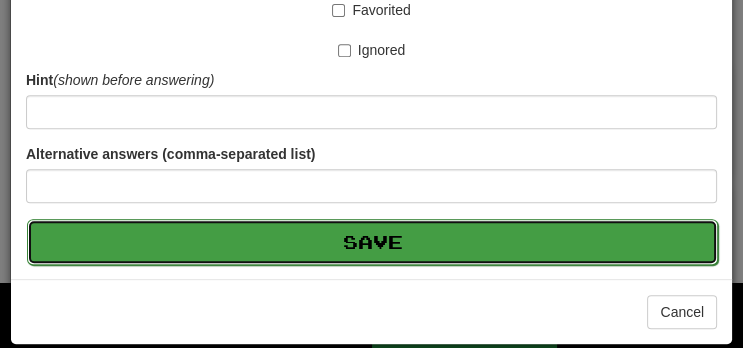 click on "Save" at bounding box center [372, 242] 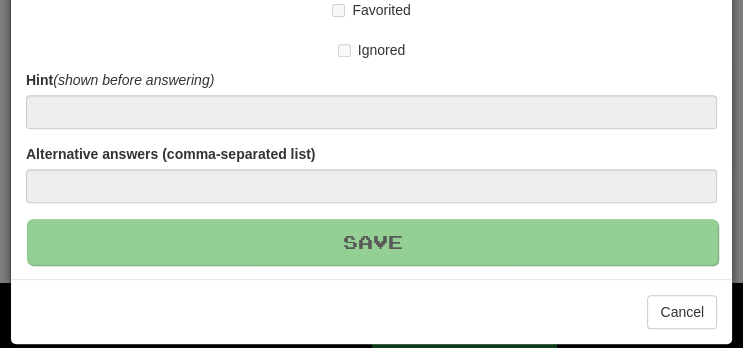 type 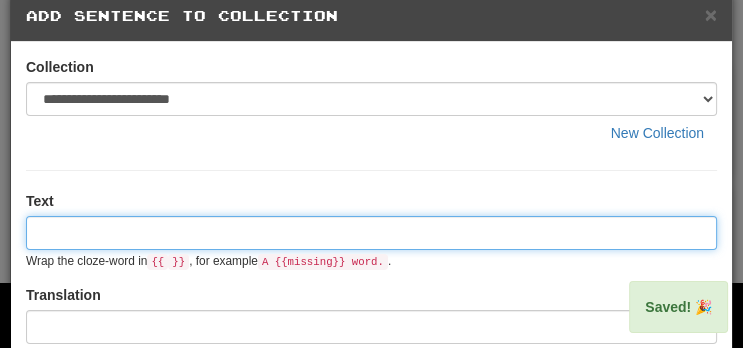 scroll, scrollTop: 0, scrollLeft: 0, axis: both 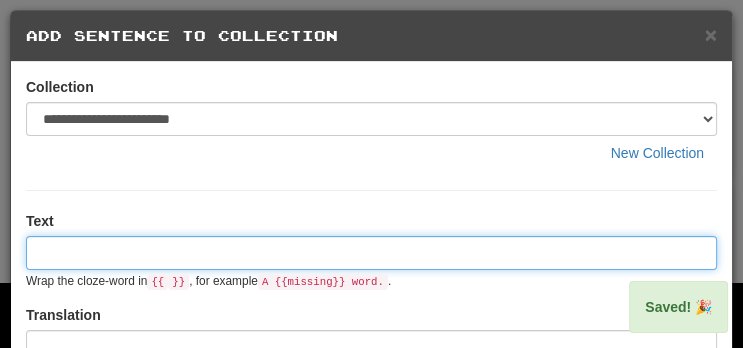 click at bounding box center (371, 253) 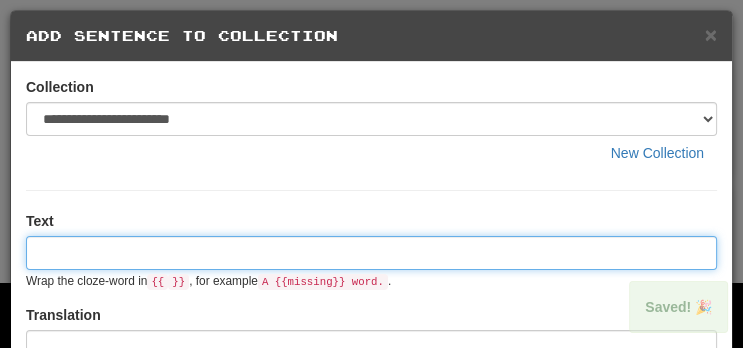 paste on "**********" 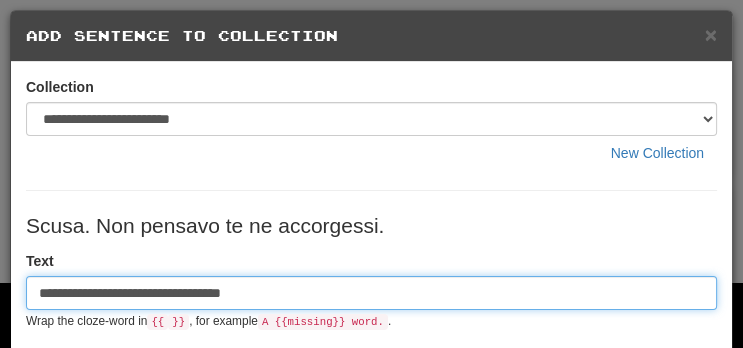click on "**********" at bounding box center [371, 293] 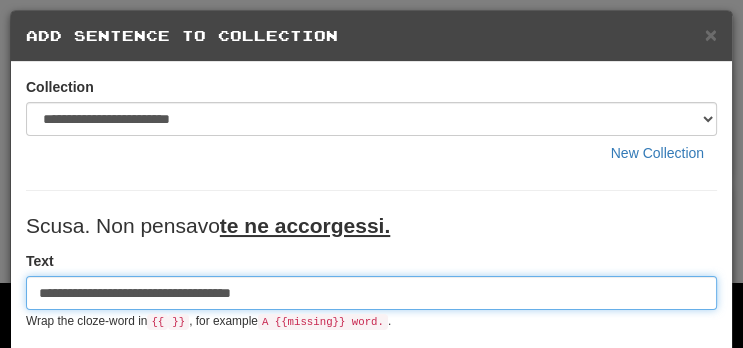 click on "**********" at bounding box center (371, 293) 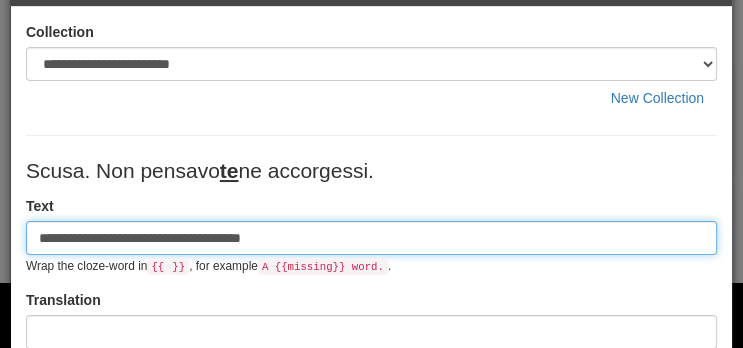 scroll, scrollTop: 79, scrollLeft: 0, axis: vertical 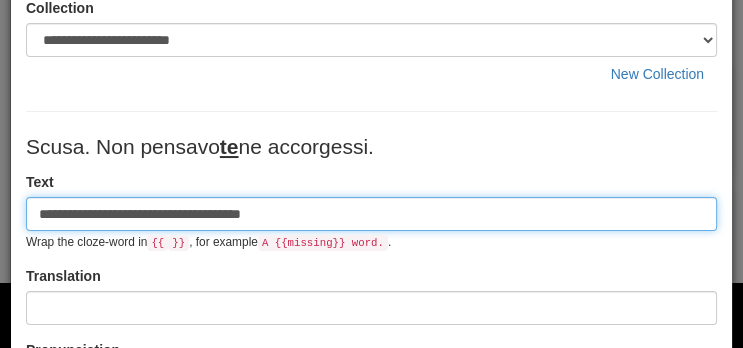 type on "**********" 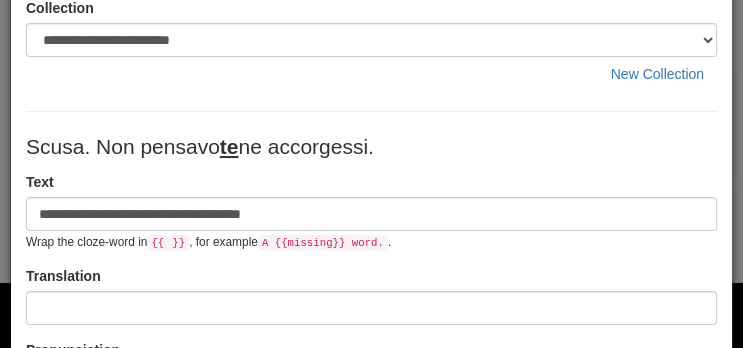 click on "Translation" at bounding box center [371, 295] 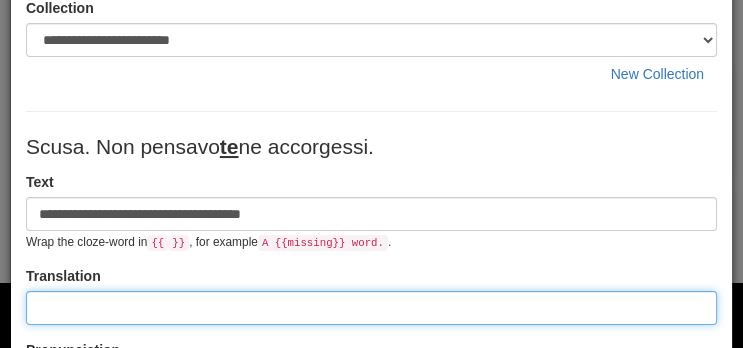 click at bounding box center [371, 308] 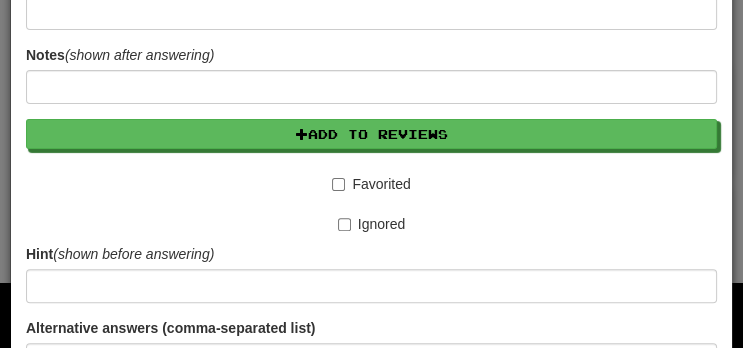scroll, scrollTop: 622, scrollLeft: 0, axis: vertical 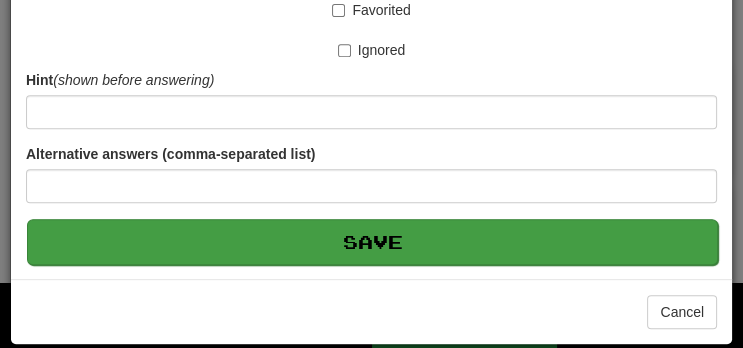 type on "**********" 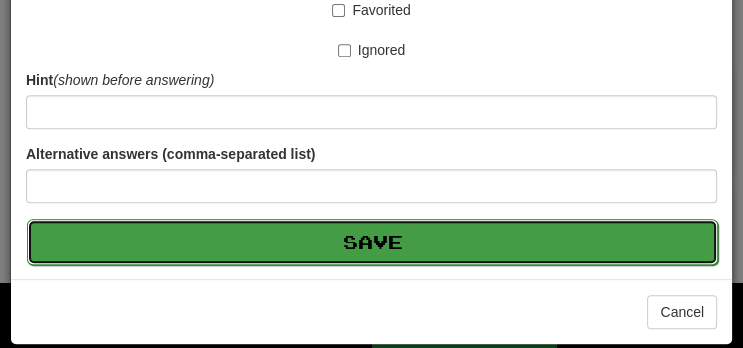 click on "Save" at bounding box center (372, 242) 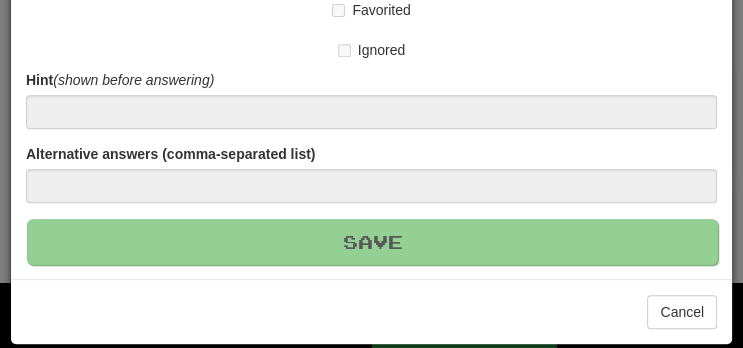 type 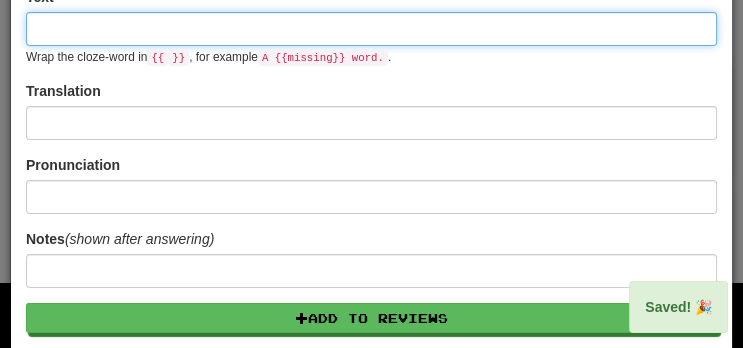 scroll, scrollTop: 0, scrollLeft: 0, axis: both 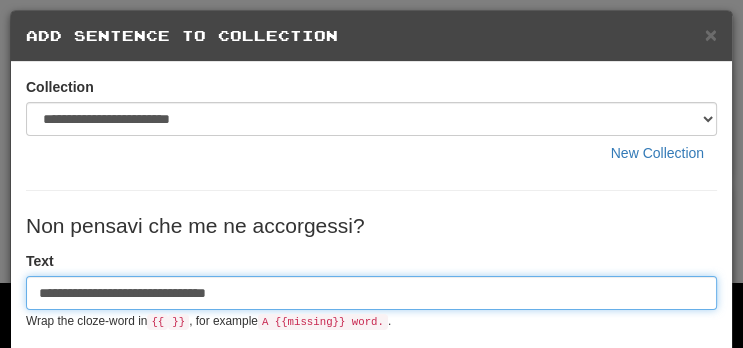 click on "**********" at bounding box center (371, 293) 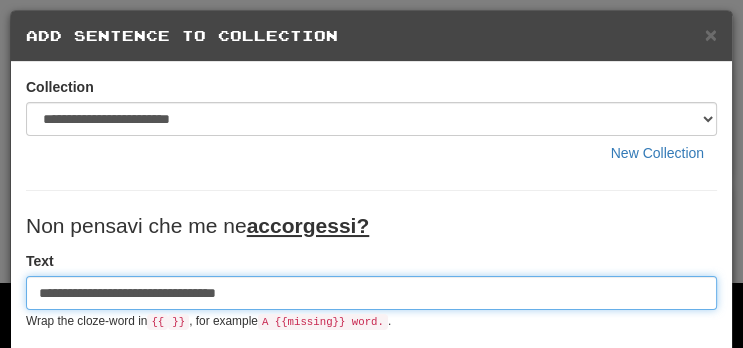 click on "**********" at bounding box center (371, 293) 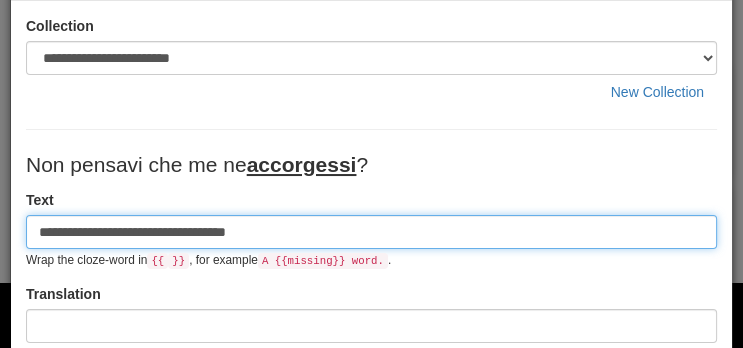 scroll, scrollTop: 106, scrollLeft: 0, axis: vertical 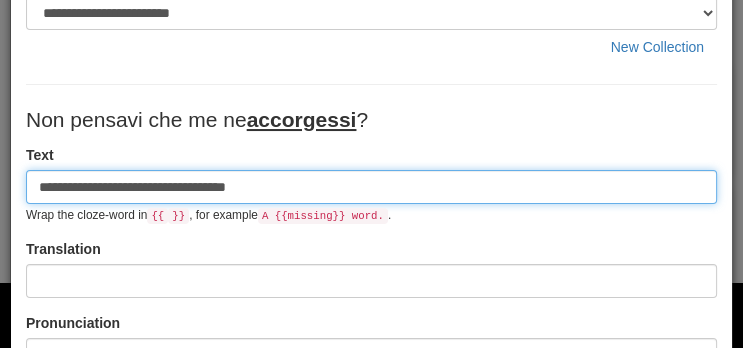 type on "**********" 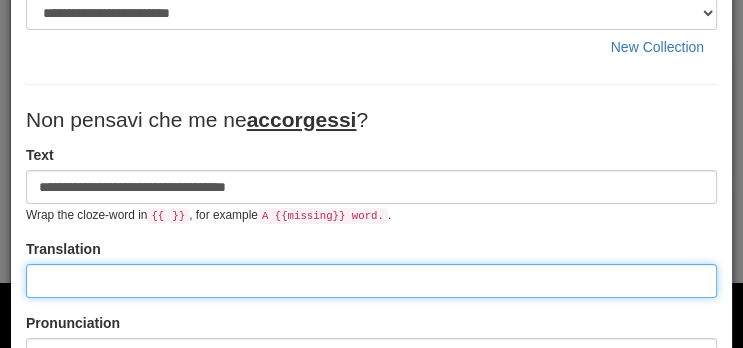 click at bounding box center [371, 281] 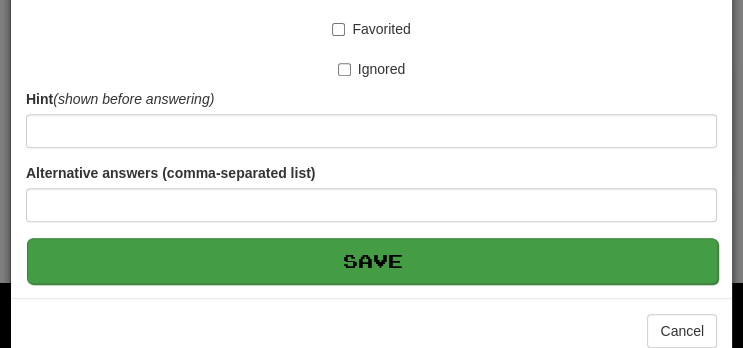 type on "**********" 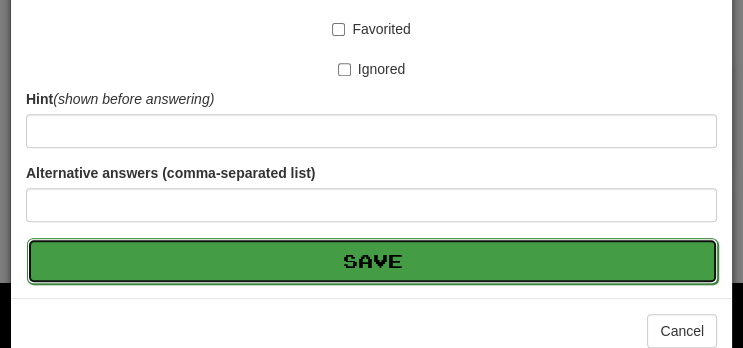 click on "Save" at bounding box center [372, 261] 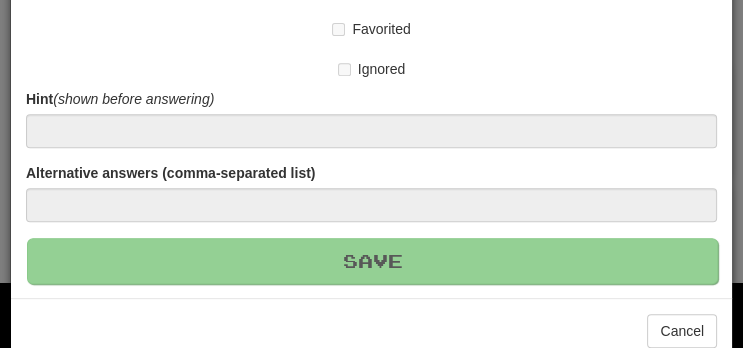 type 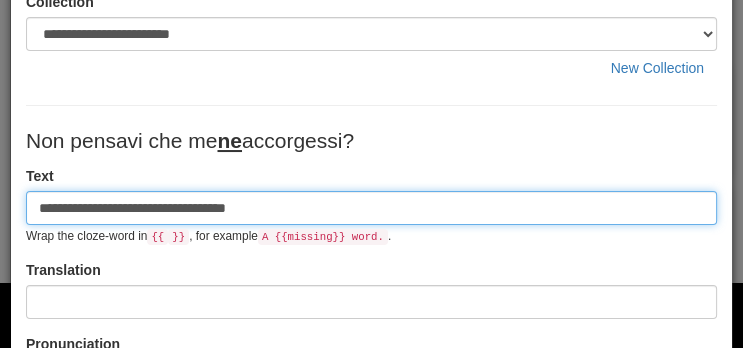 scroll, scrollTop: 86, scrollLeft: 0, axis: vertical 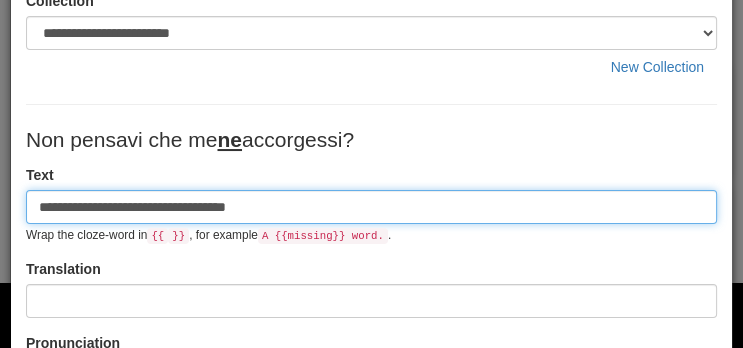 type on "**********" 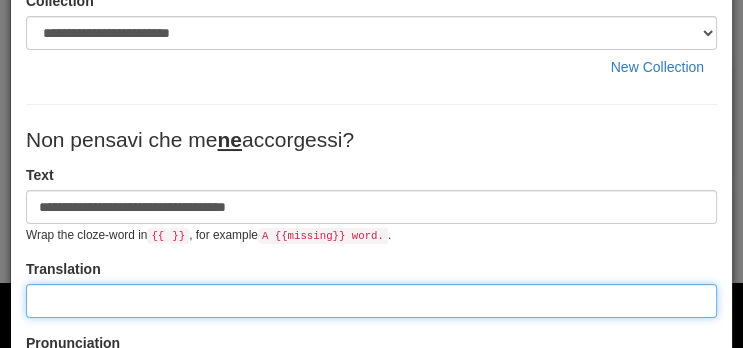 click at bounding box center [371, 301] 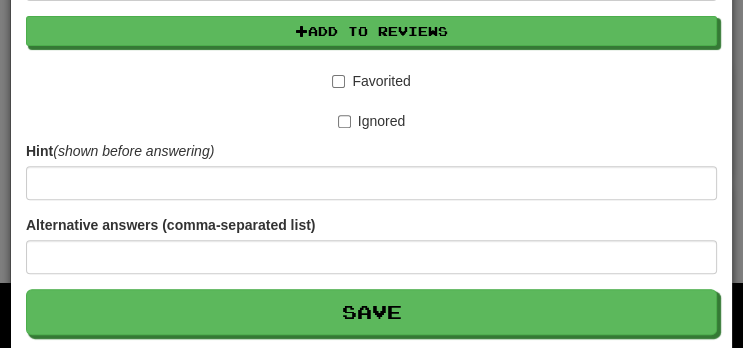scroll, scrollTop: 622, scrollLeft: 0, axis: vertical 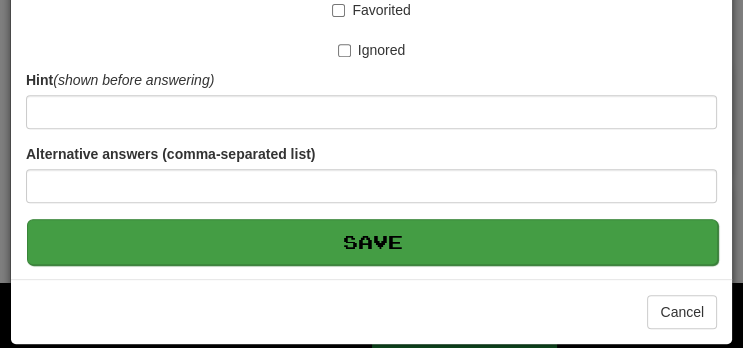 type on "**********" 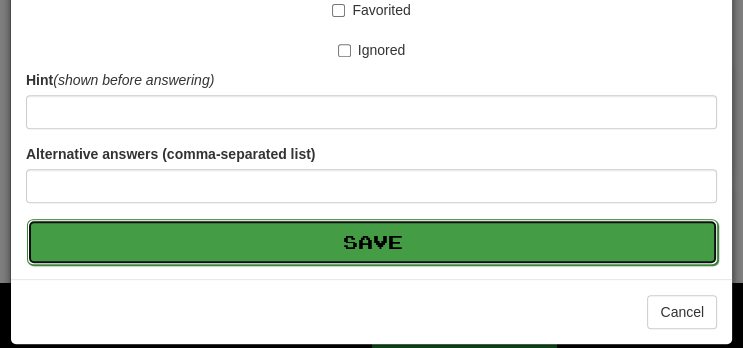 click on "Save" at bounding box center [372, 242] 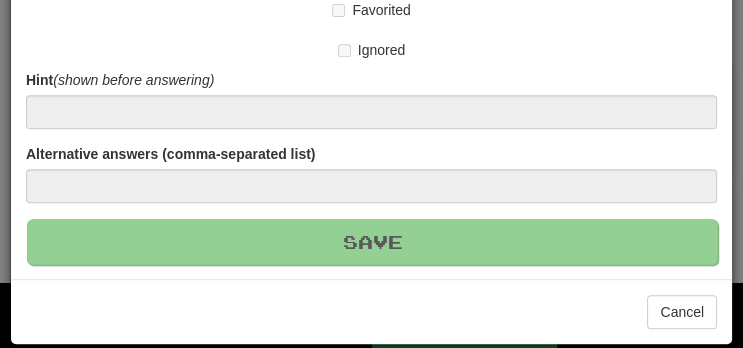type 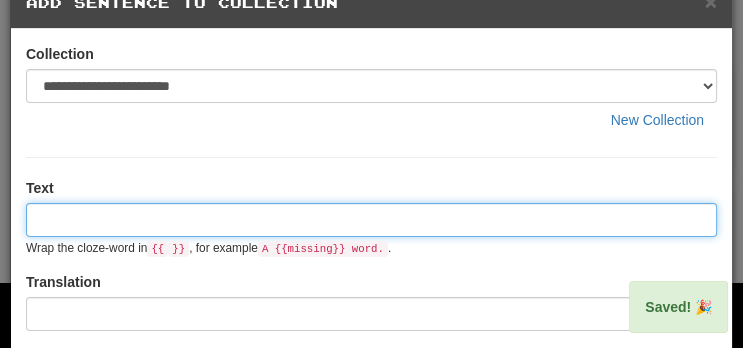 scroll, scrollTop: 0, scrollLeft: 0, axis: both 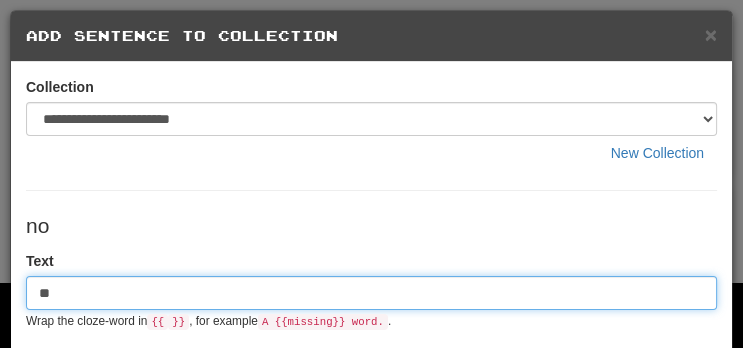 type on "*" 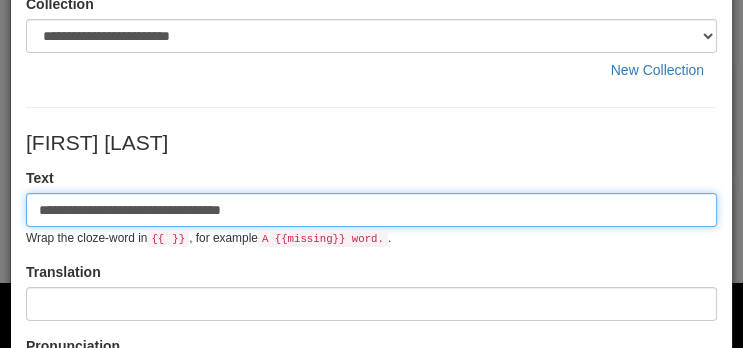 scroll, scrollTop: 86, scrollLeft: 0, axis: vertical 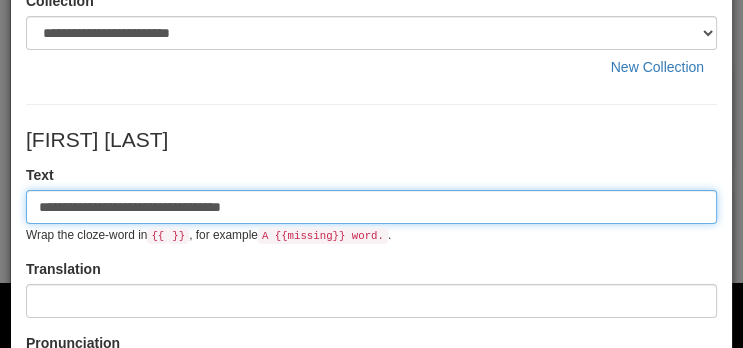 type on "**********" 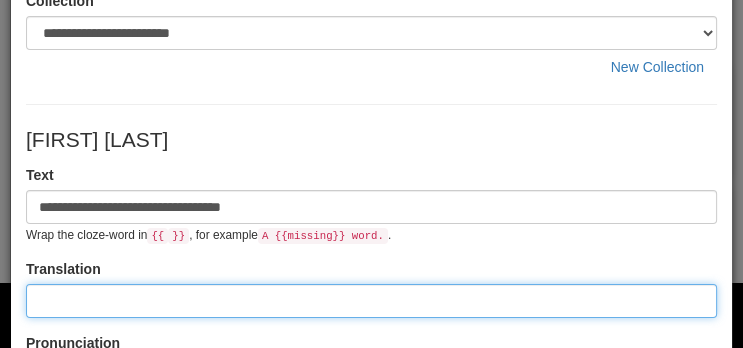 click at bounding box center (371, 301) 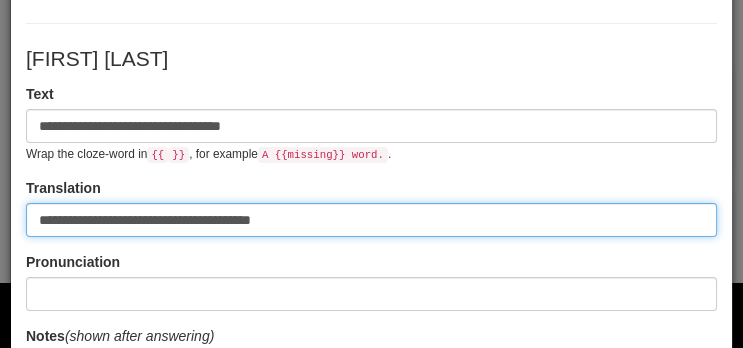 scroll, scrollTop: 168, scrollLeft: 0, axis: vertical 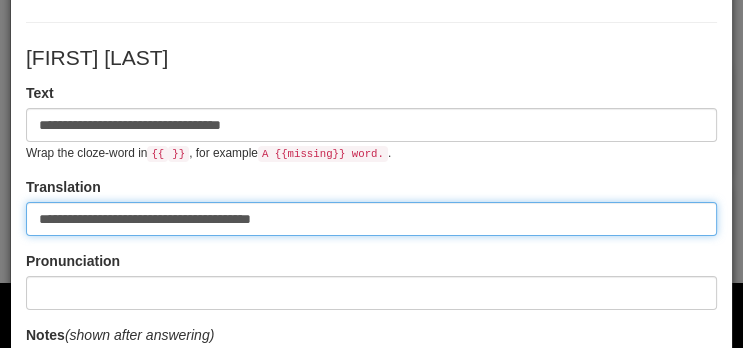 type on "**********" 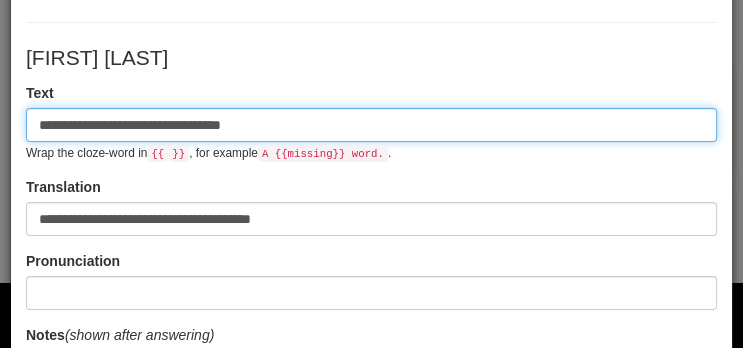 click on "**********" at bounding box center (371, 125) 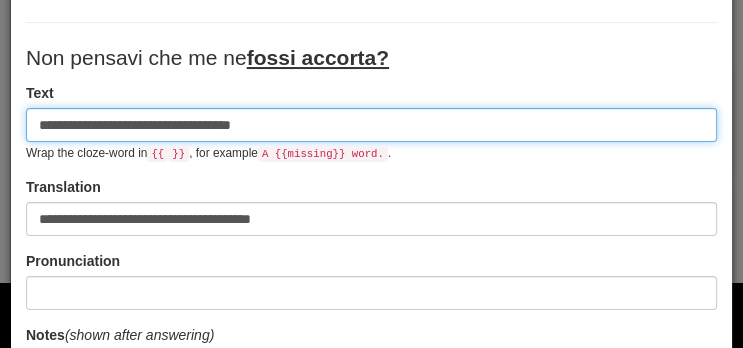 click on "**********" at bounding box center [371, 125] 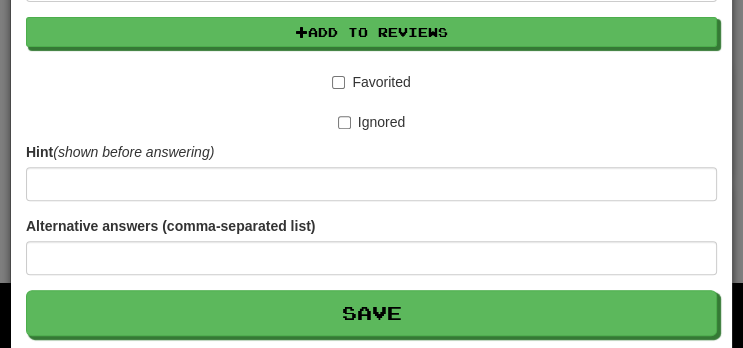 scroll, scrollTop: 622, scrollLeft: 0, axis: vertical 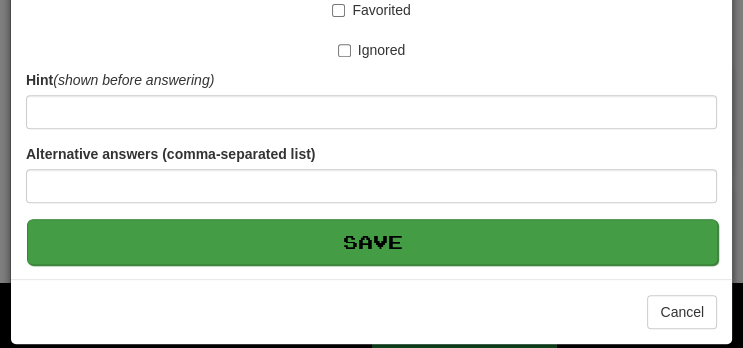 type on "**********" 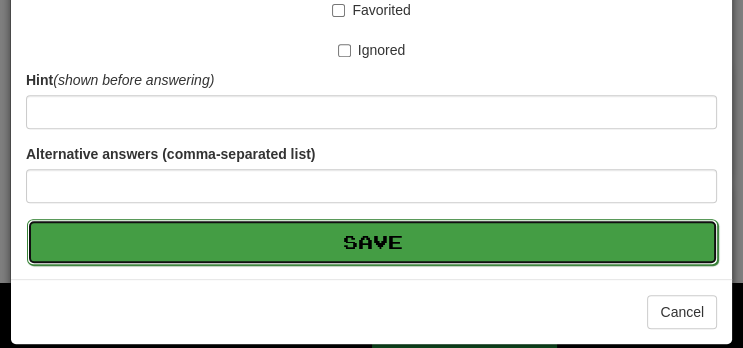 click on "Save" at bounding box center [372, 242] 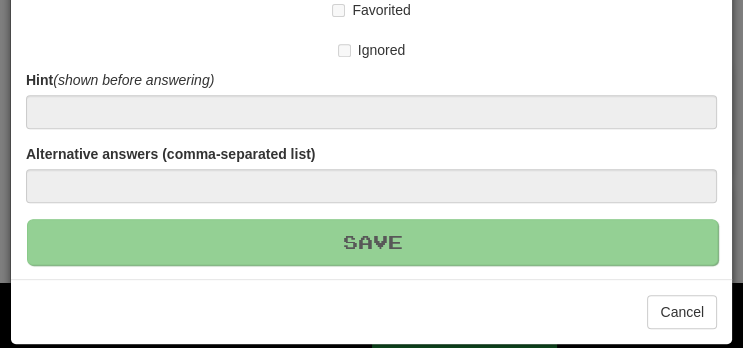 type 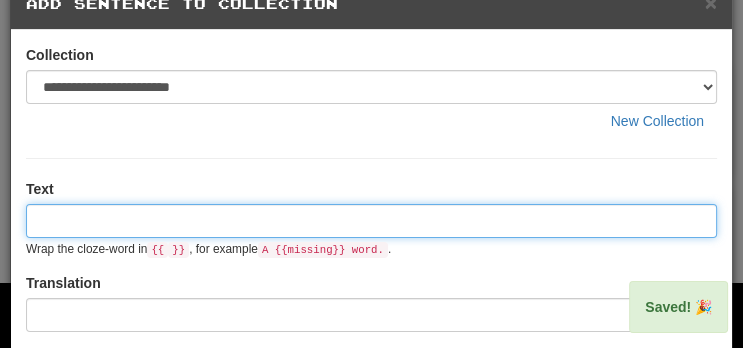 scroll, scrollTop: 0, scrollLeft: 0, axis: both 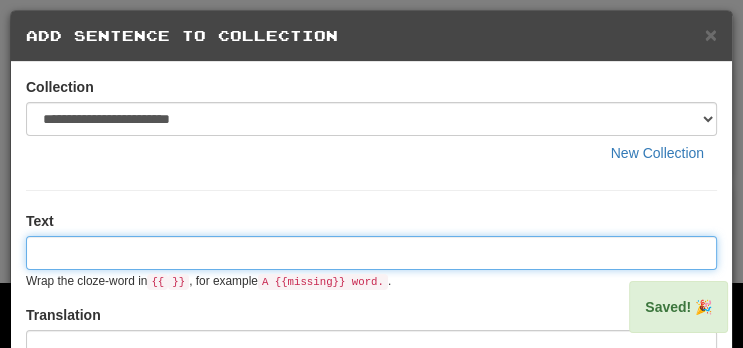 click at bounding box center (371, 253) 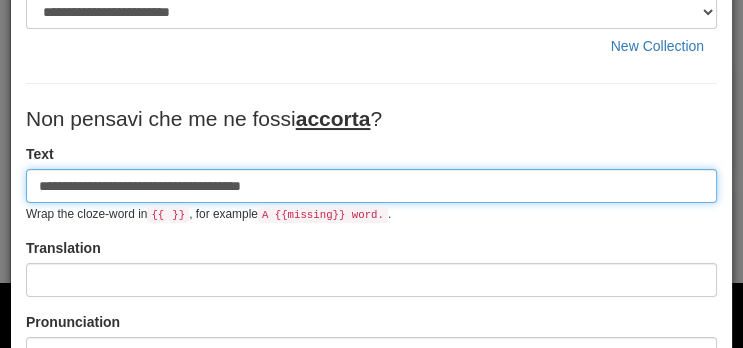scroll, scrollTop: 107, scrollLeft: 0, axis: vertical 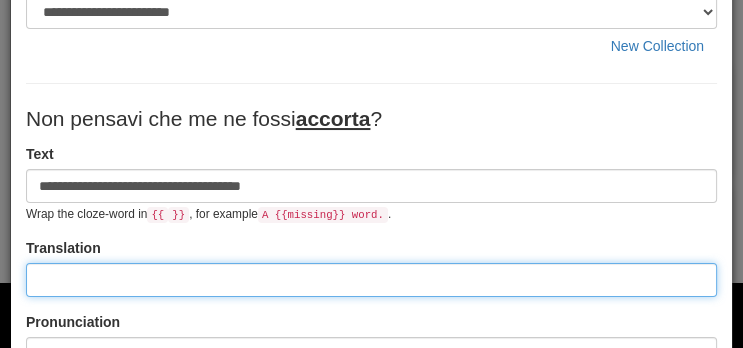 click at bounding box center [371, 280] 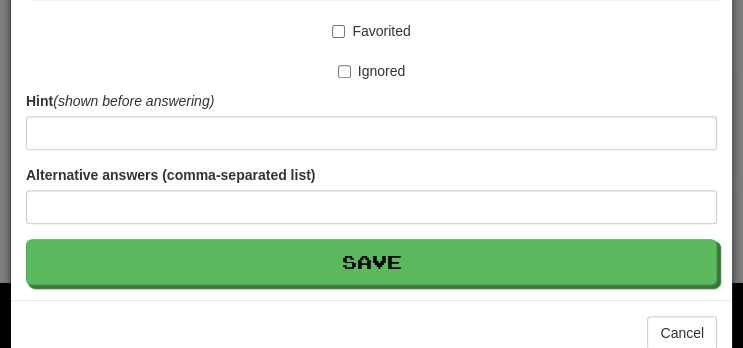 scroll, scrollTop: 622, scrollLeft: 0, axis: vertical 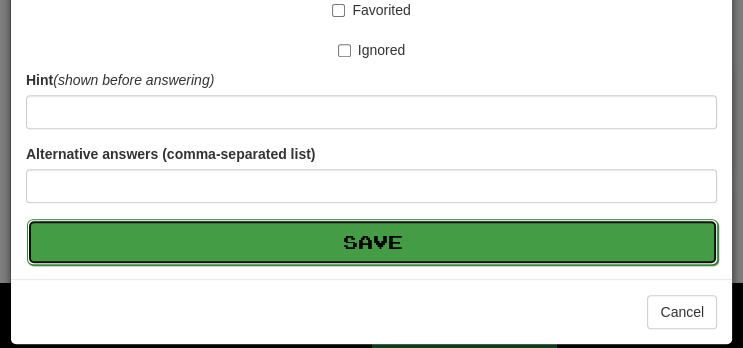 click on "Save" at bounding box center (372, 242) 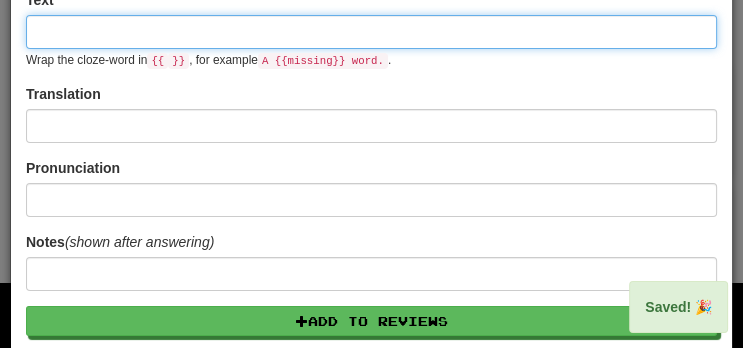 scroll, scrollTop: 0, scrollLeft: 0, axis: both 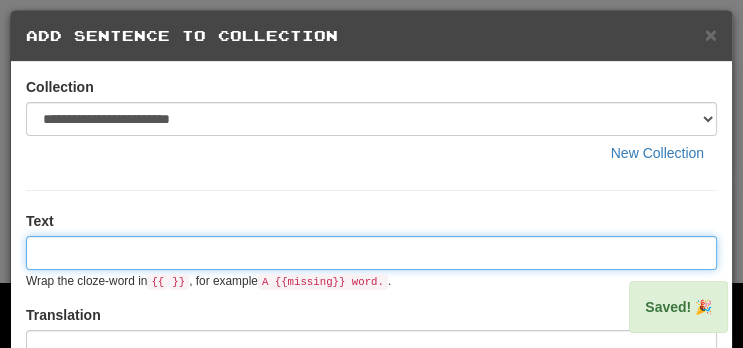 click at bounding box center (371, 253) 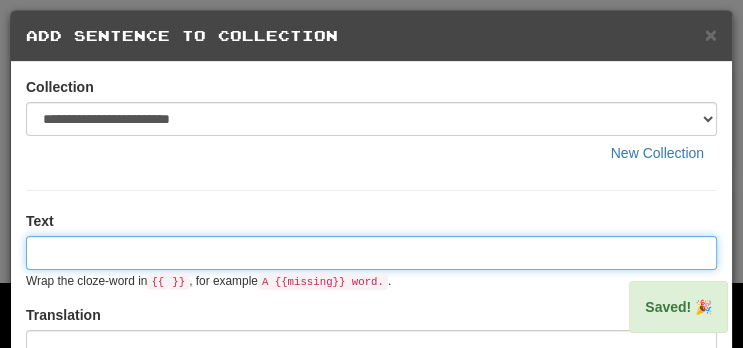 paste on "**********" 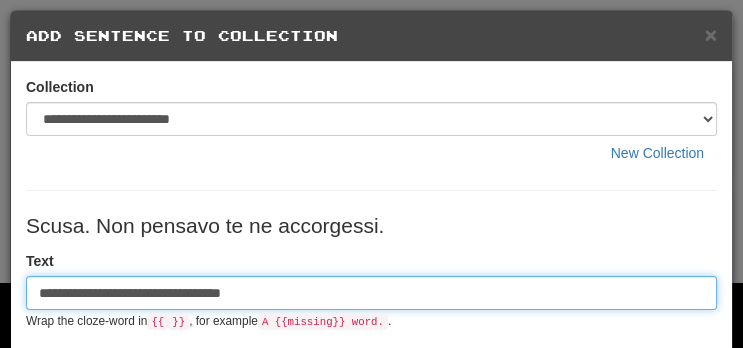 click on "**********" at bounding box center (371, 293) 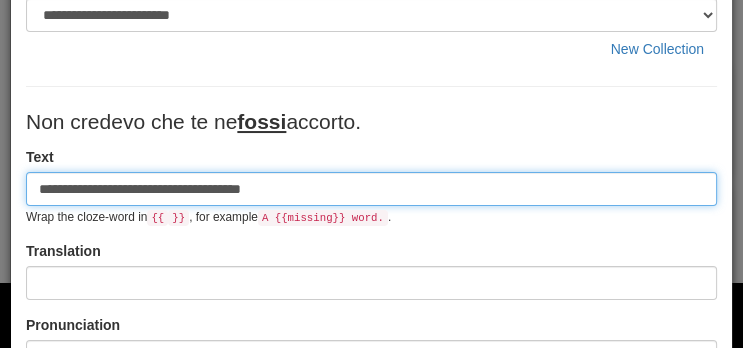 scroll, scrollTop: 107, scrollLeft: 0, axis: vertical 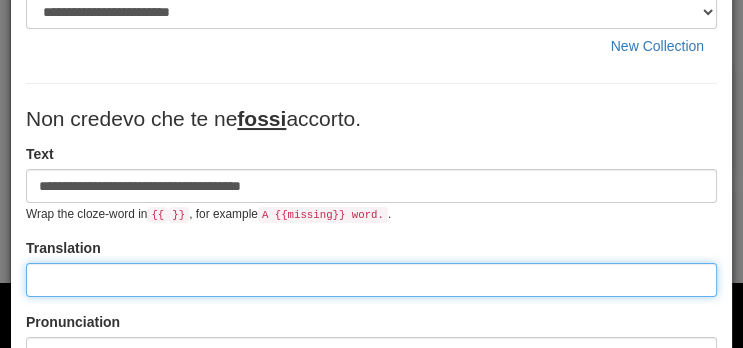 click at bounding box center (371, 280) 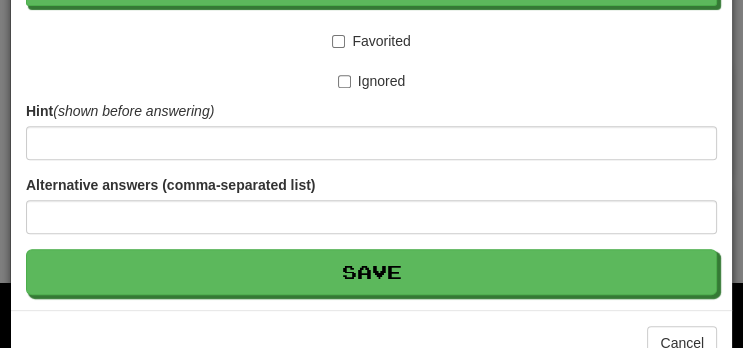 scroll, scrollTop: 592, scrollLeft: 0, axis: vertical 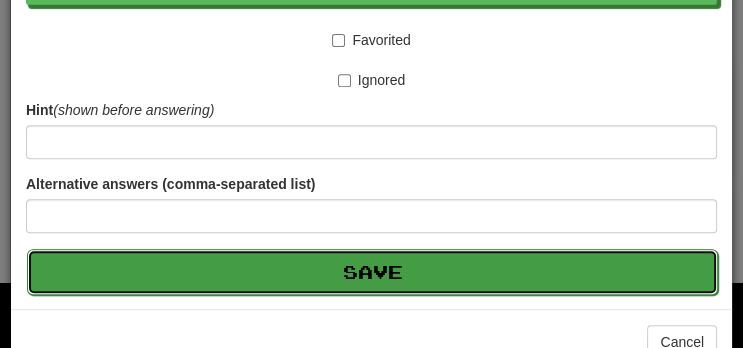click on "Save" at bounding box center (372, 272) 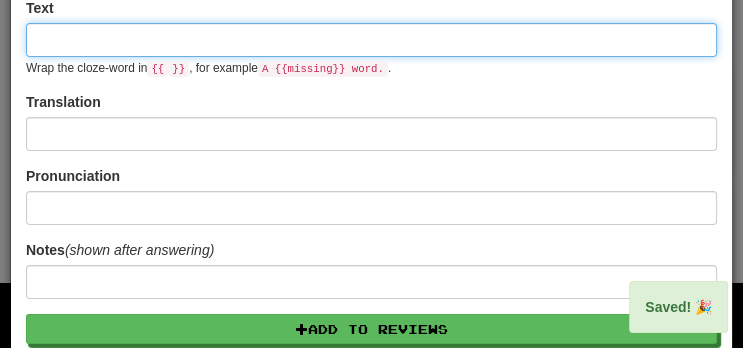 scroll, scrollTop: 0, scrollLeft: 0, axis: both 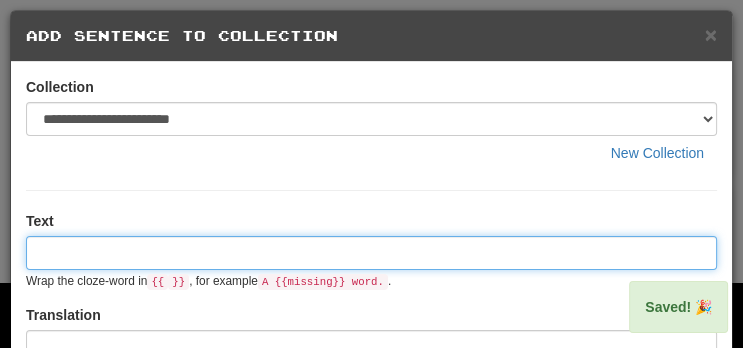 click at bounding box center (371, 253) 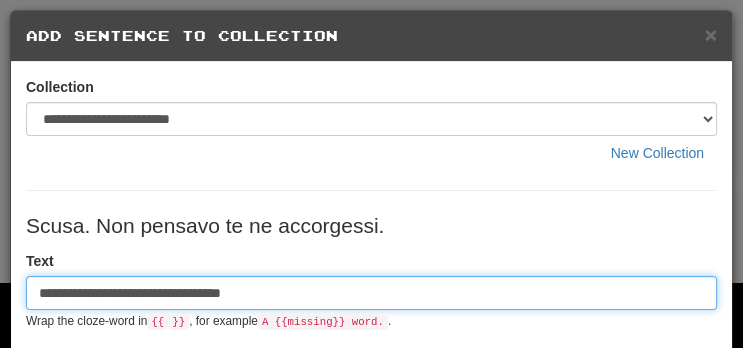 click on "**********" at bounding box center (371, 293) 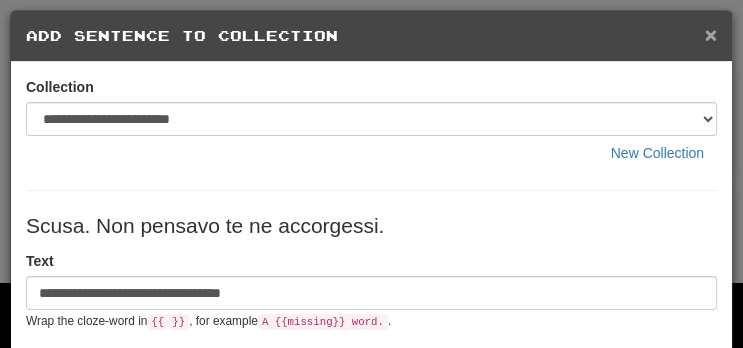 click on "×" at bounding box center [711, 34] 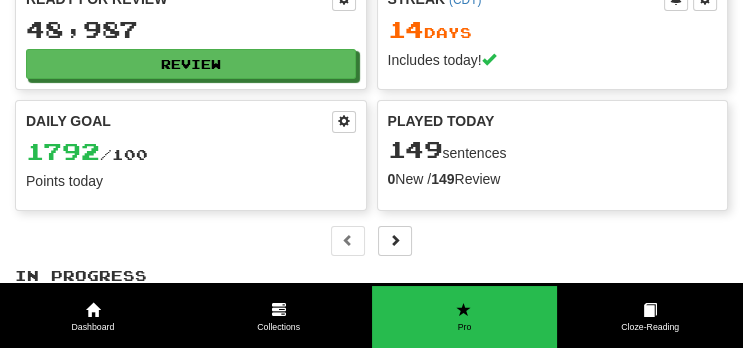 scroll, scrollTop: 91, scrollLeft: 0, axis: vertical 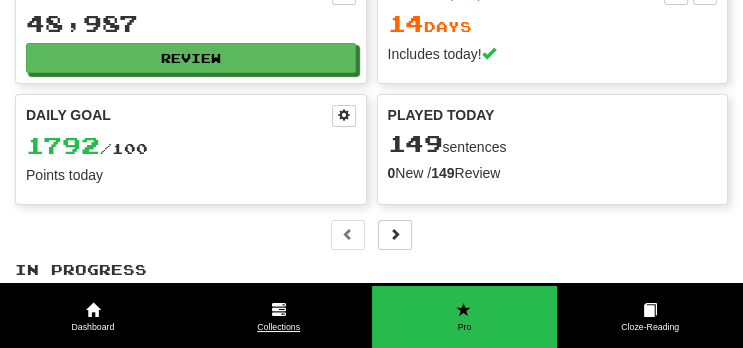 click on "Collections" at bounding box center [279, 327] 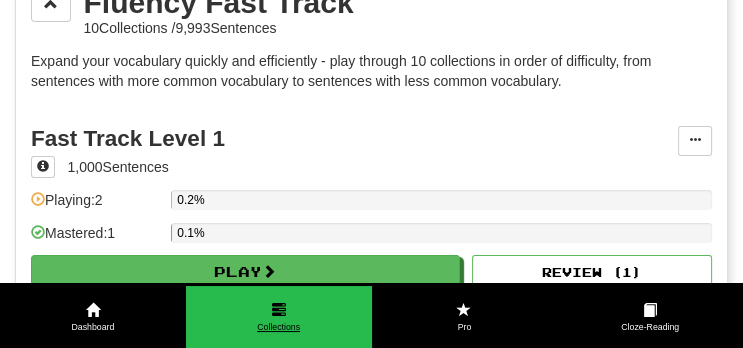 scroll, scrollTop: 0, scrollLeft: 0, axis: both 